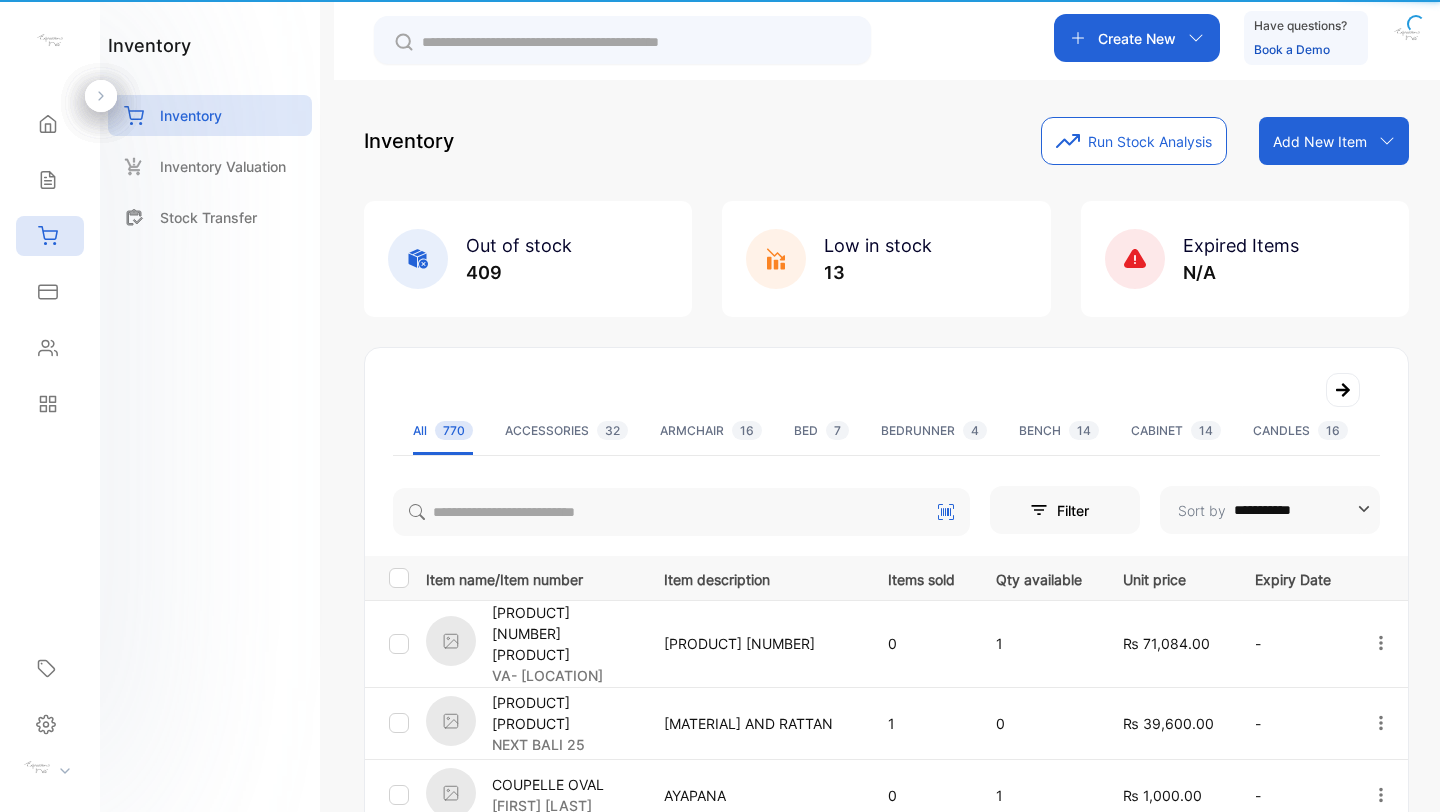 scroll, scrollTop: 0, scrollLeft: 0, axis: both 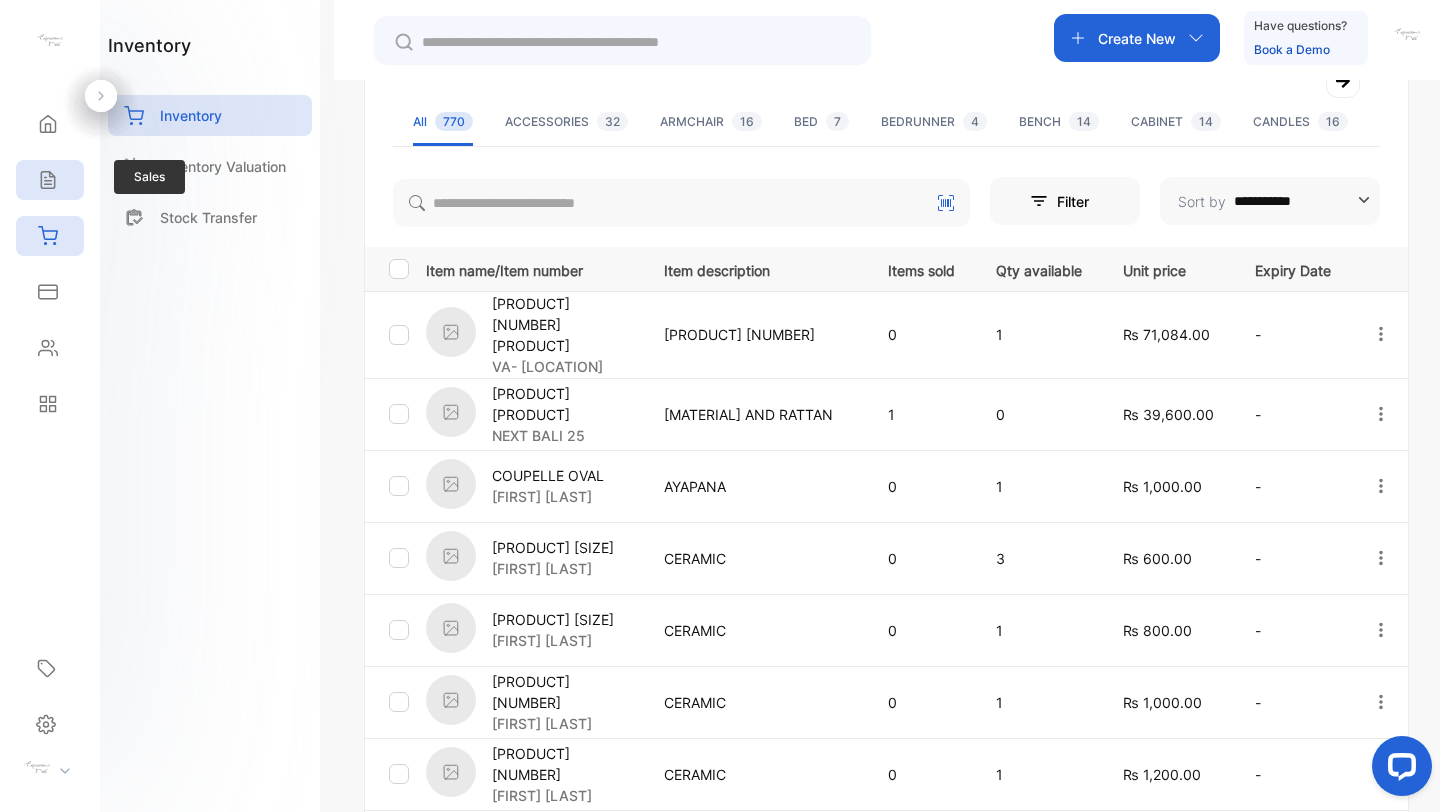 click 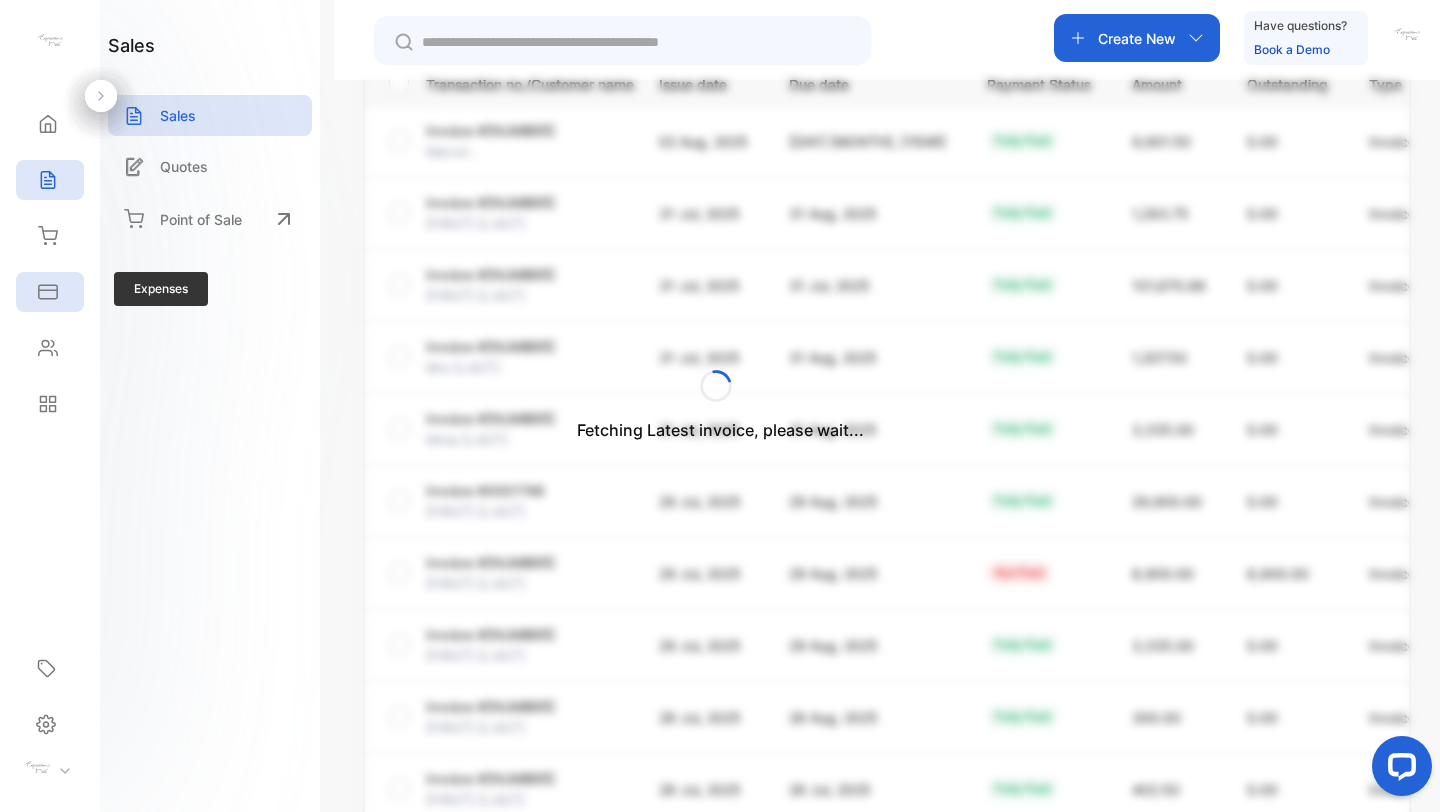 click 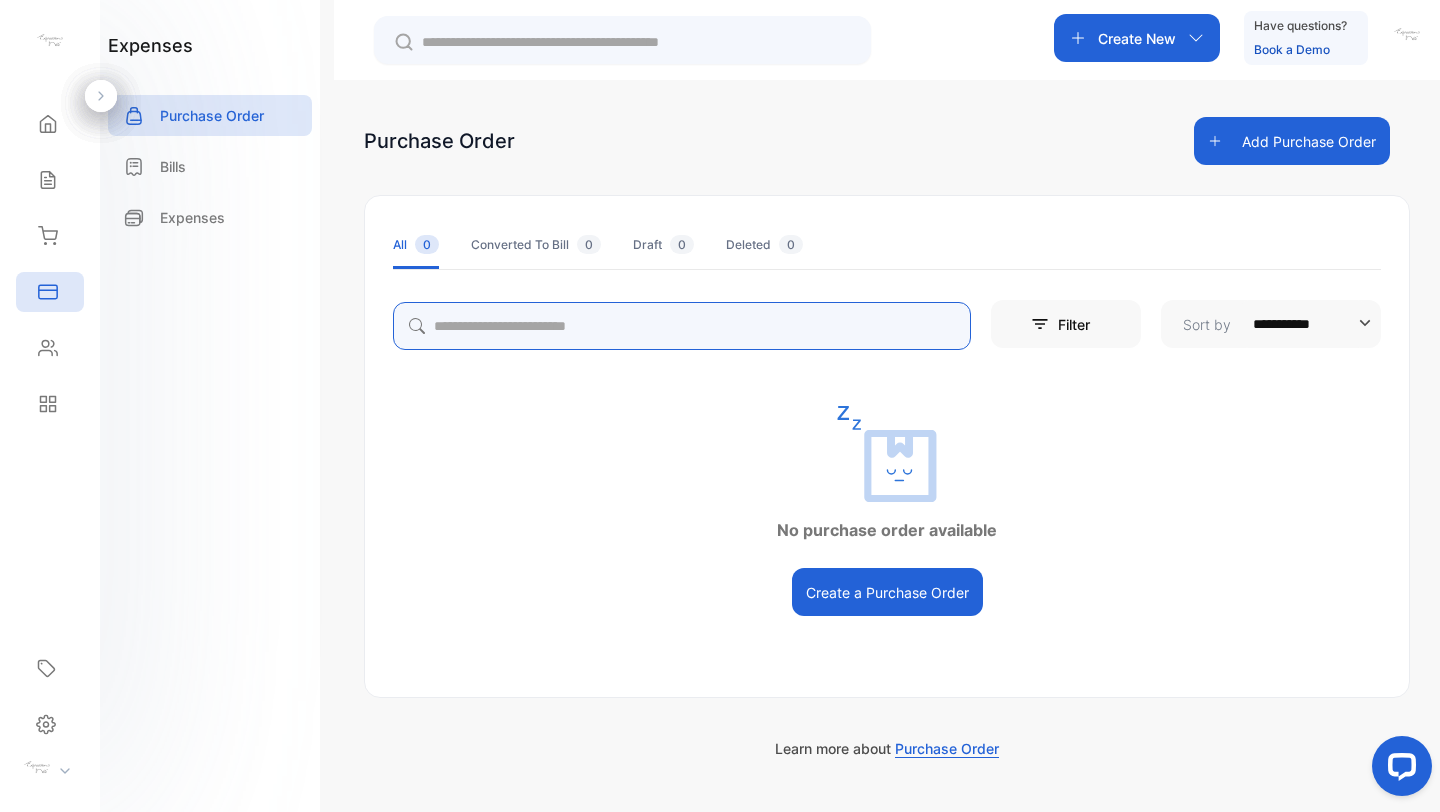 click at bounding box center [682, 326] 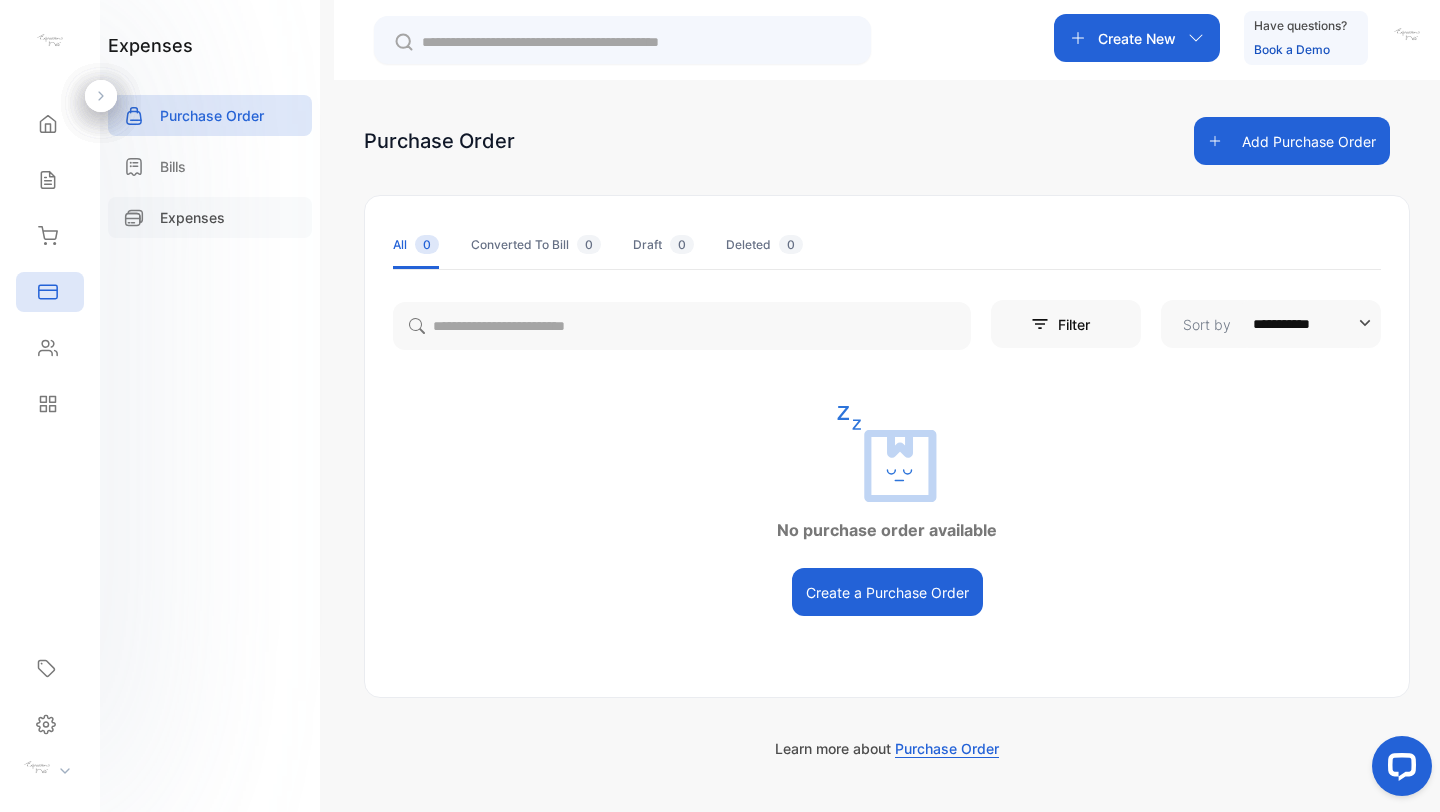 click on "Expenses" at bounding box center (192, 217) 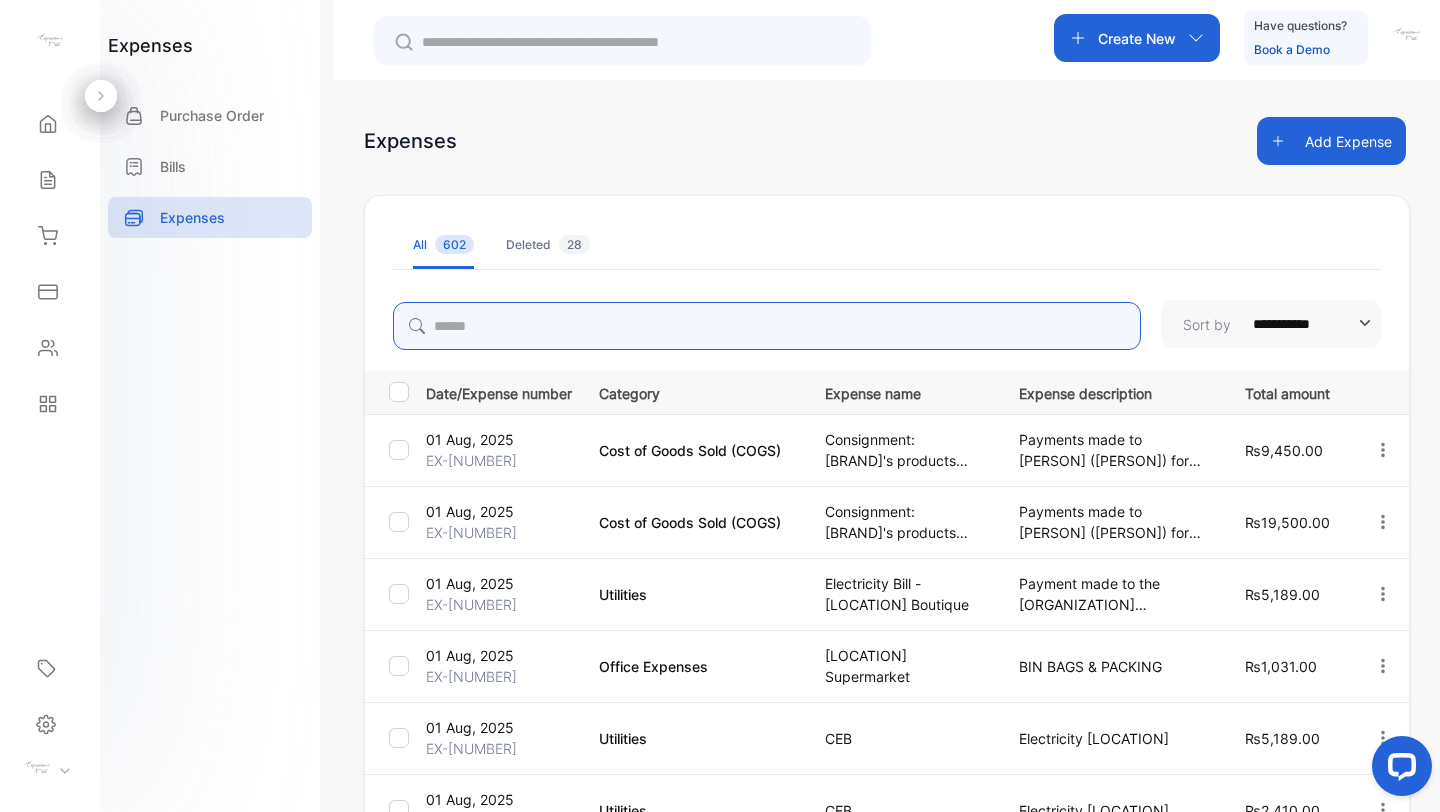 click at bounding box center (767, 326) 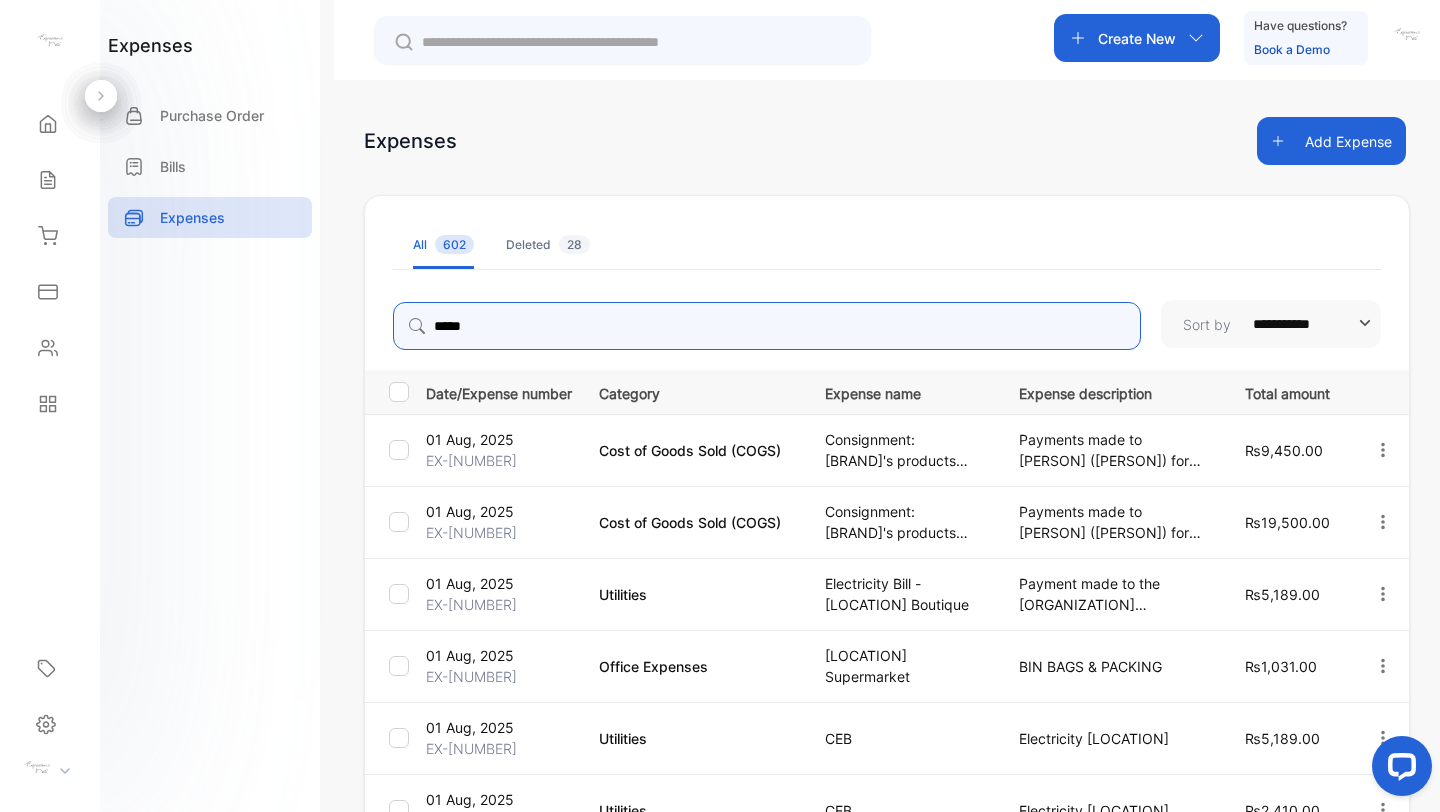 type on "*****" 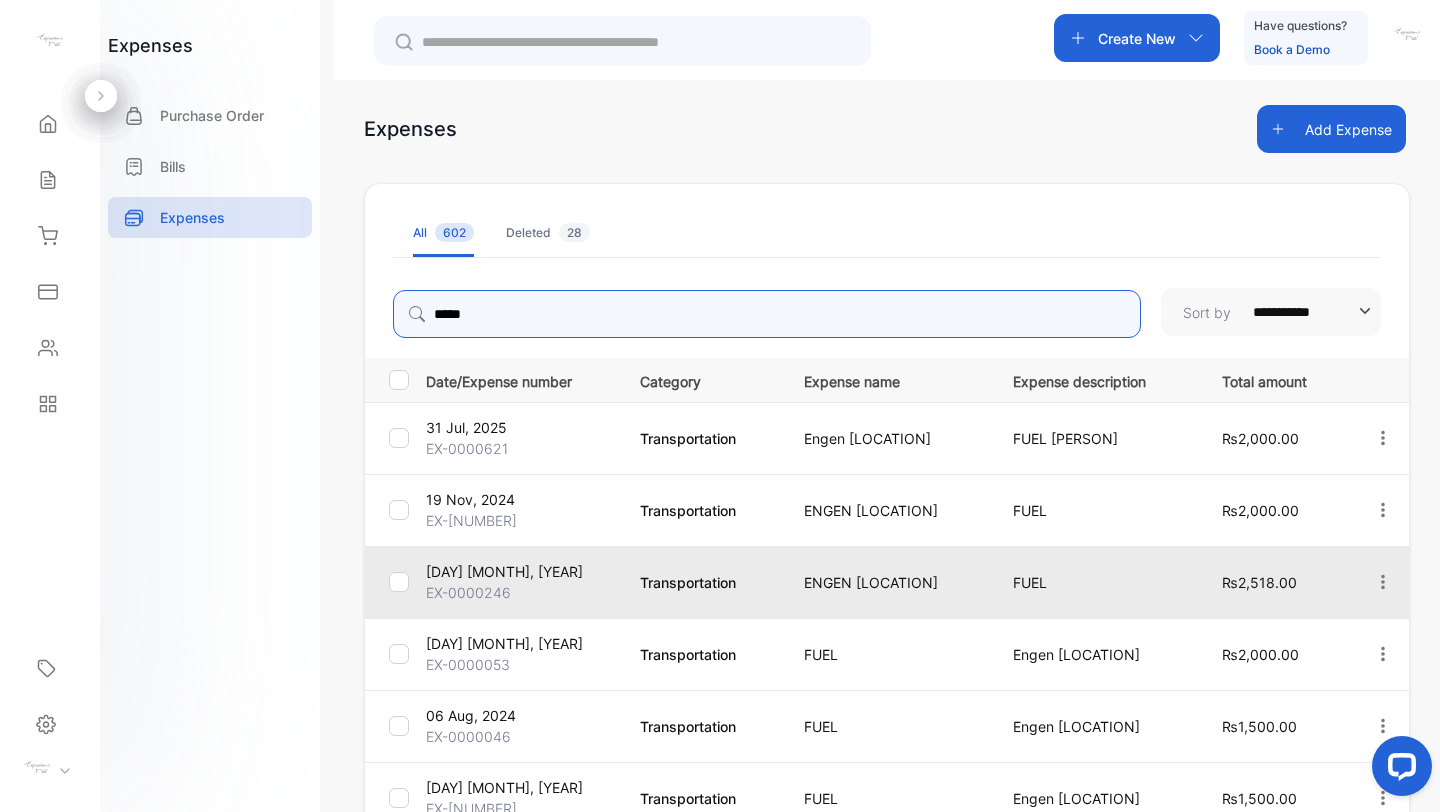 scroll, scrollTop: 0, scrollLeft: 0, axis: both 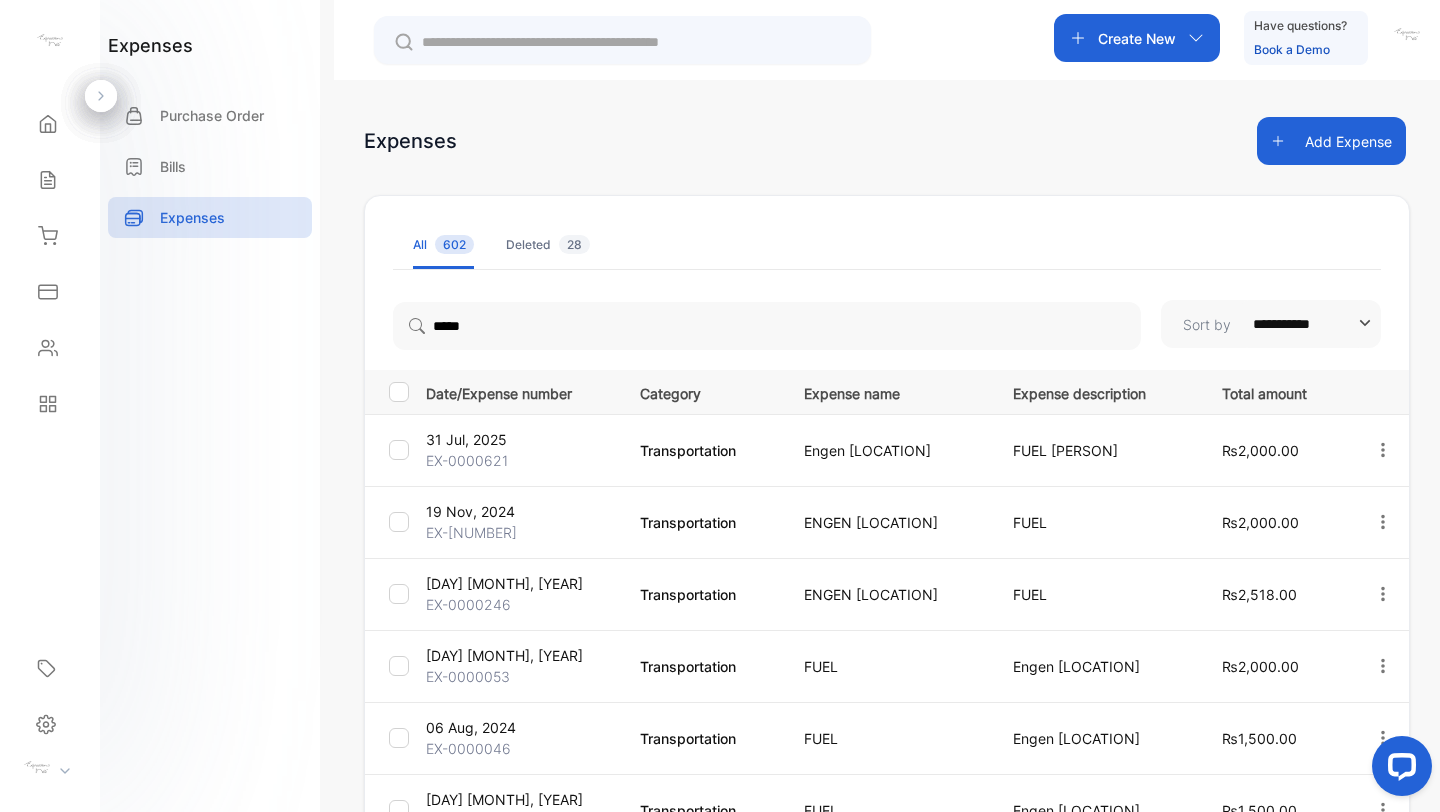click on "Add Expense" at bounding box center [1331, 141] 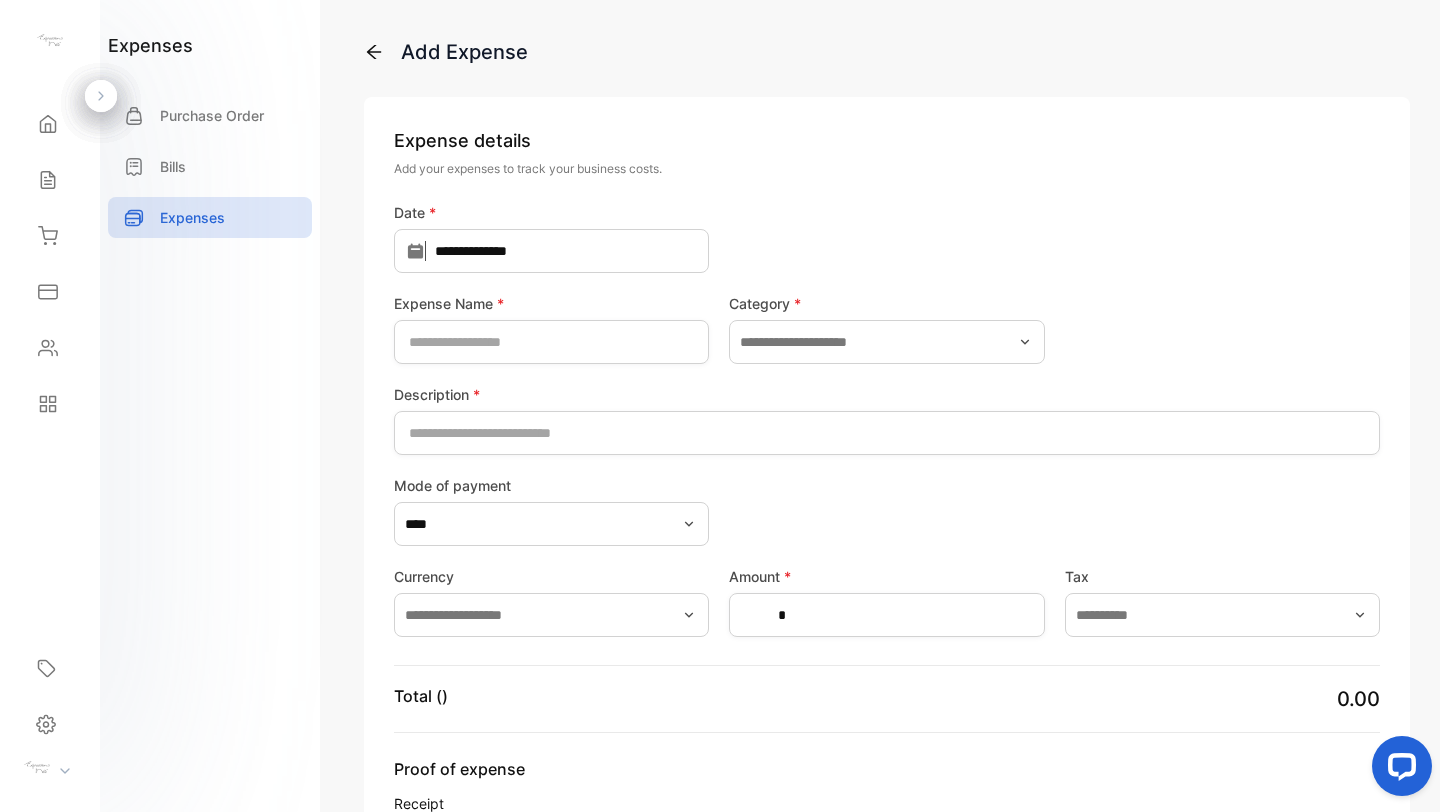 type on "**********" 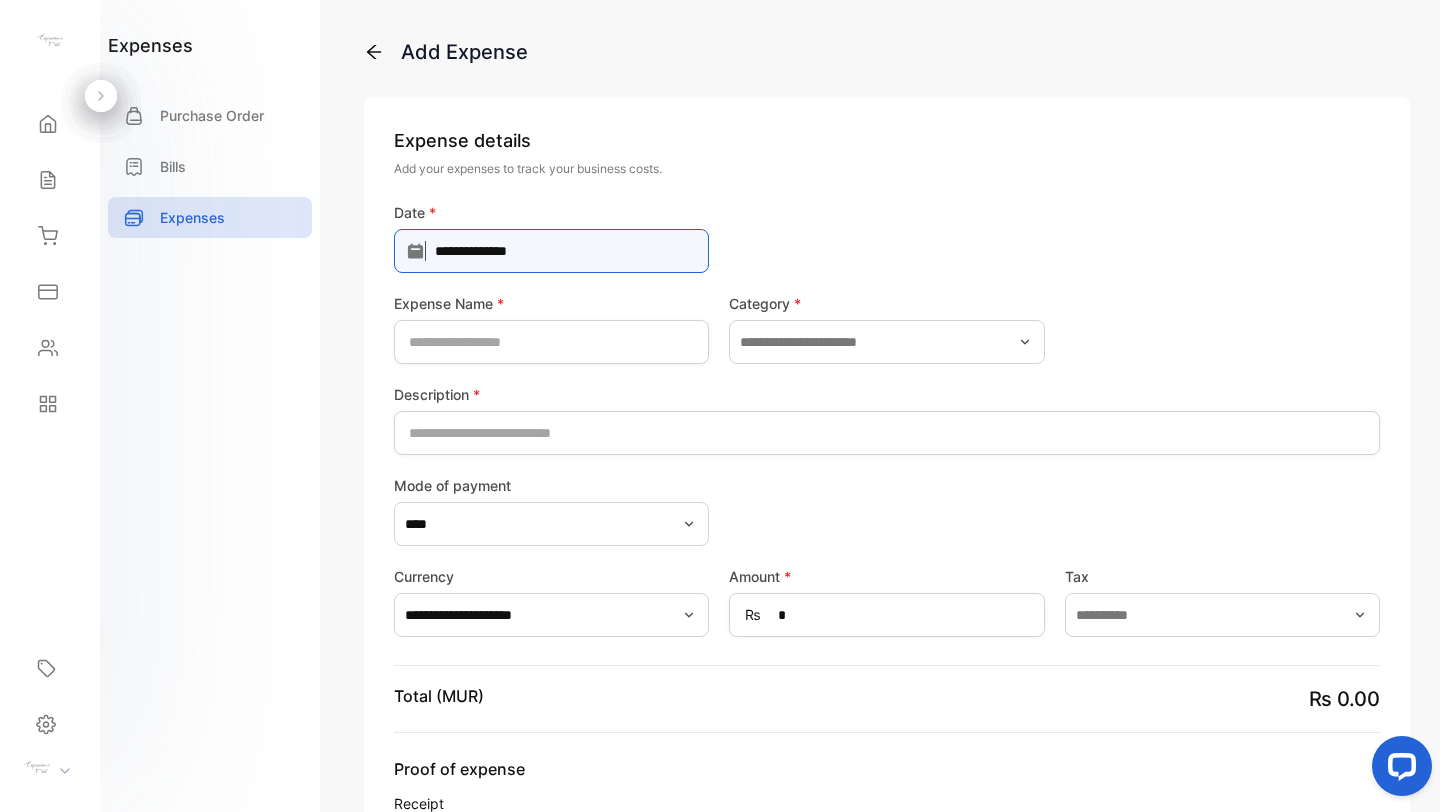 click on "**********" at bounding box center (551, 251) 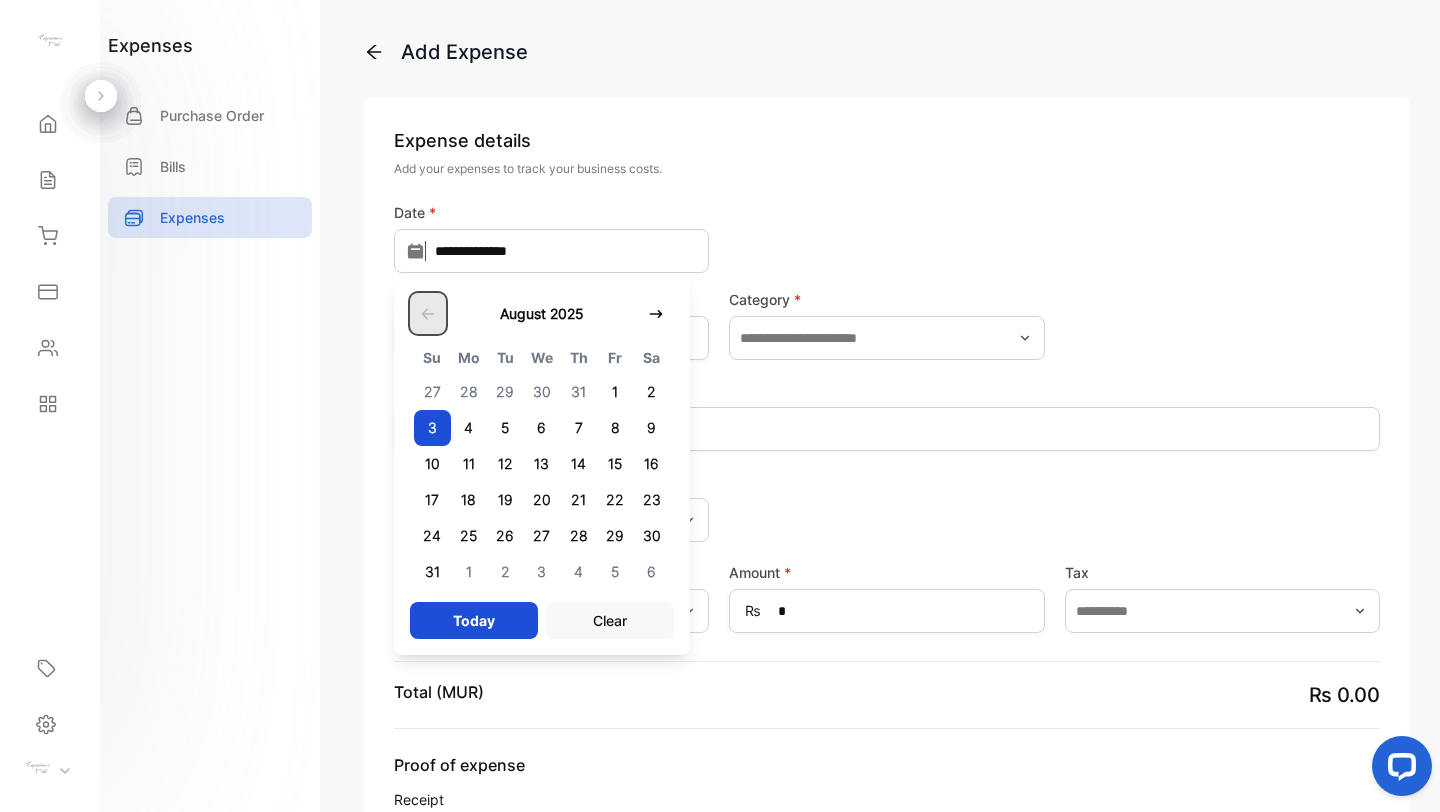 click at bounding box center (428, 313) 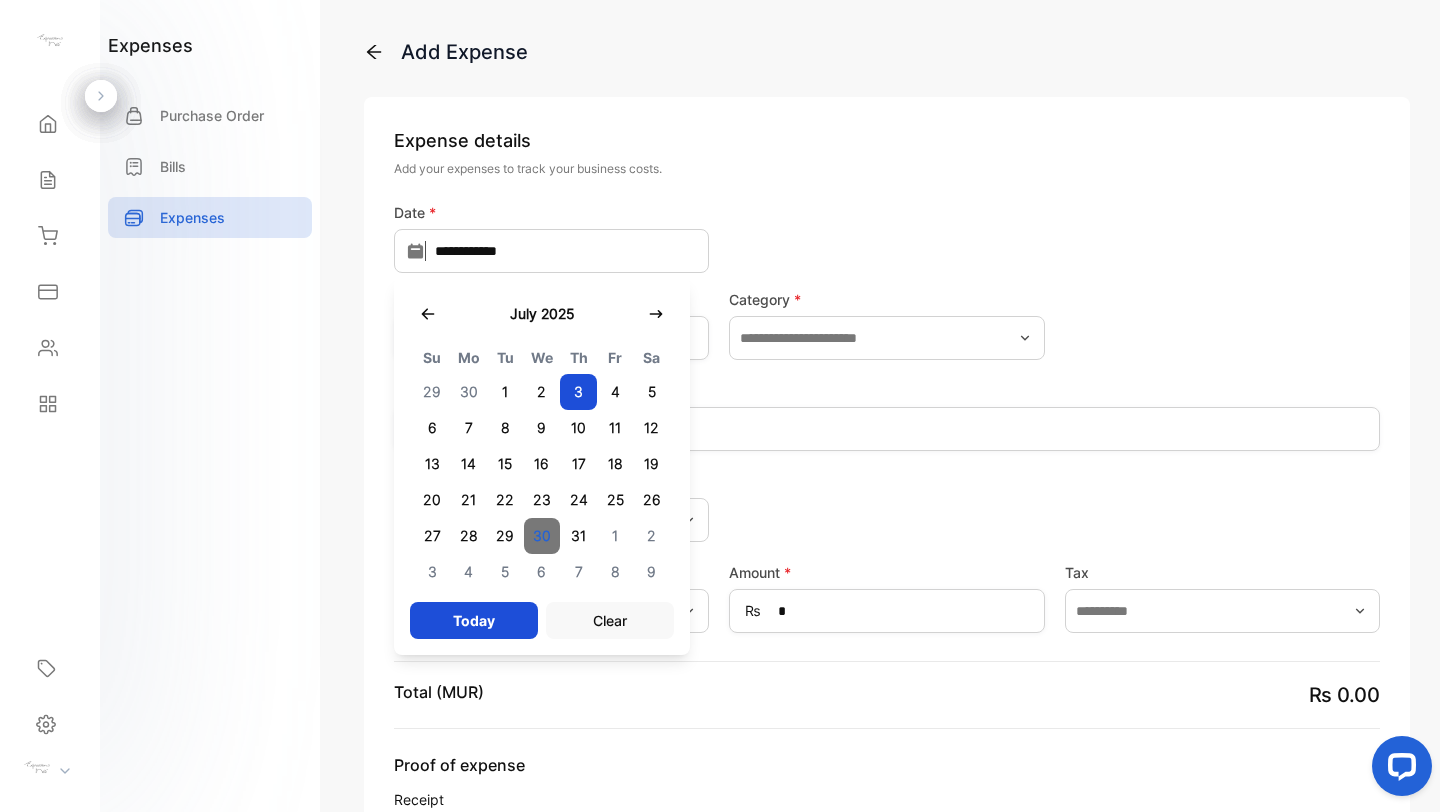 click on "30" at bounding box center [542, 536] 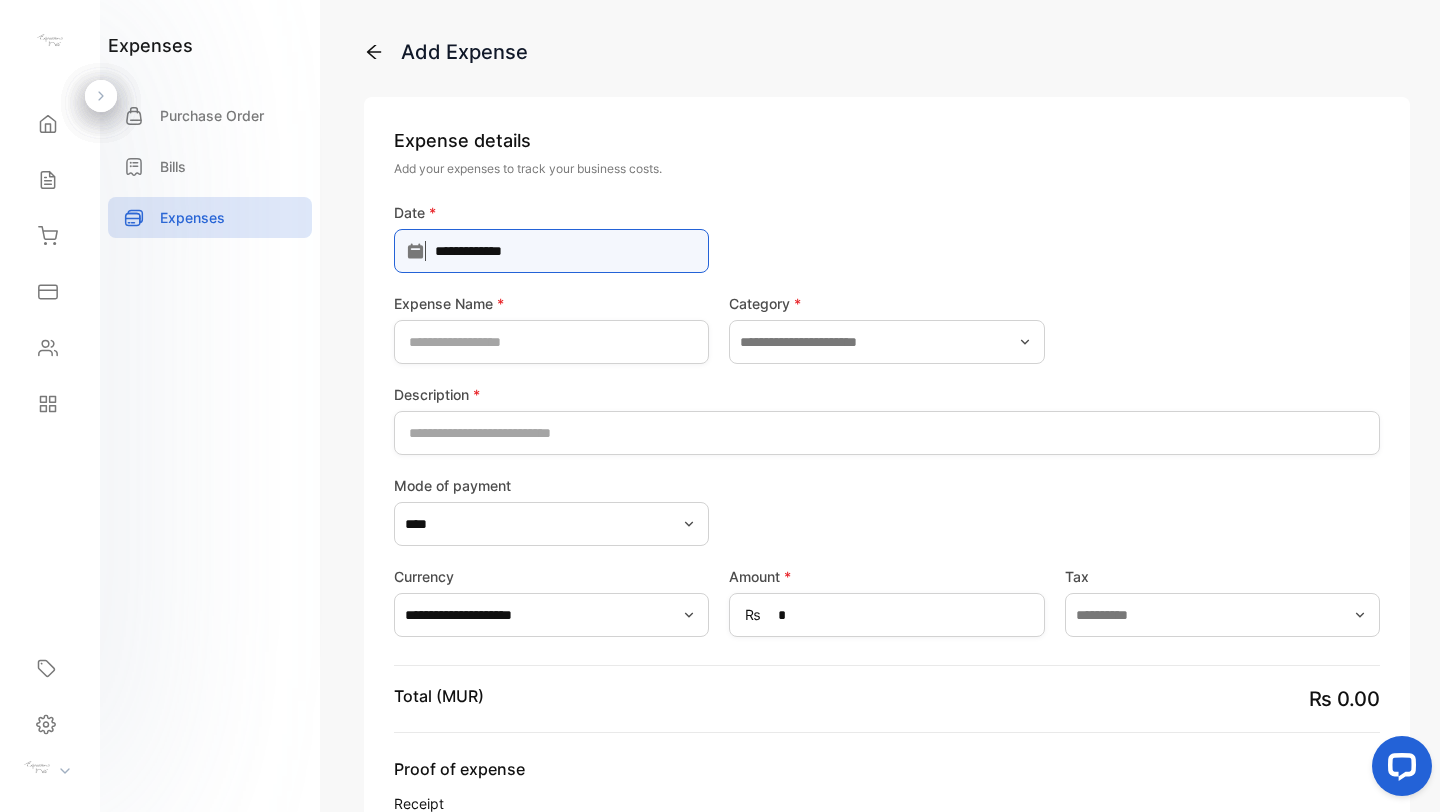 click on "**********" at bounding box center [551, 251] 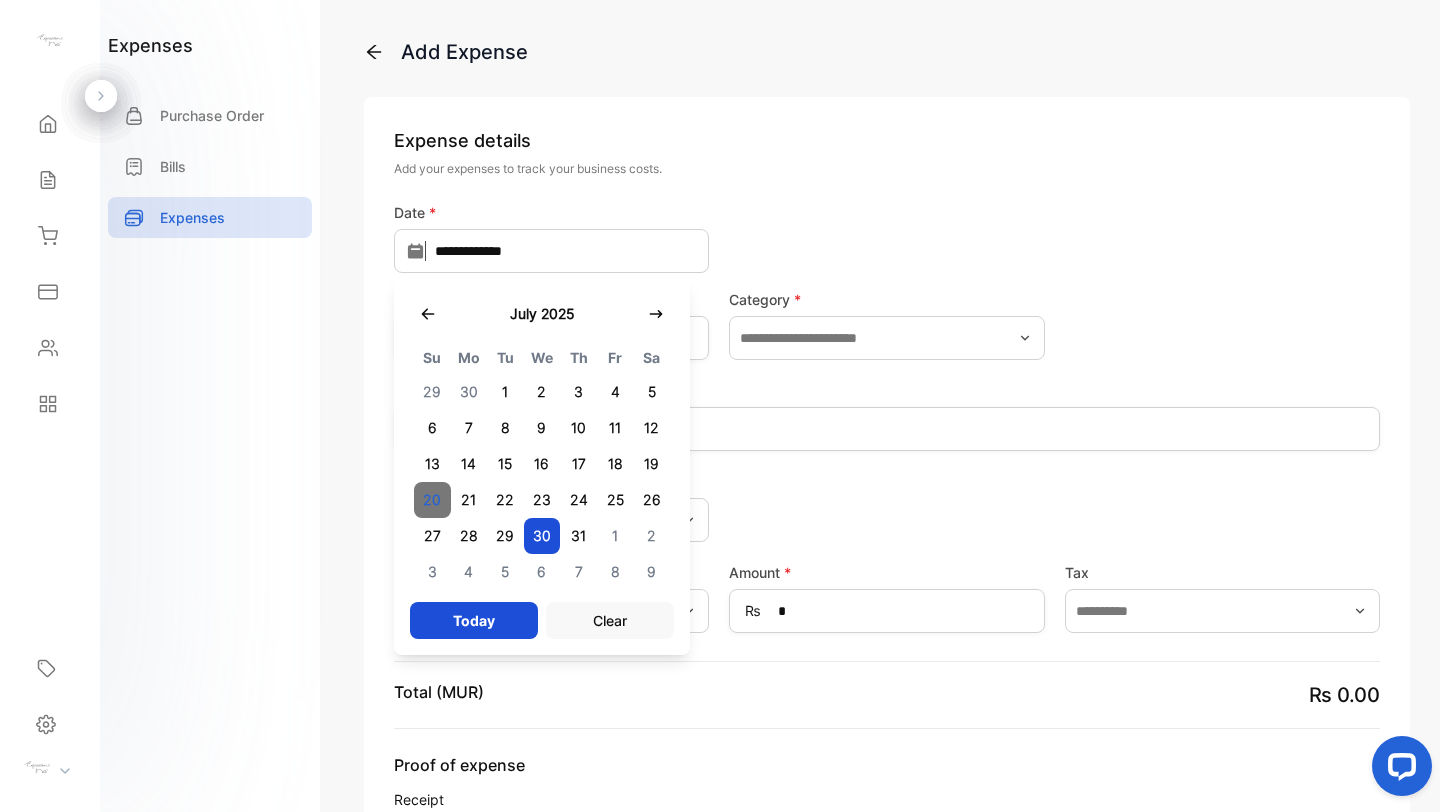 click on "20" at bounding box center (432, 500) 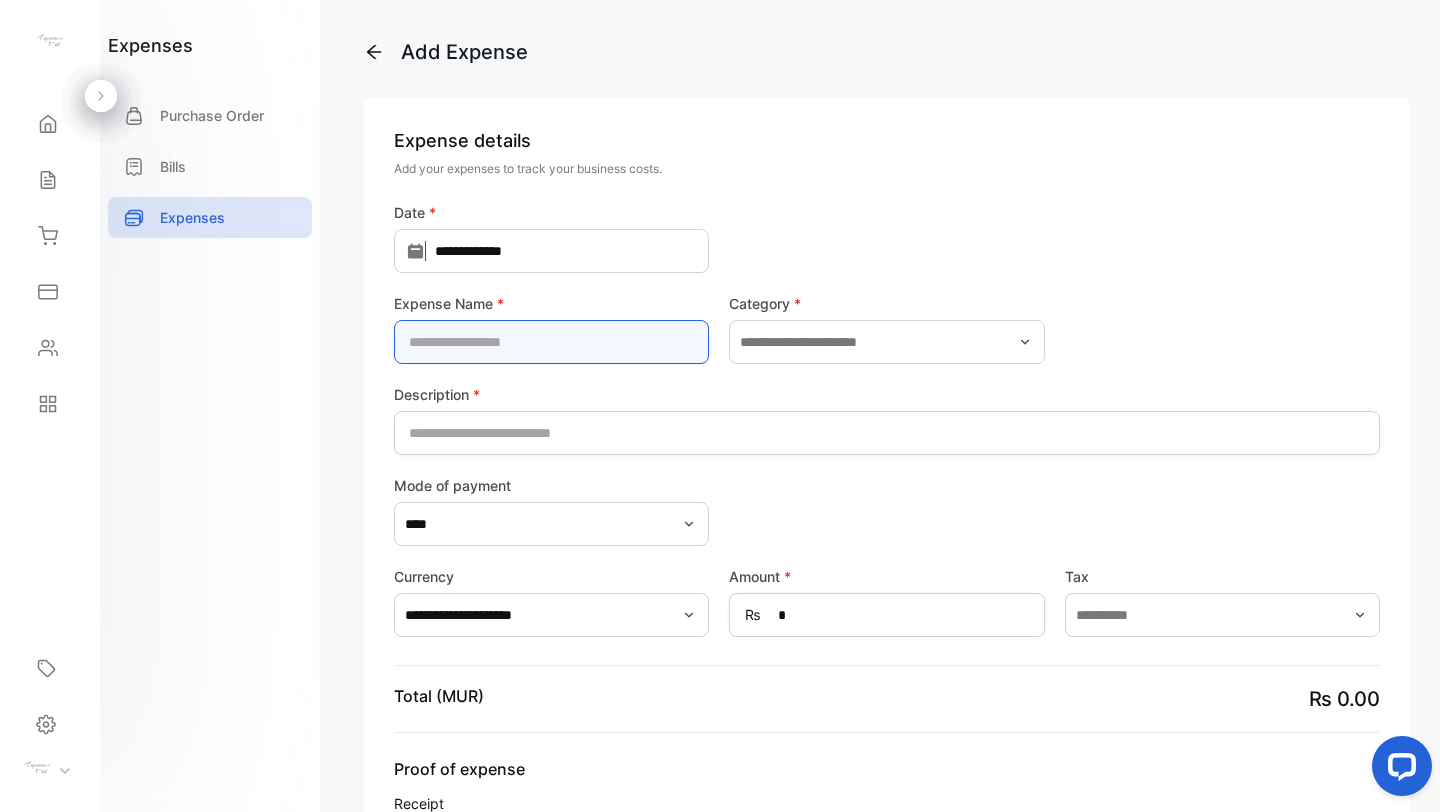 click at bounding box center [551, 342] 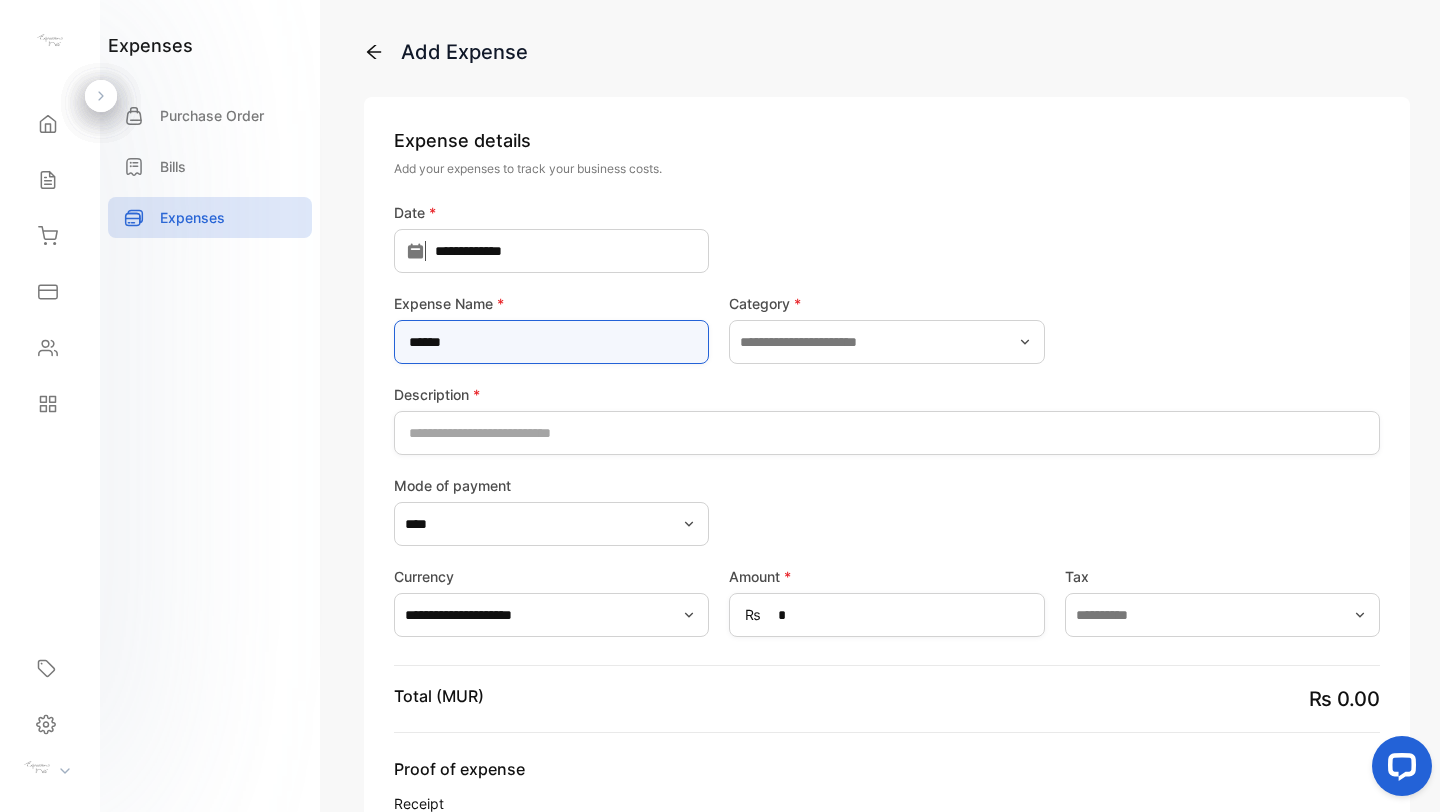 type on "**********" 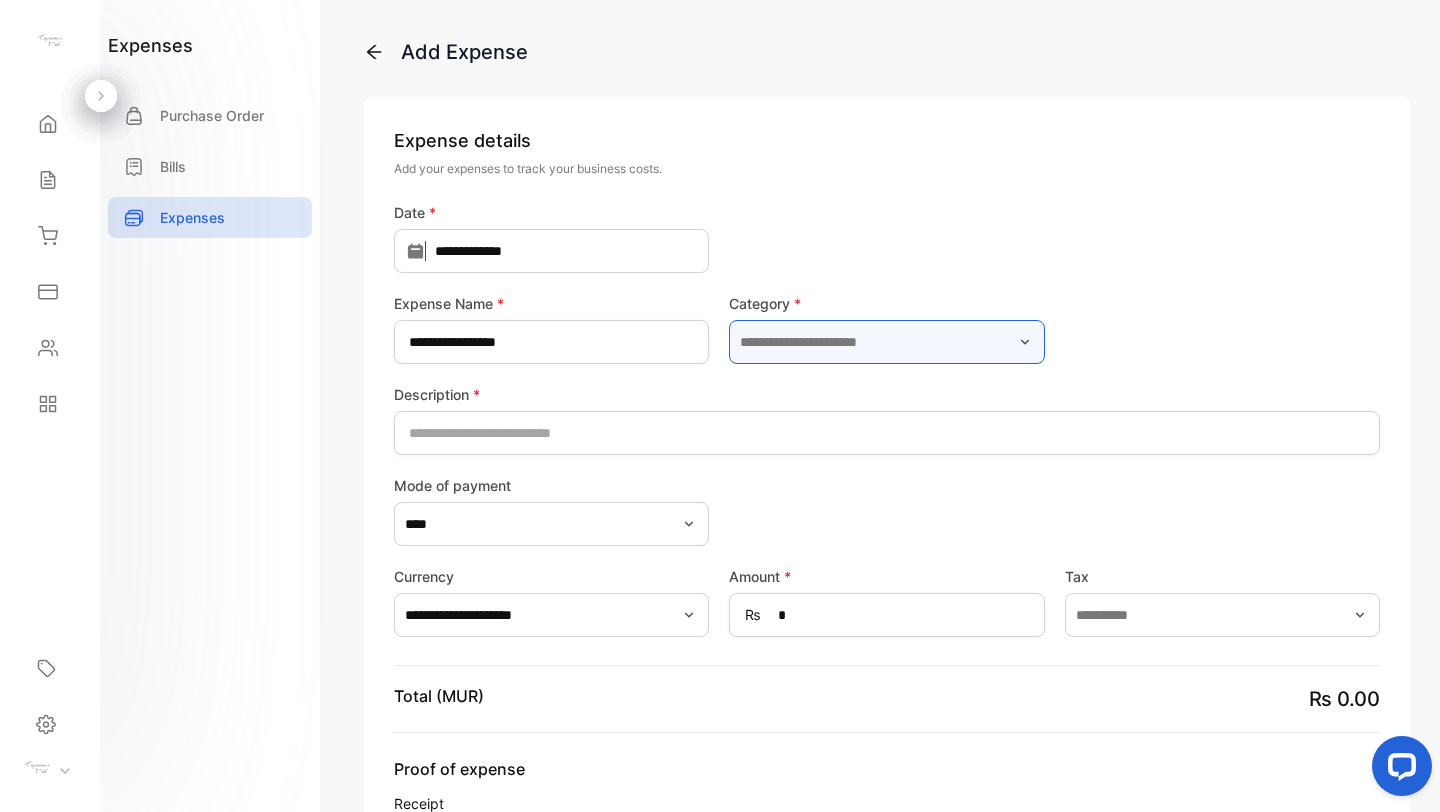 click at bounding box center (886, 342) 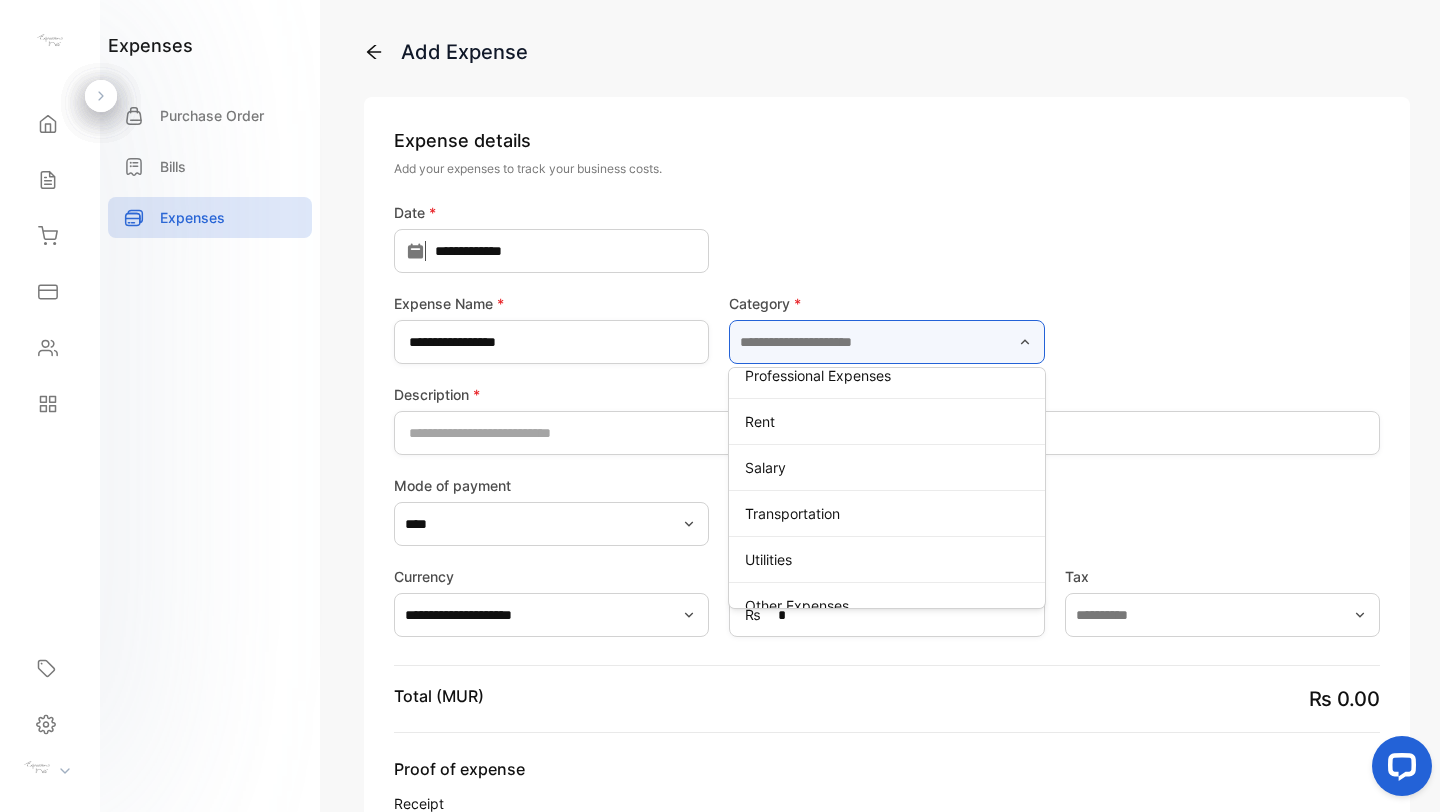 scroll, scrollTop: 312, scrollLeft: 0, axis: vertical 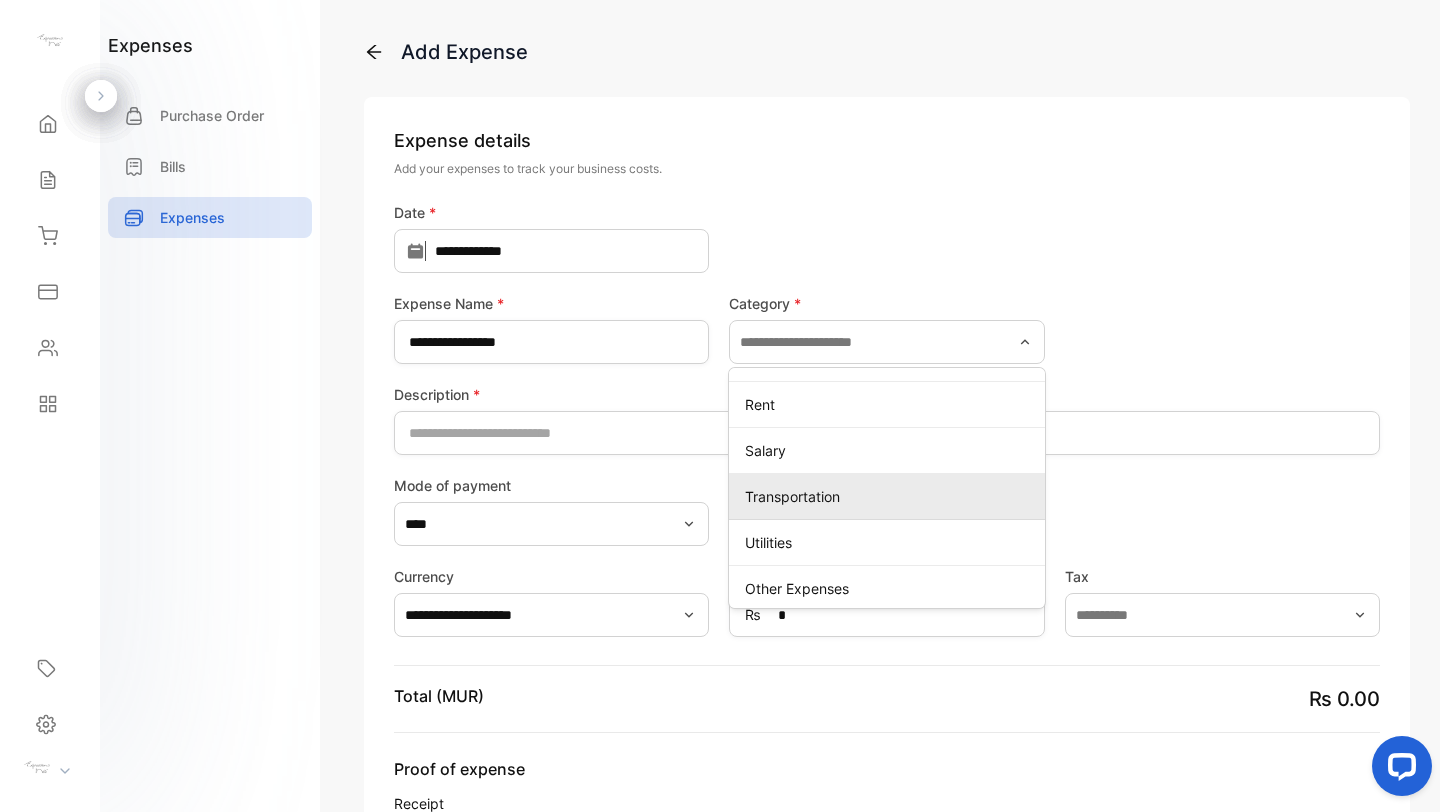 click on "Transportation" at bounding box center (890, 496) 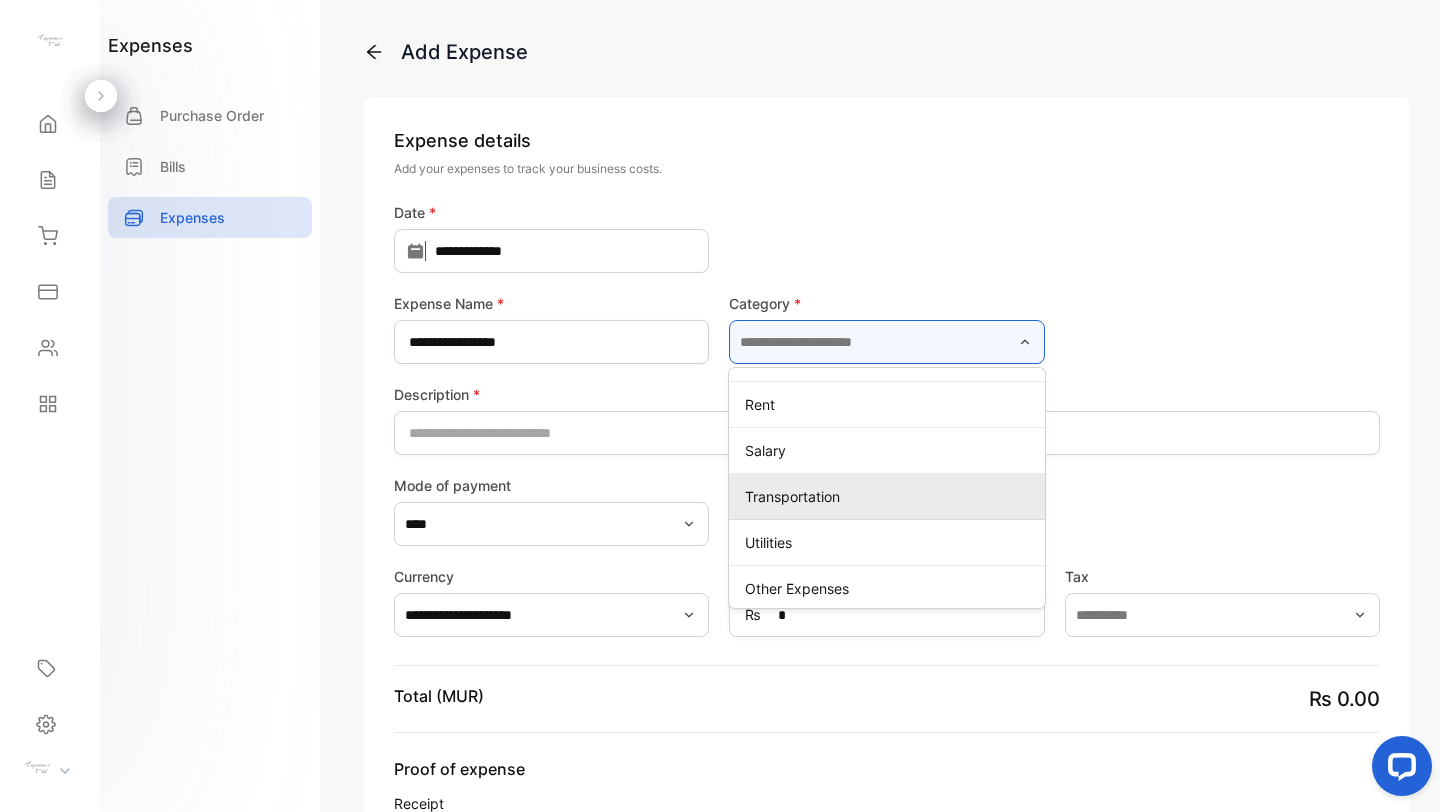 type on "**********" 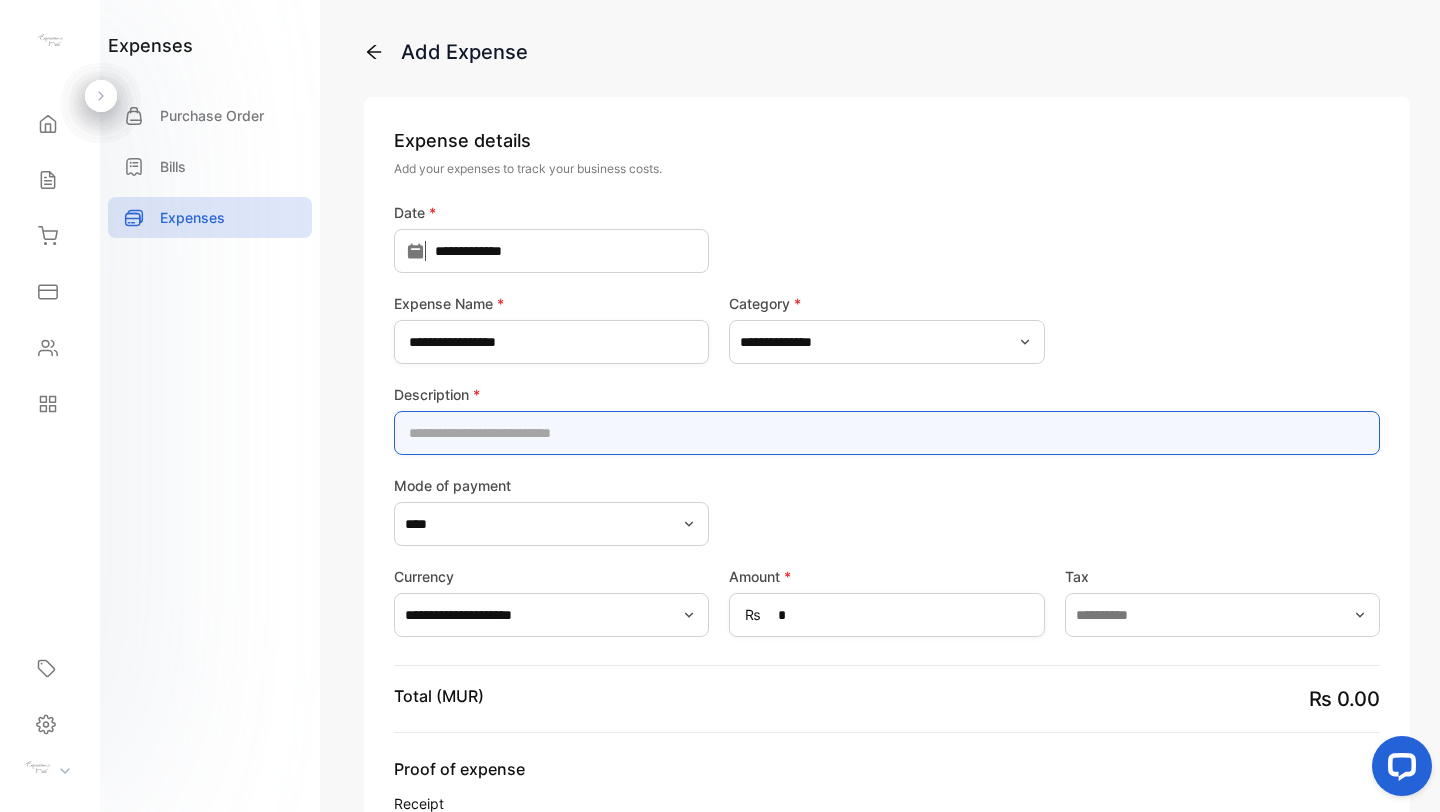 click at bounding box center (887, 433) 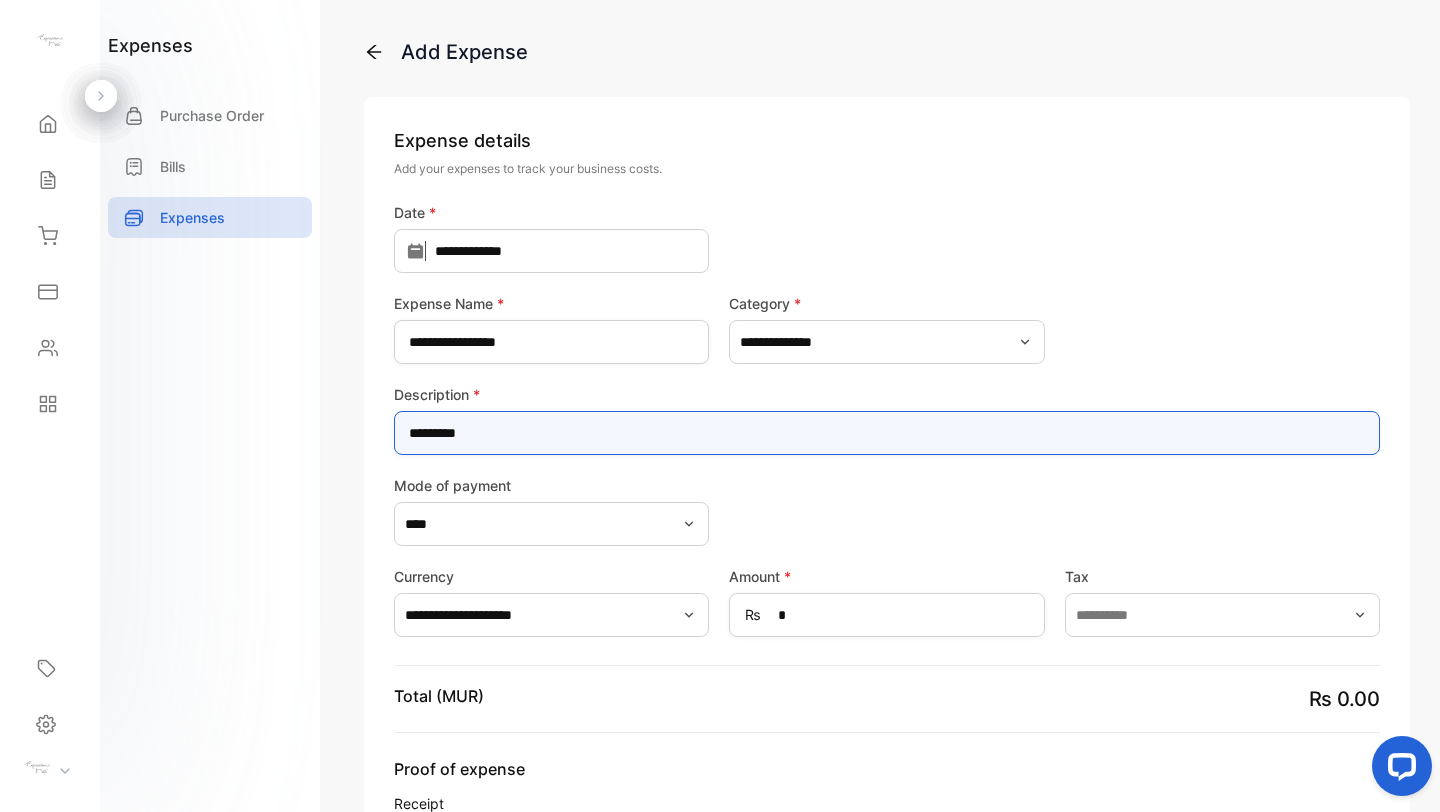 type on "*********" 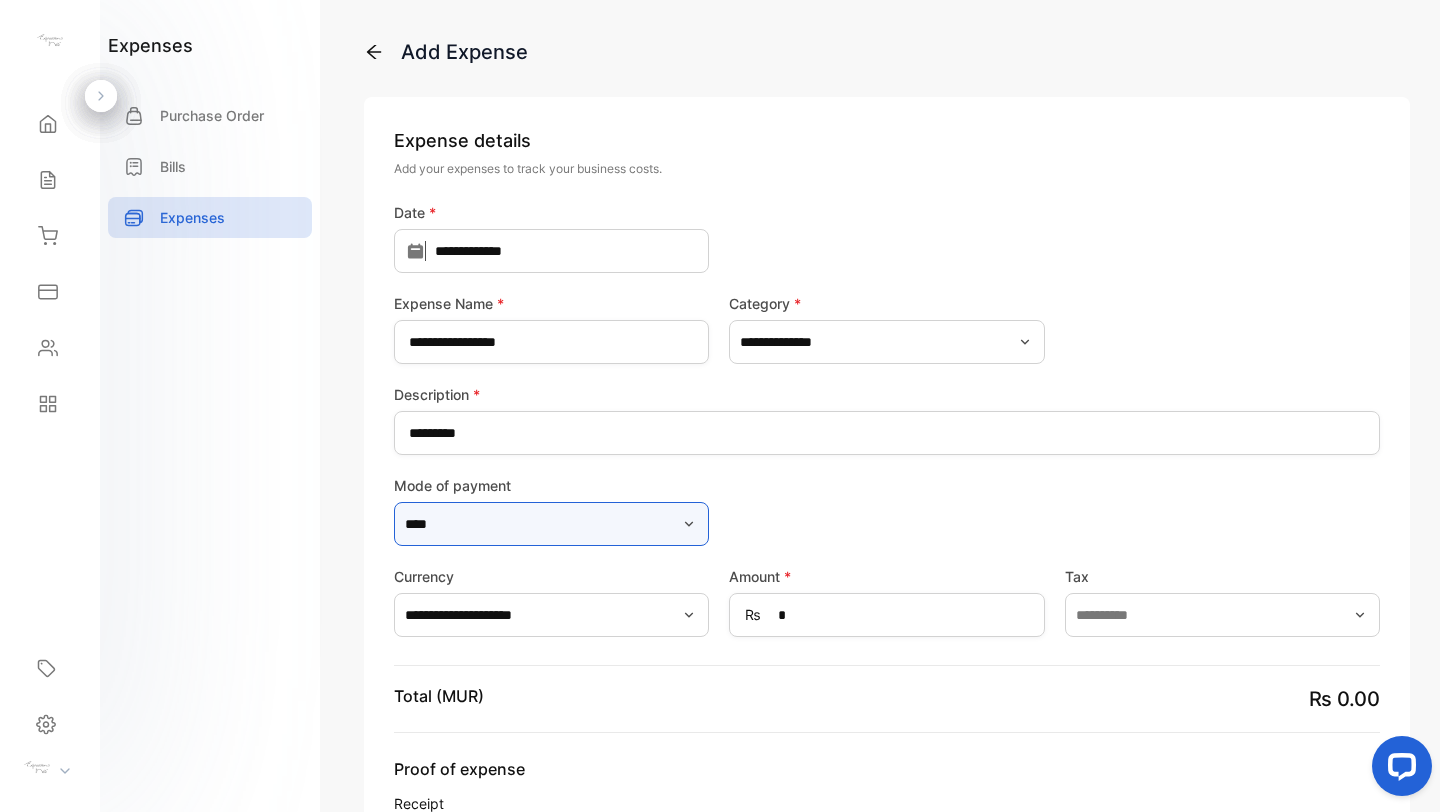 click on "****" at bounding box center [551, 524] 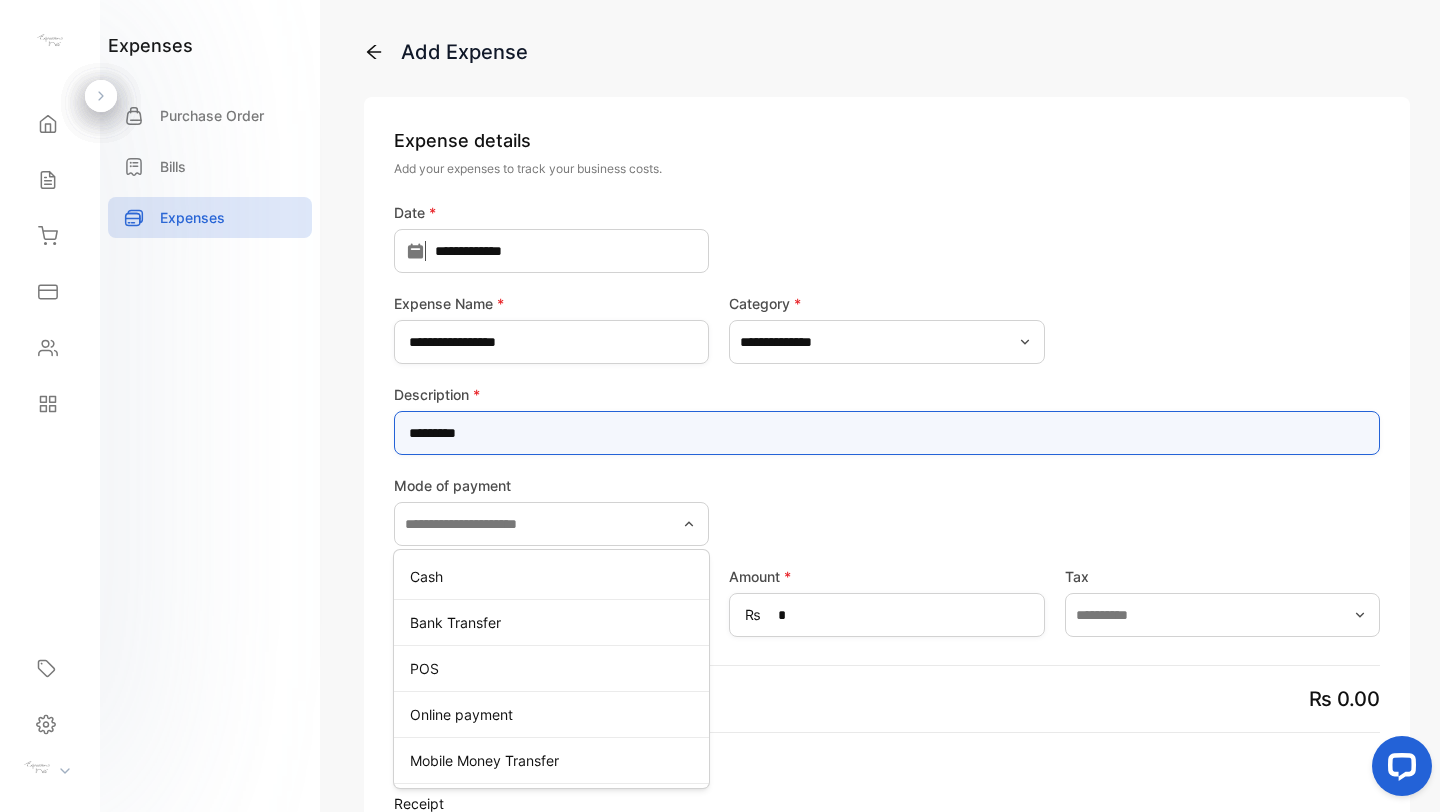 click on "*********" at bounding box center (887, 433) 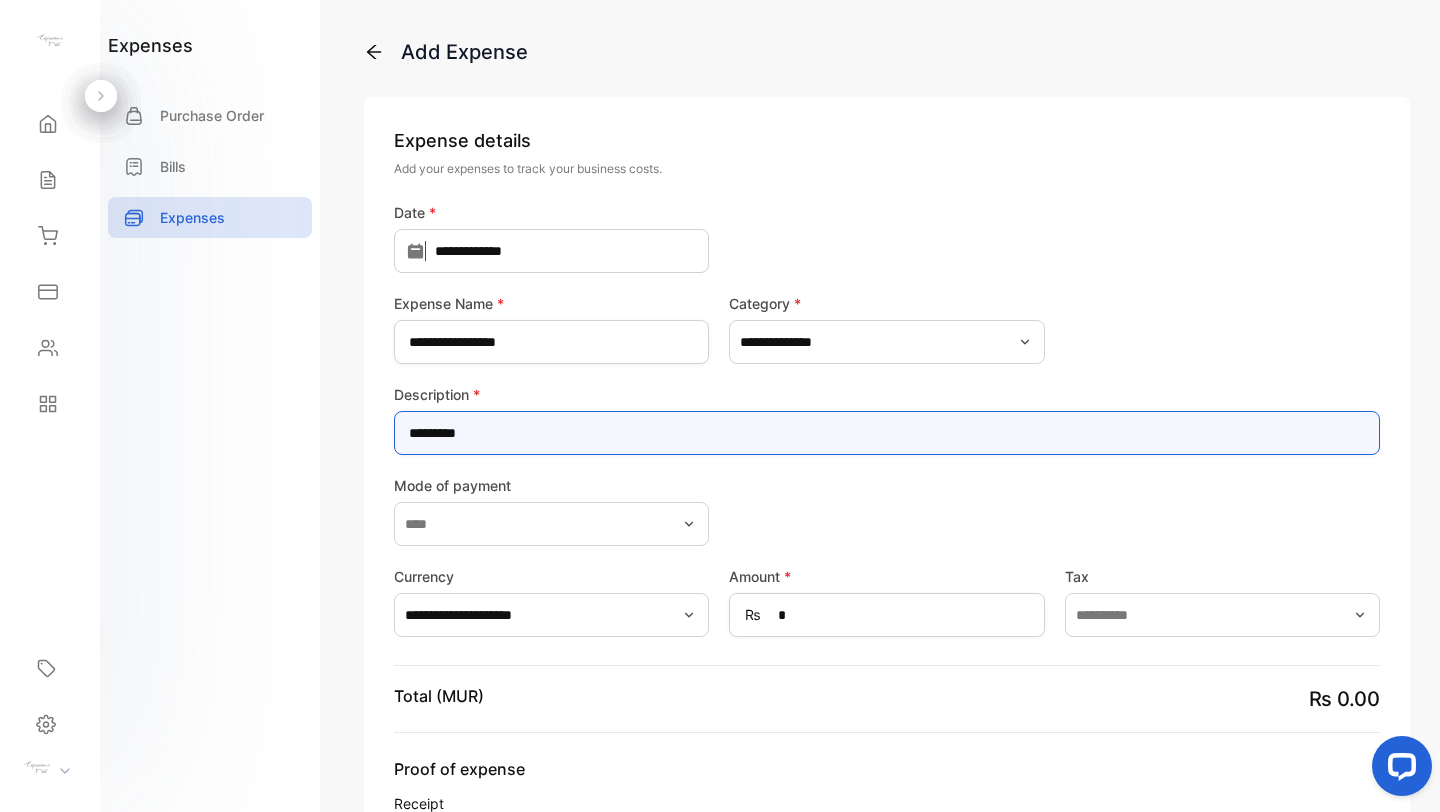 type on "****" 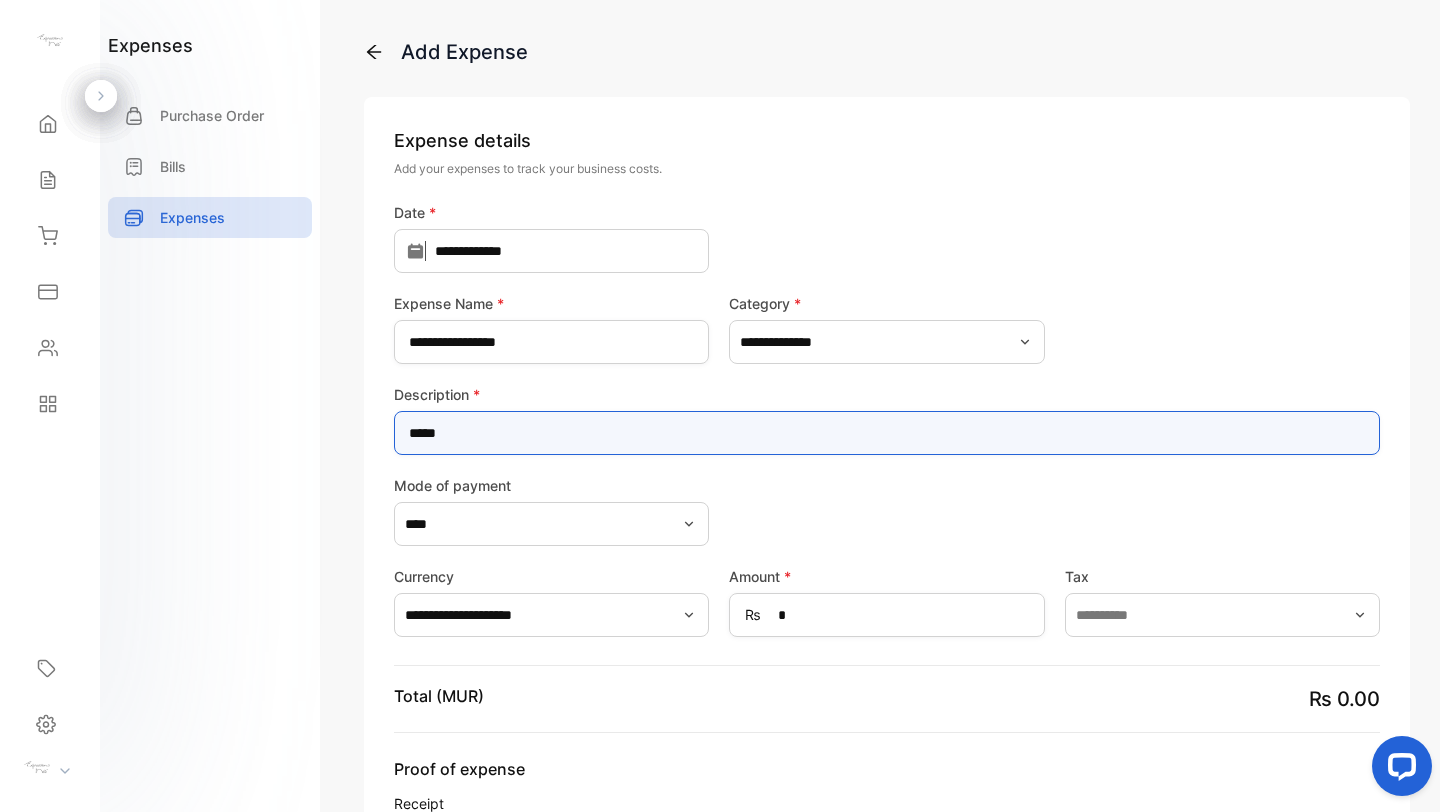 type on "****" 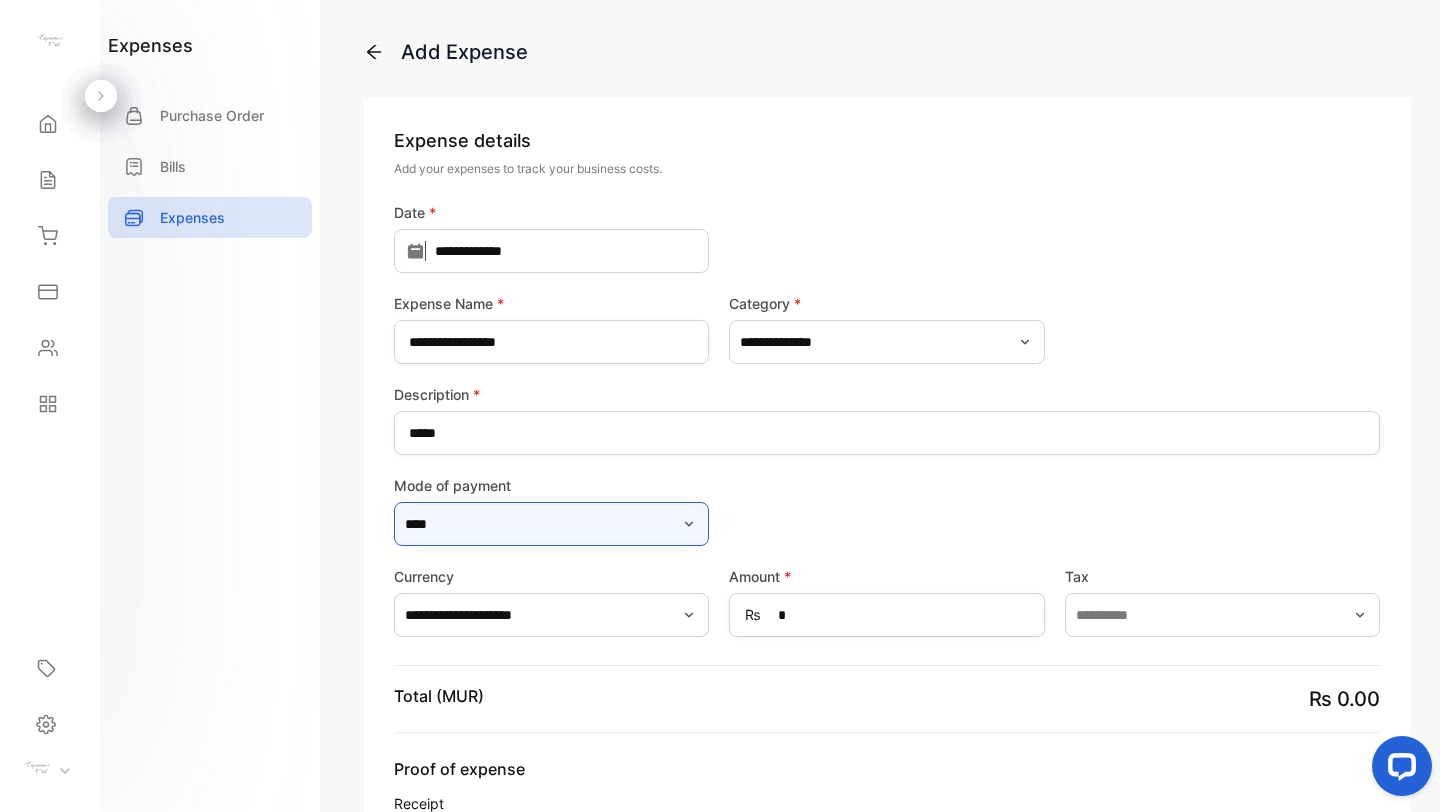 click on "****" at bounding box center [551, 524] 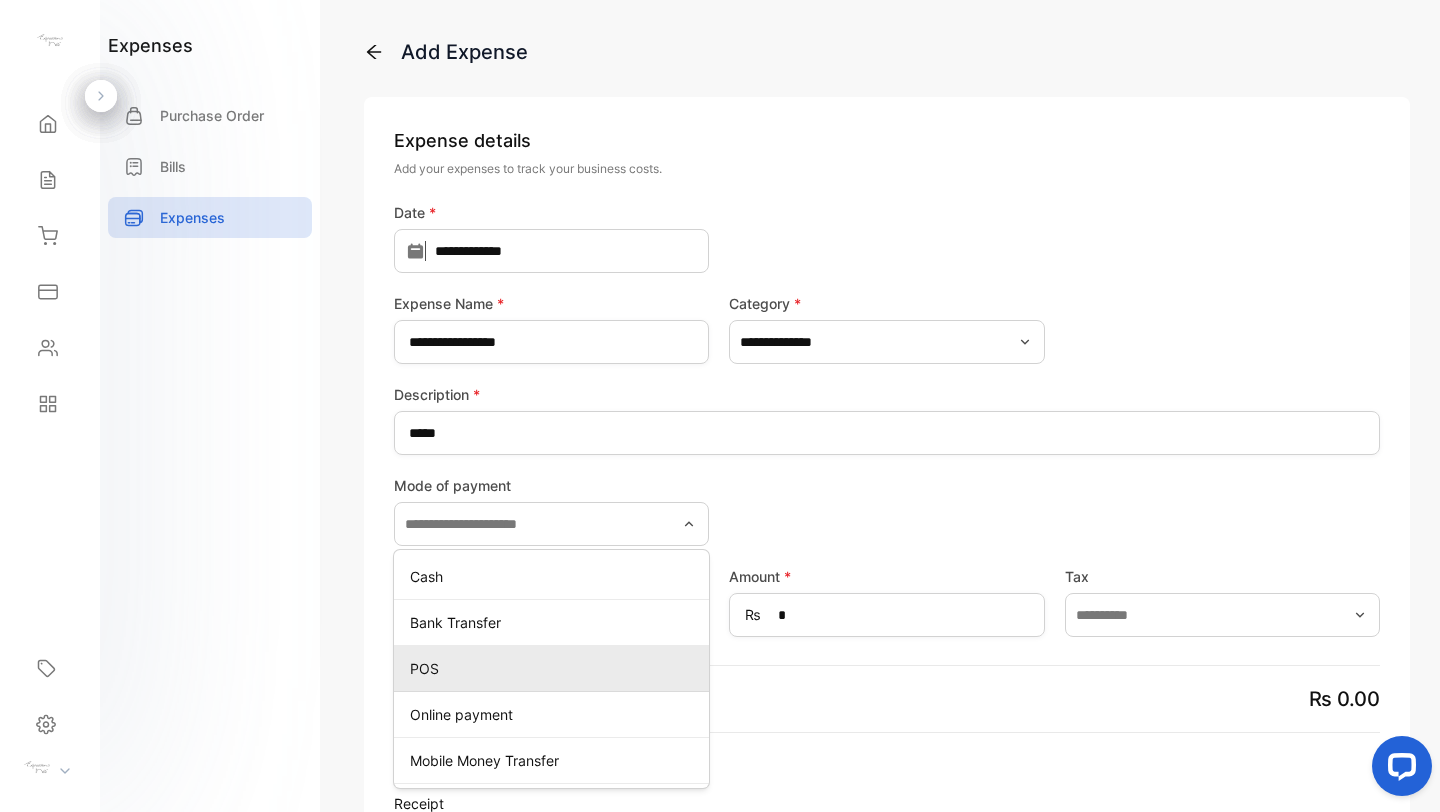 click on "POS" at bounding box center (555, 668) 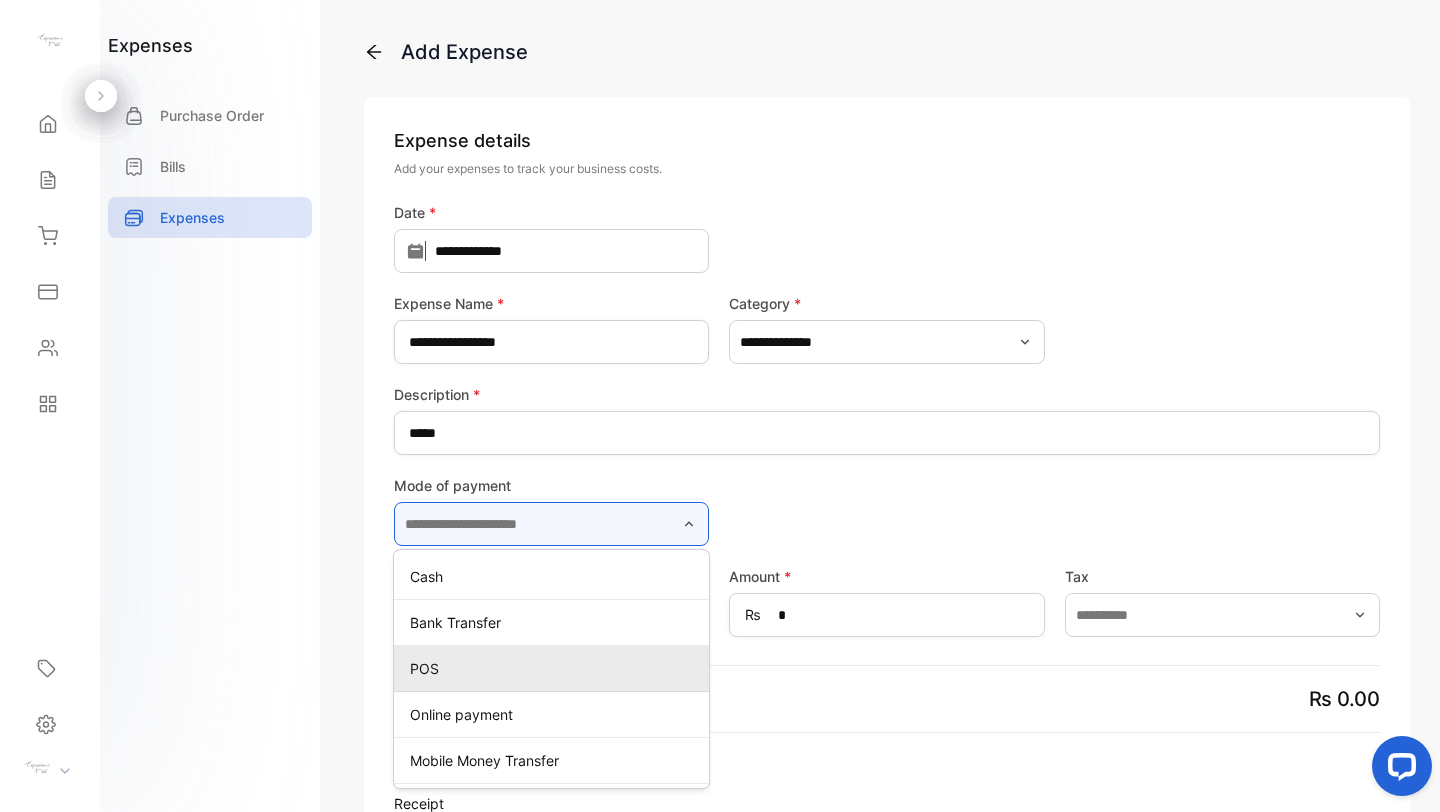 type on "***" 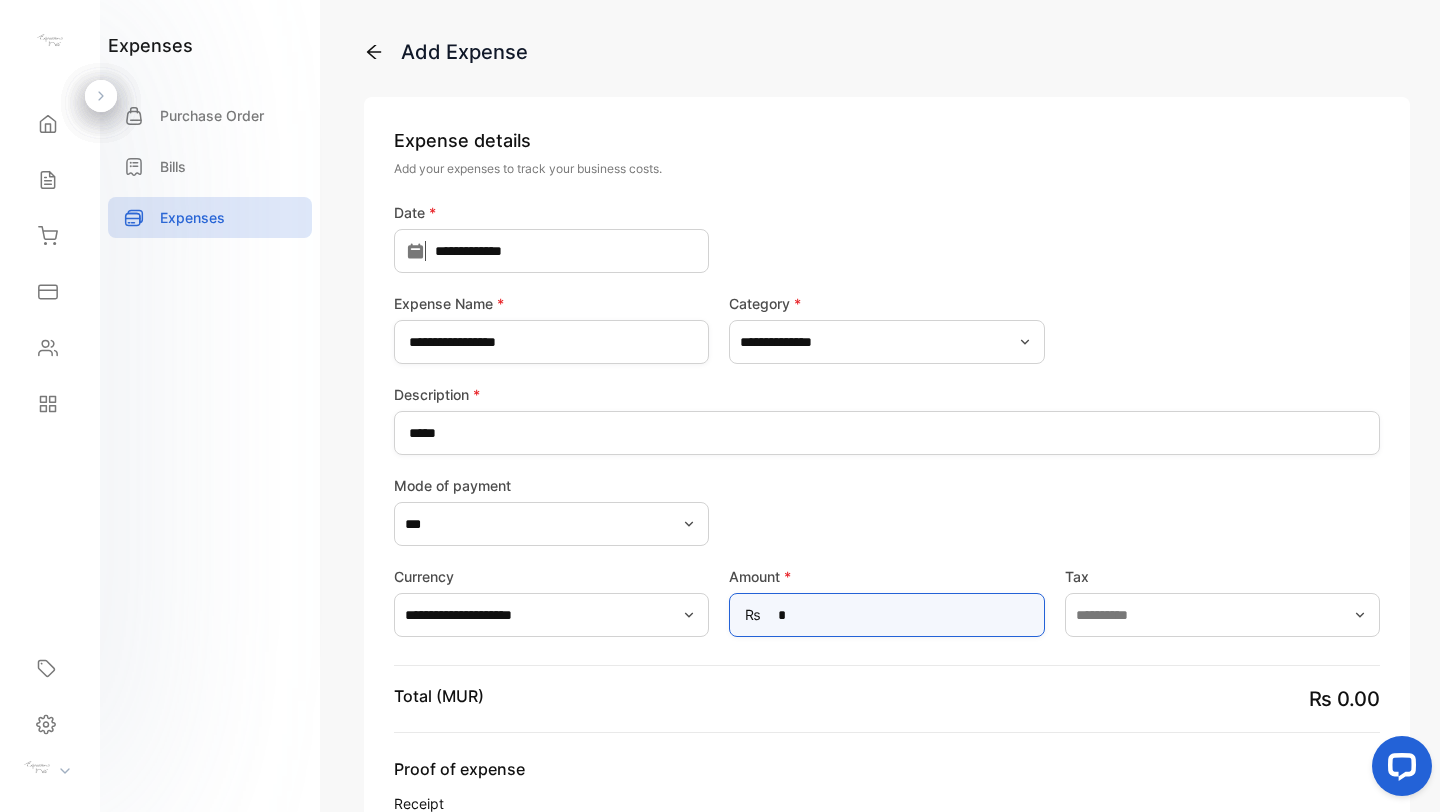click on "*" at bounding box center [886, 615] 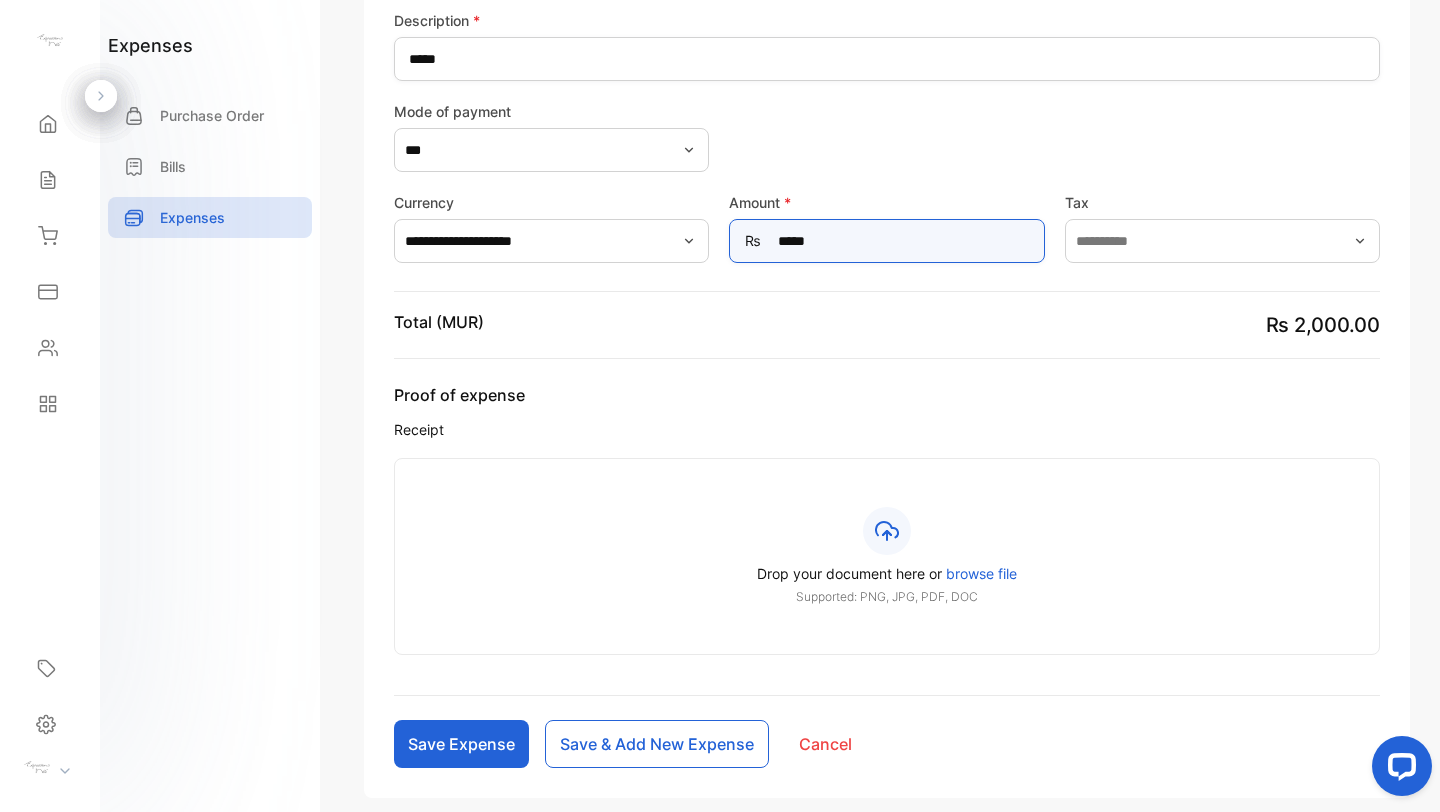 scroll, scrollTop: 533, scrollLeft: 0, axis: vertical 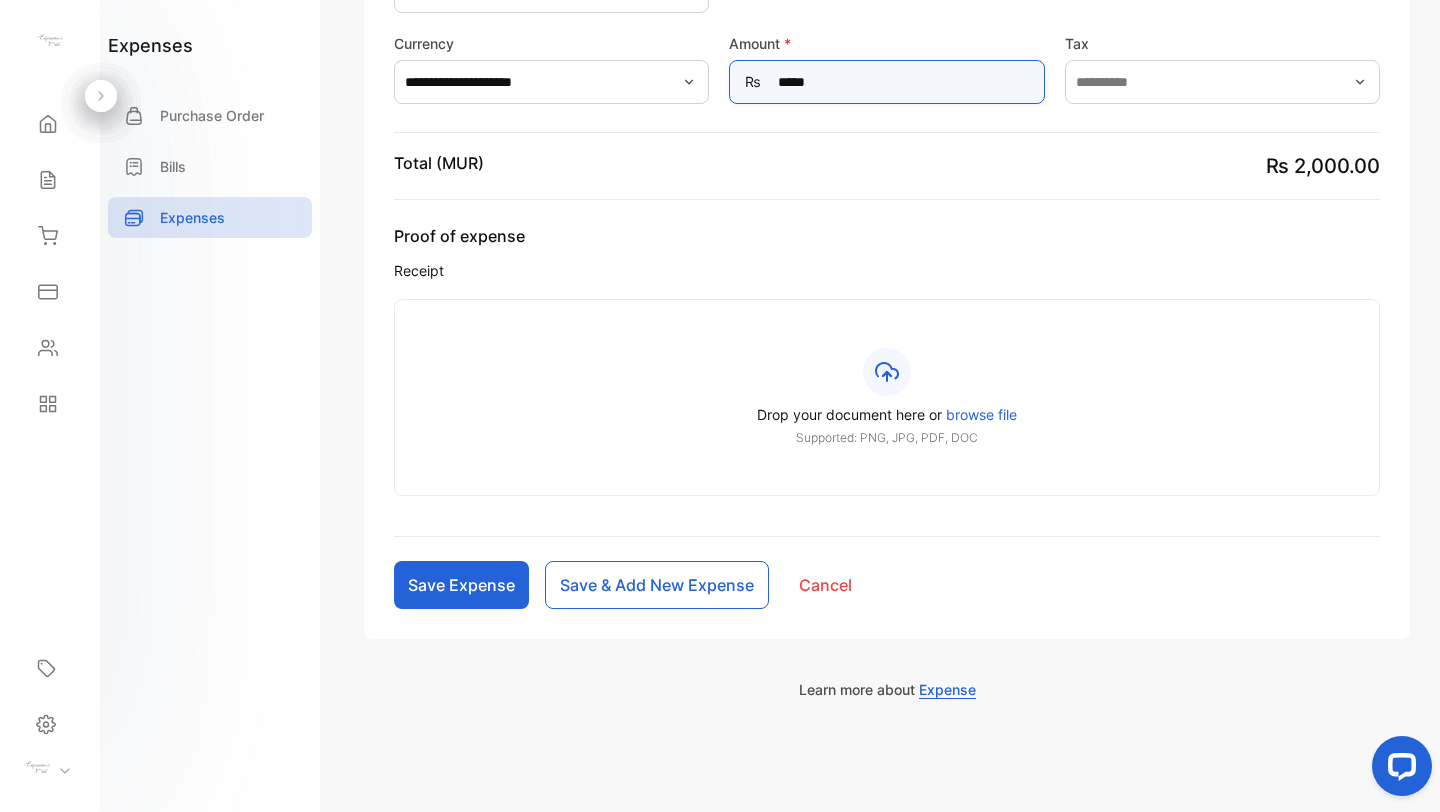 type on "*****" 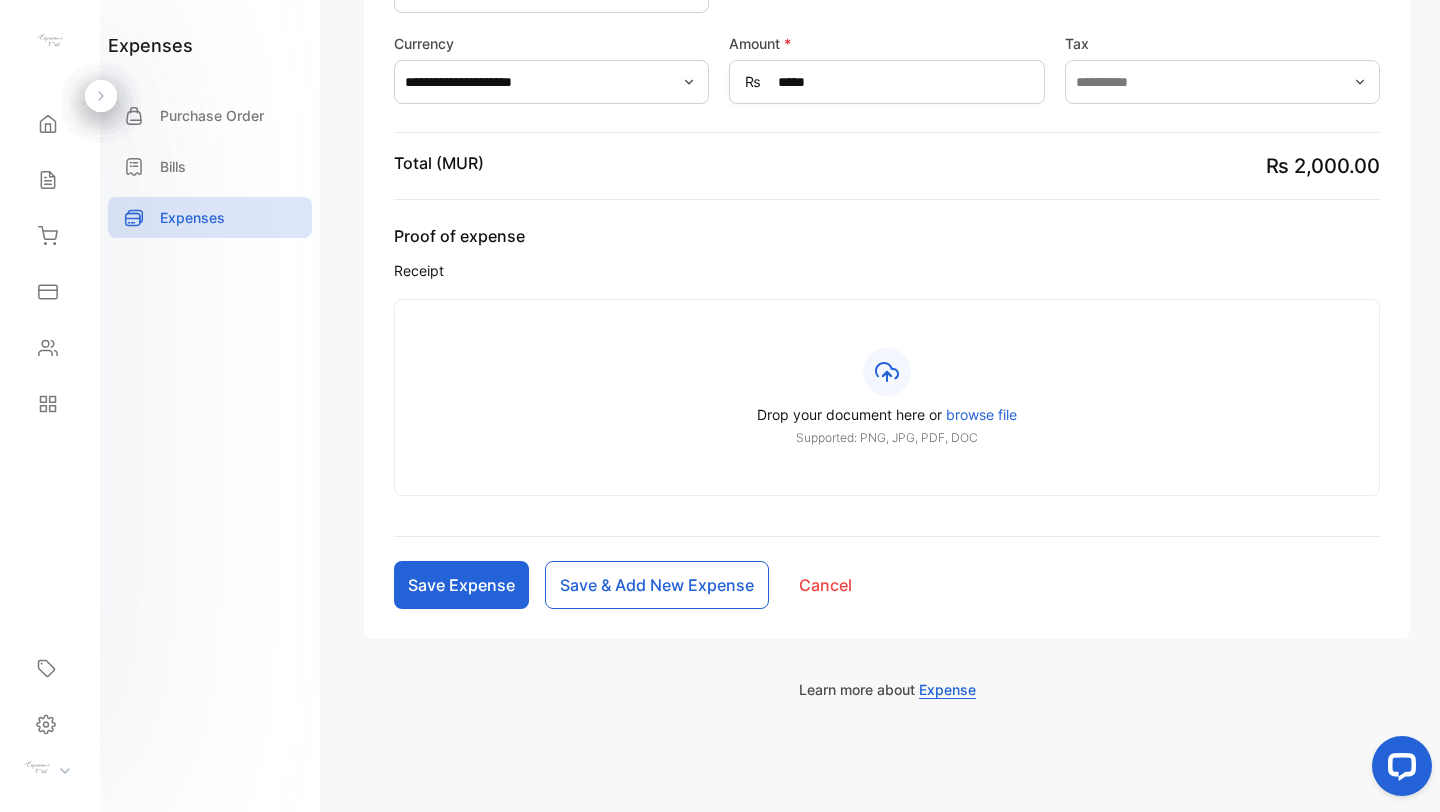 click on "browse file" at bounding box center [981, 414] 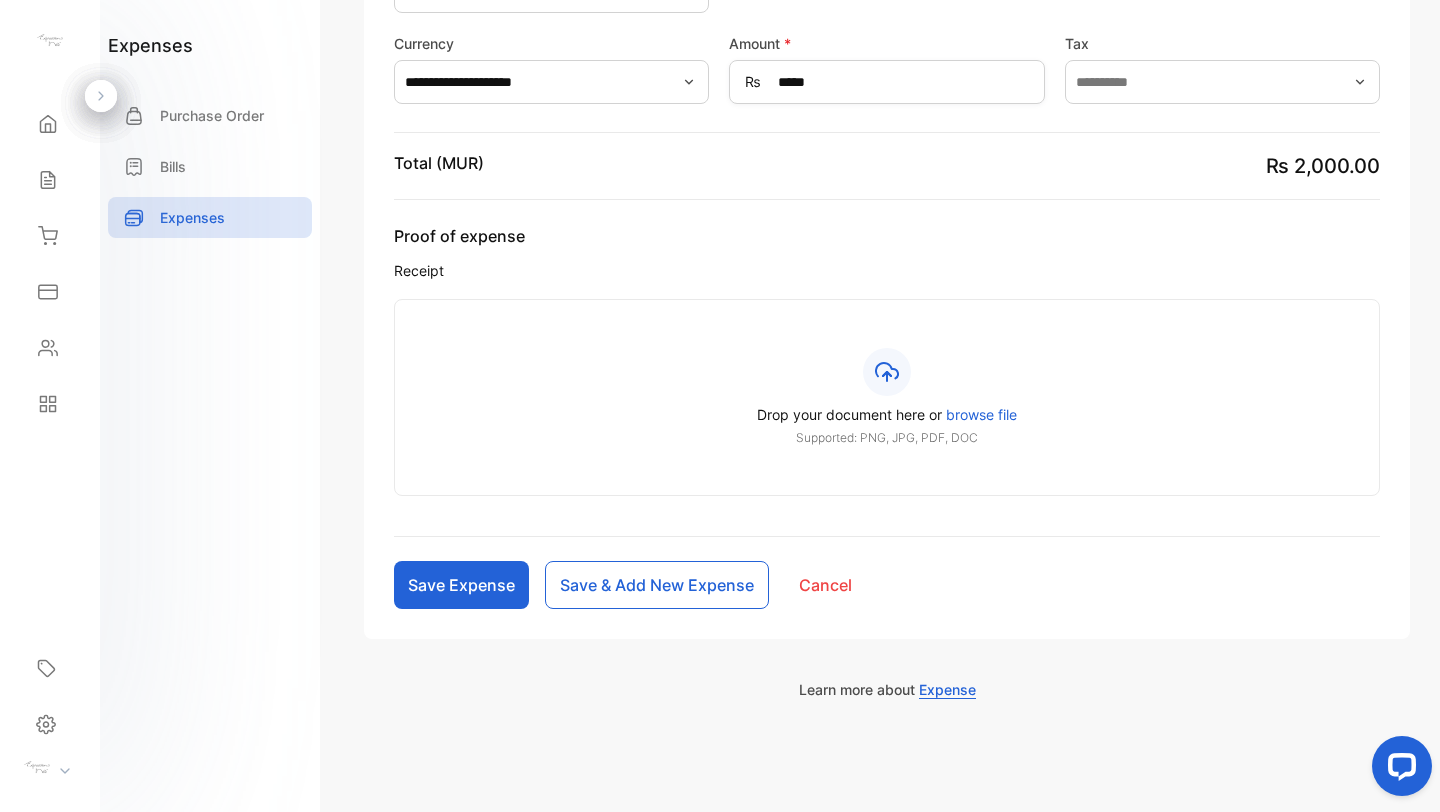scroll, scrollTop: 379, scrollLeft: 0, axis: vertical 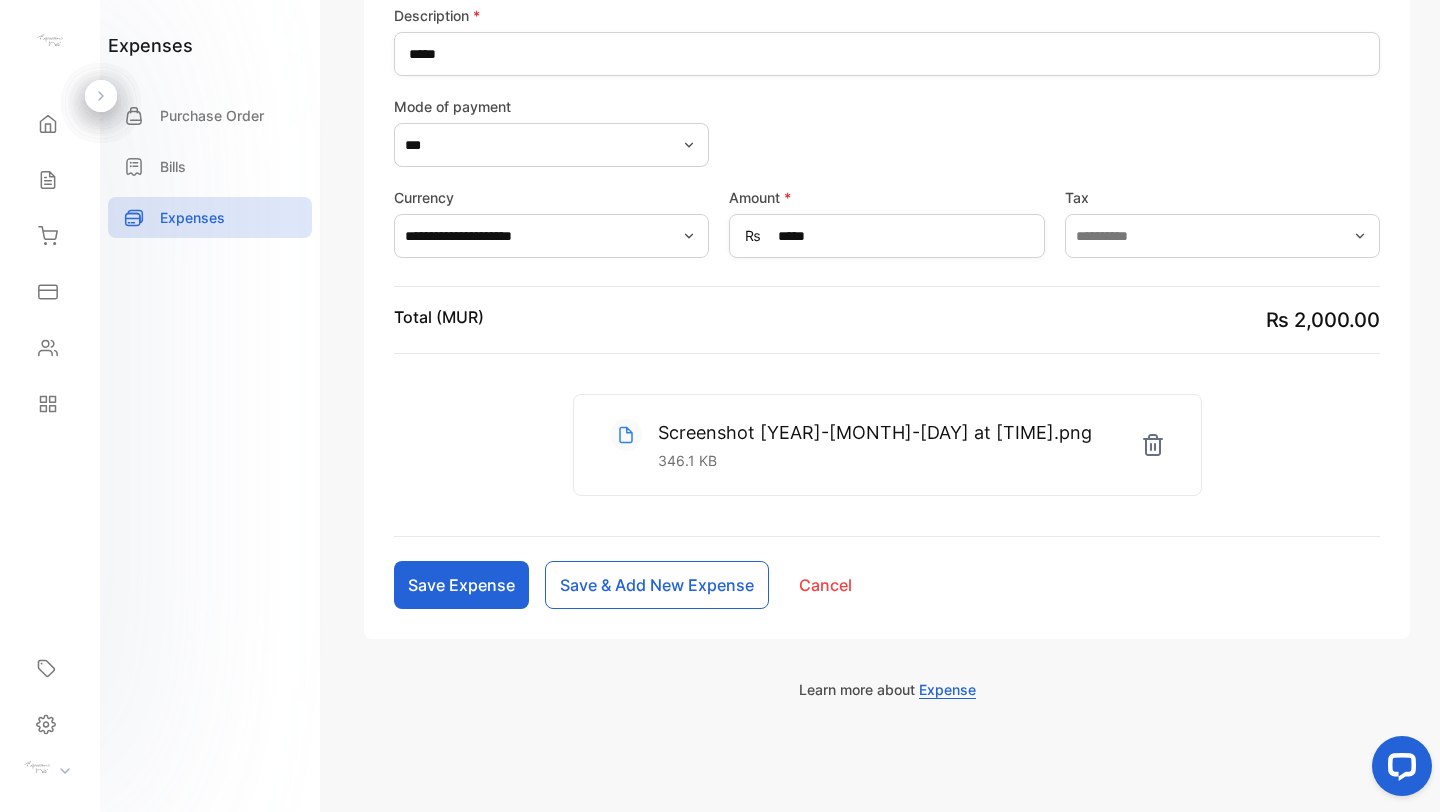 click on "Save Expense" at bounding box center (461, 585) 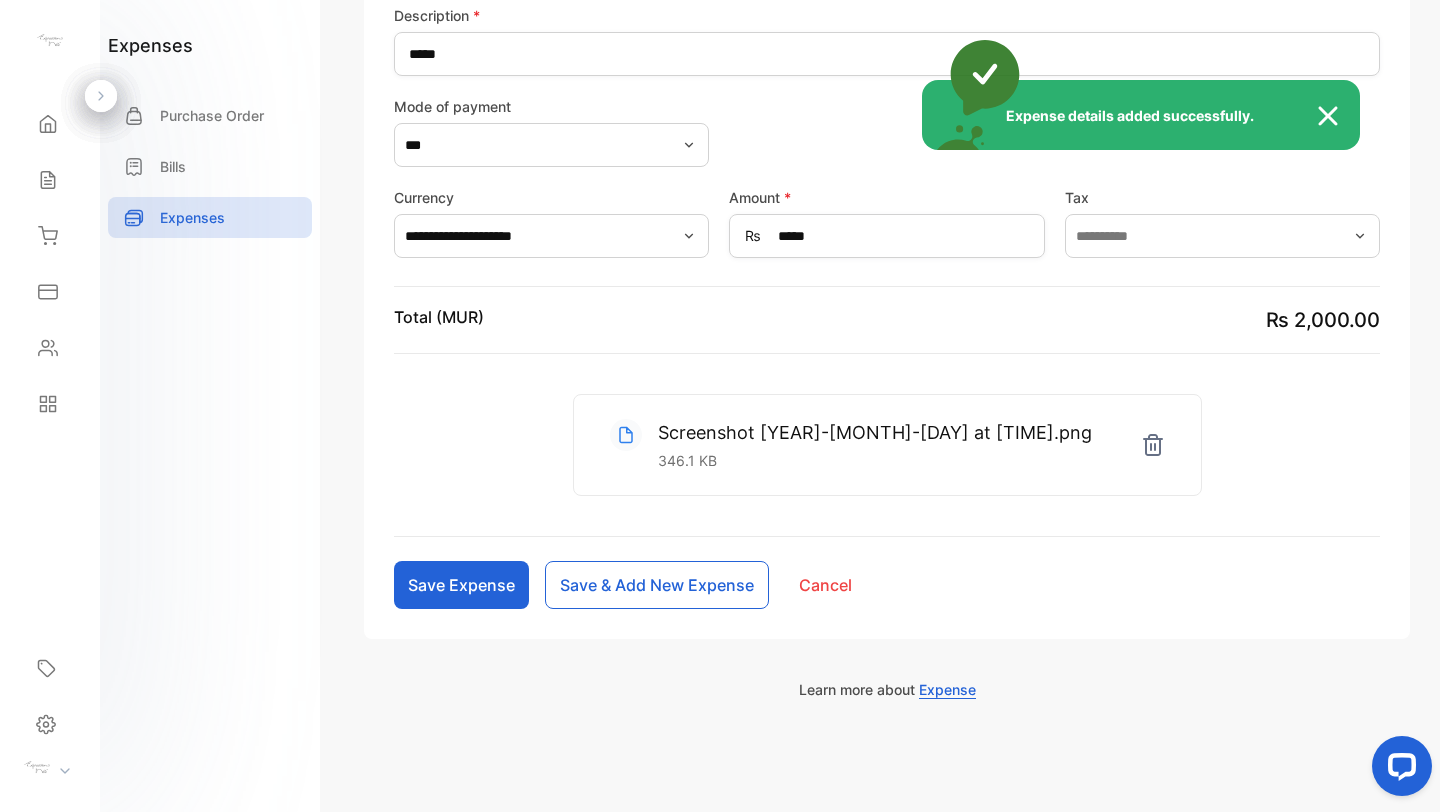type 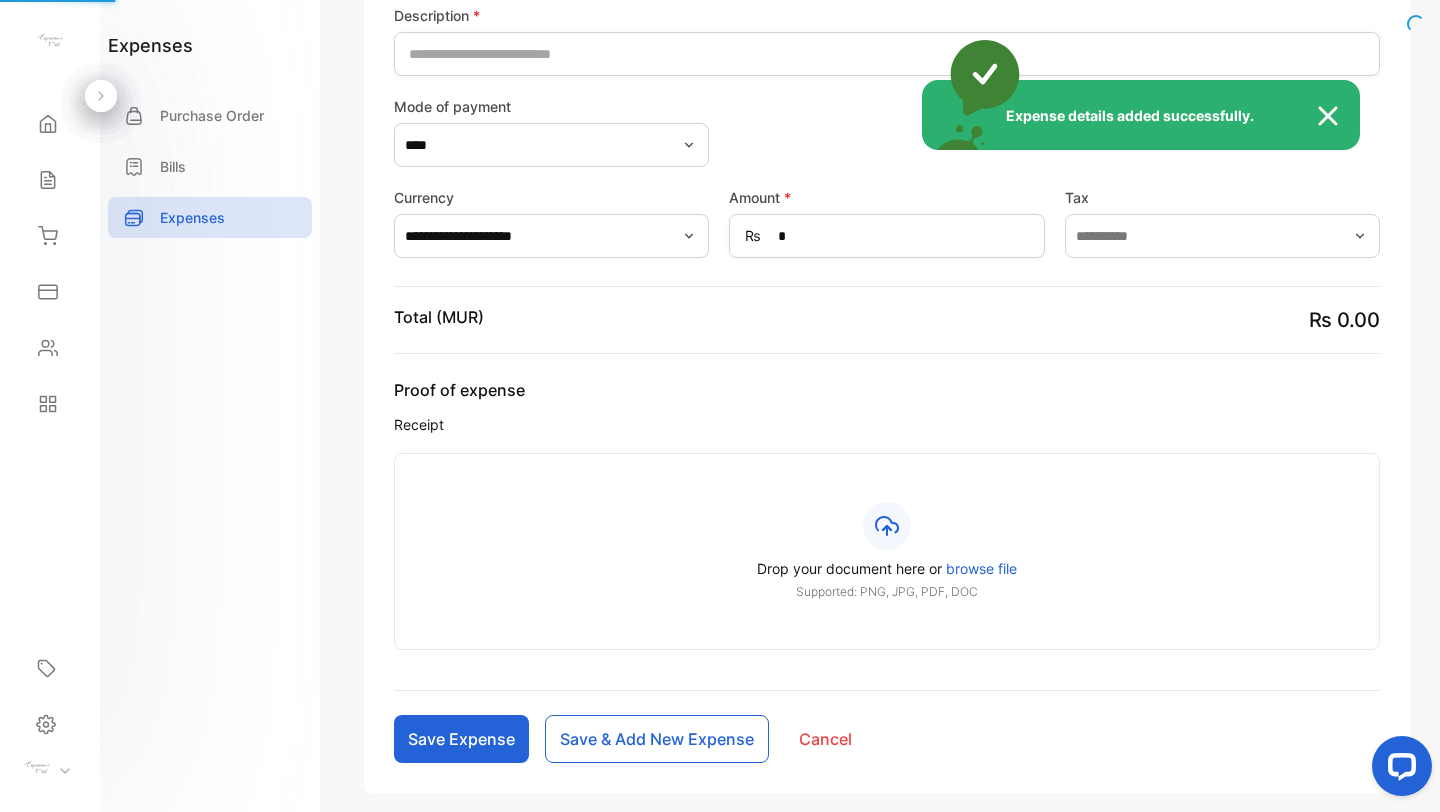 scroll, scrollTop: 214, scrollLeft: 0, axis: vertical 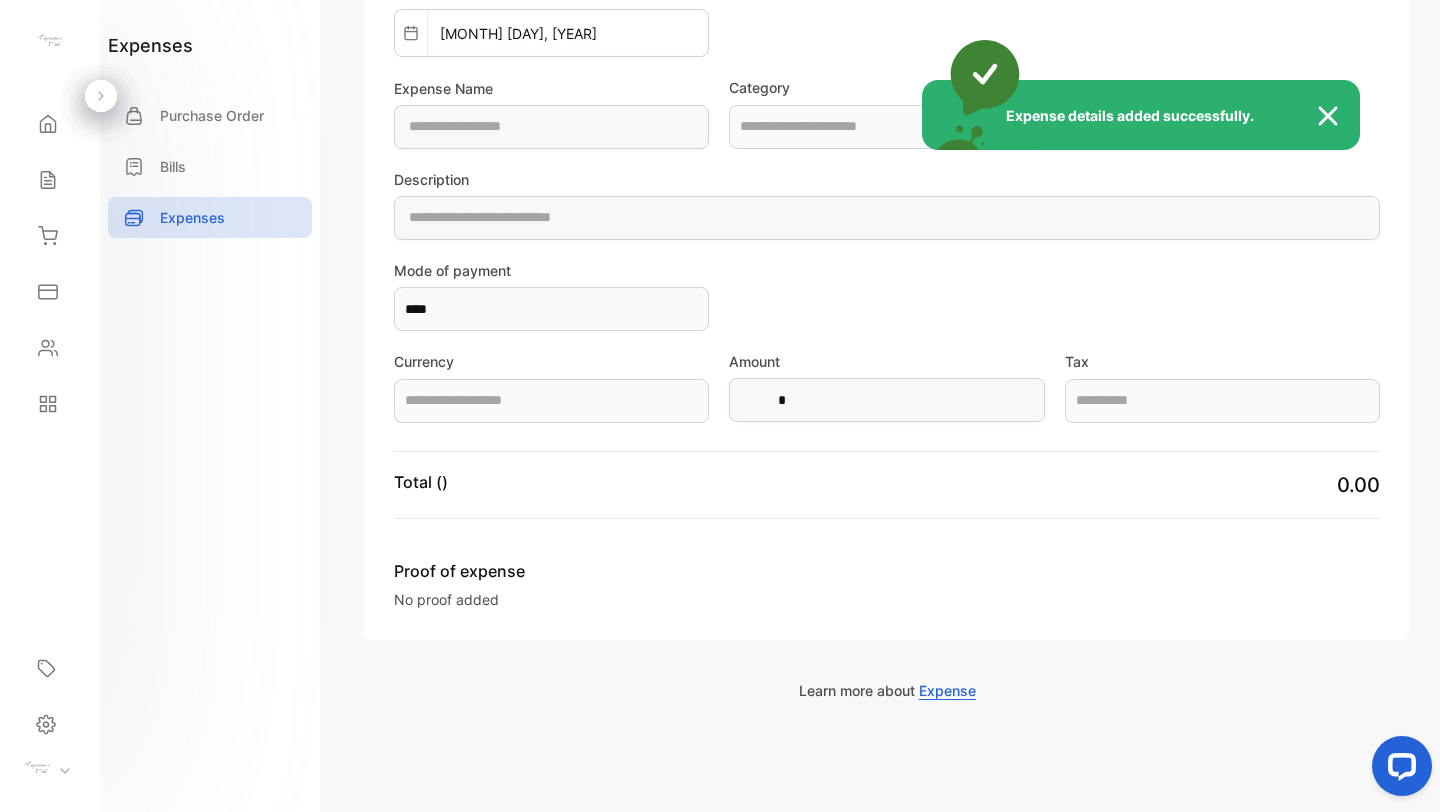 type on "**********" 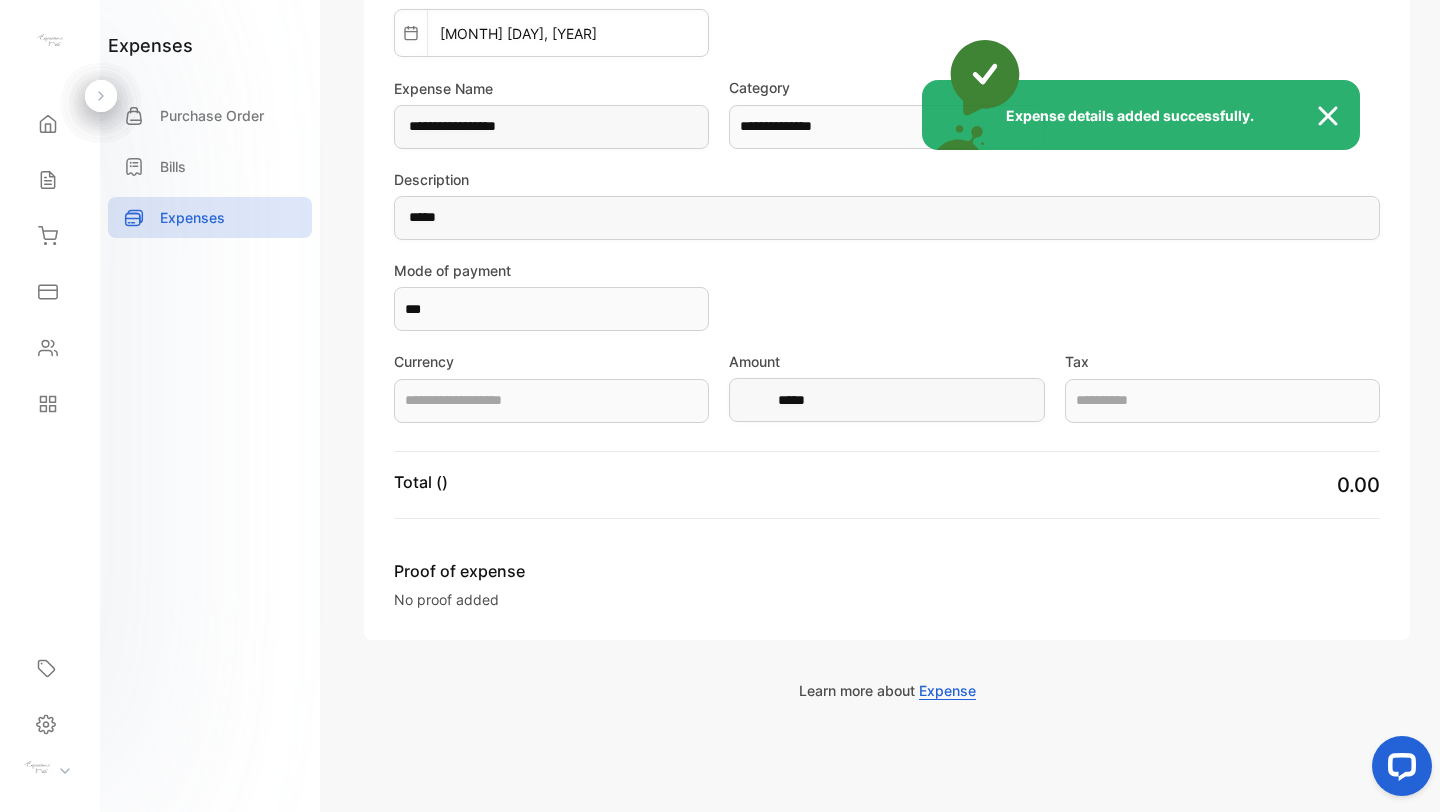 type on "**********" 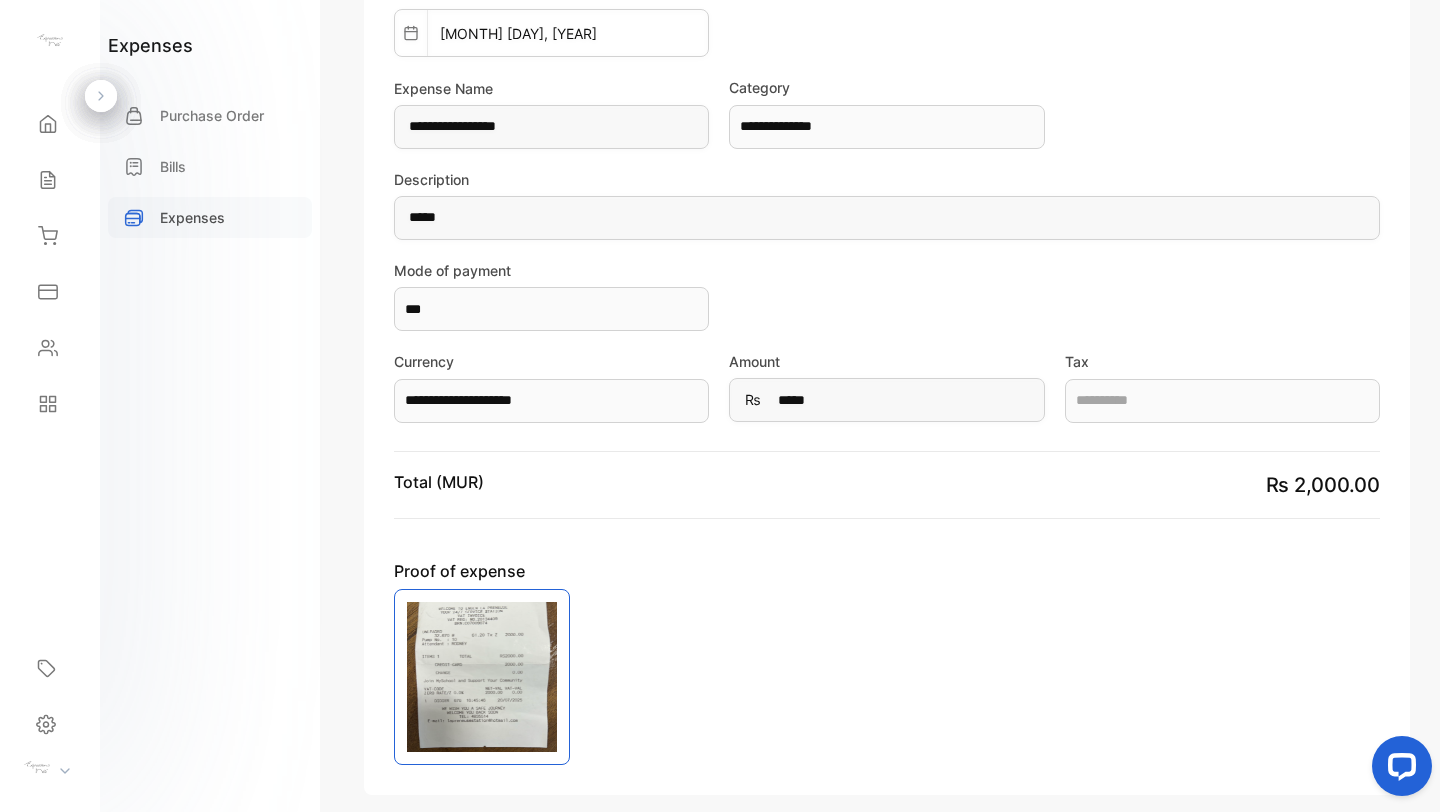 click on "Expenses" at bounding box center [192, 217] 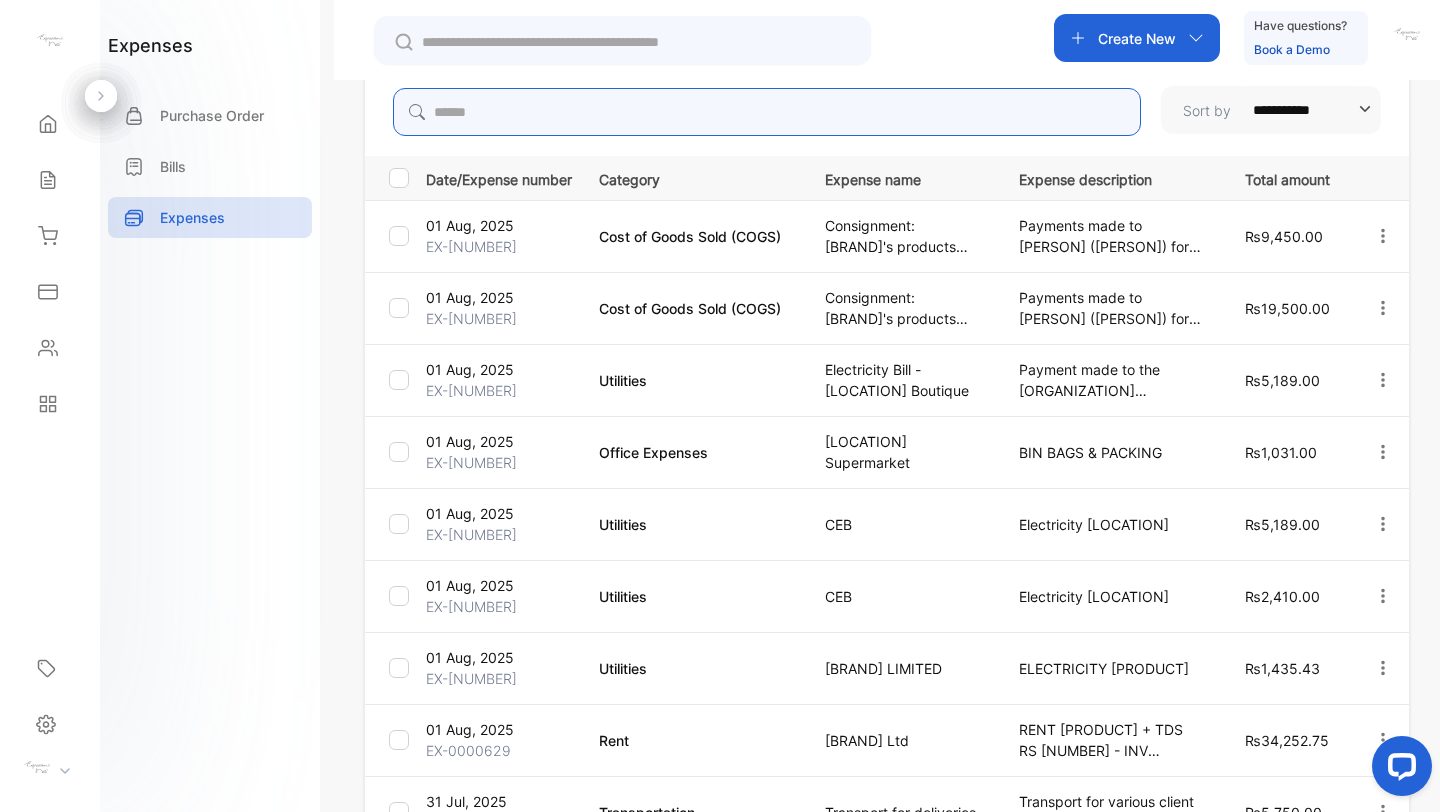 click at bounding box center (767, 112) 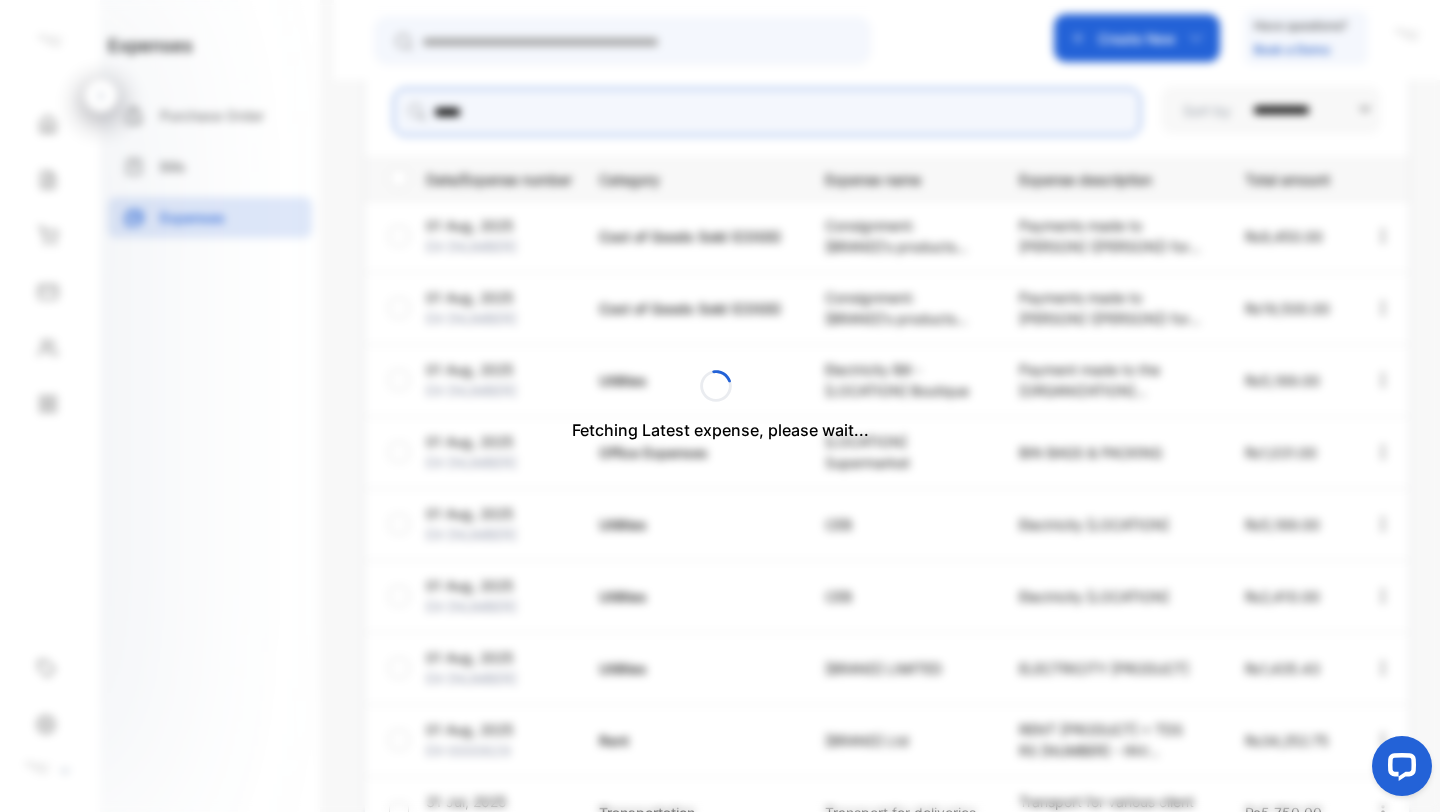 scroll, scrollTop: 66, scrollLeft: 0, axis: vertical 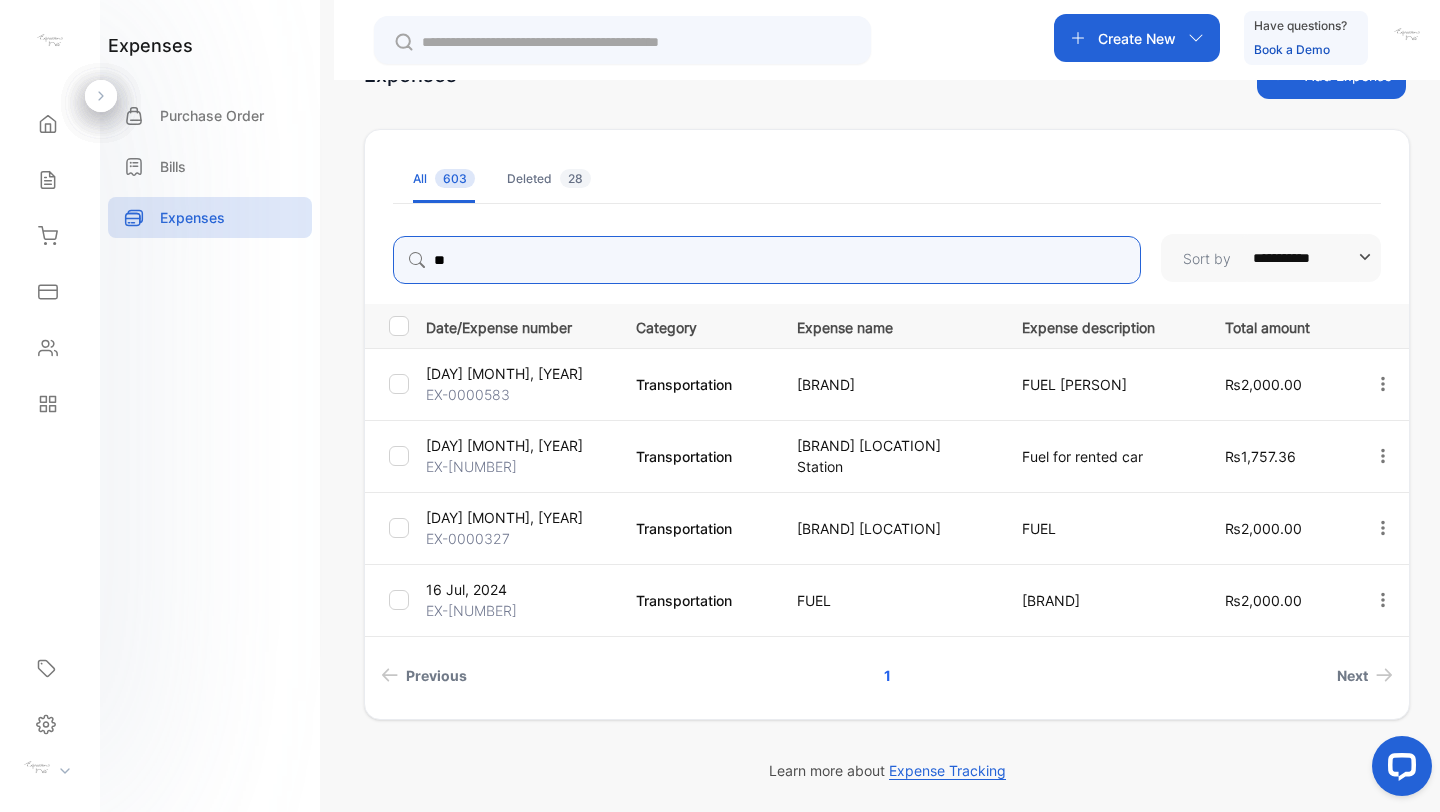 type on "*" 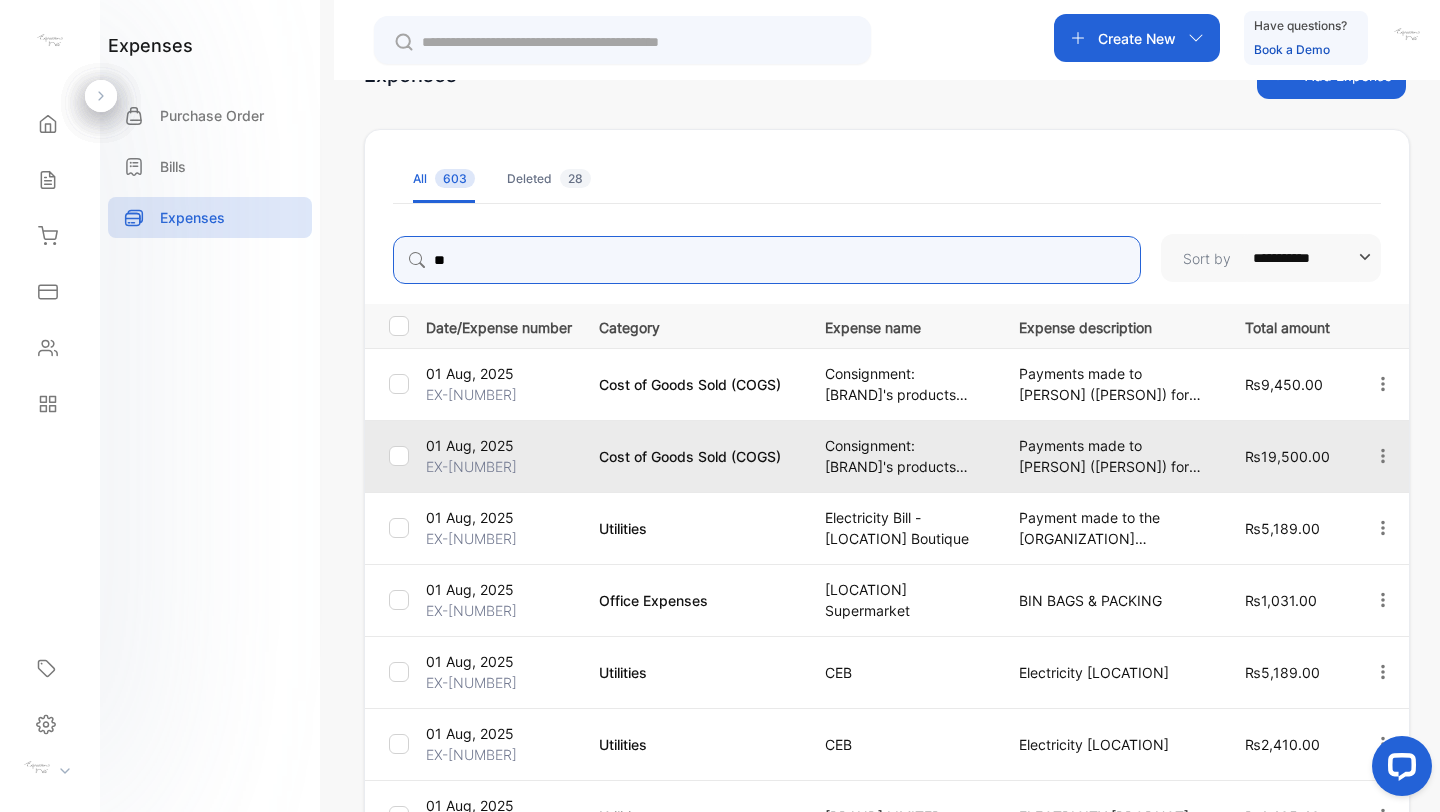 scroll, scrollTop: 214, scrollLeft: 0, axis: vertical 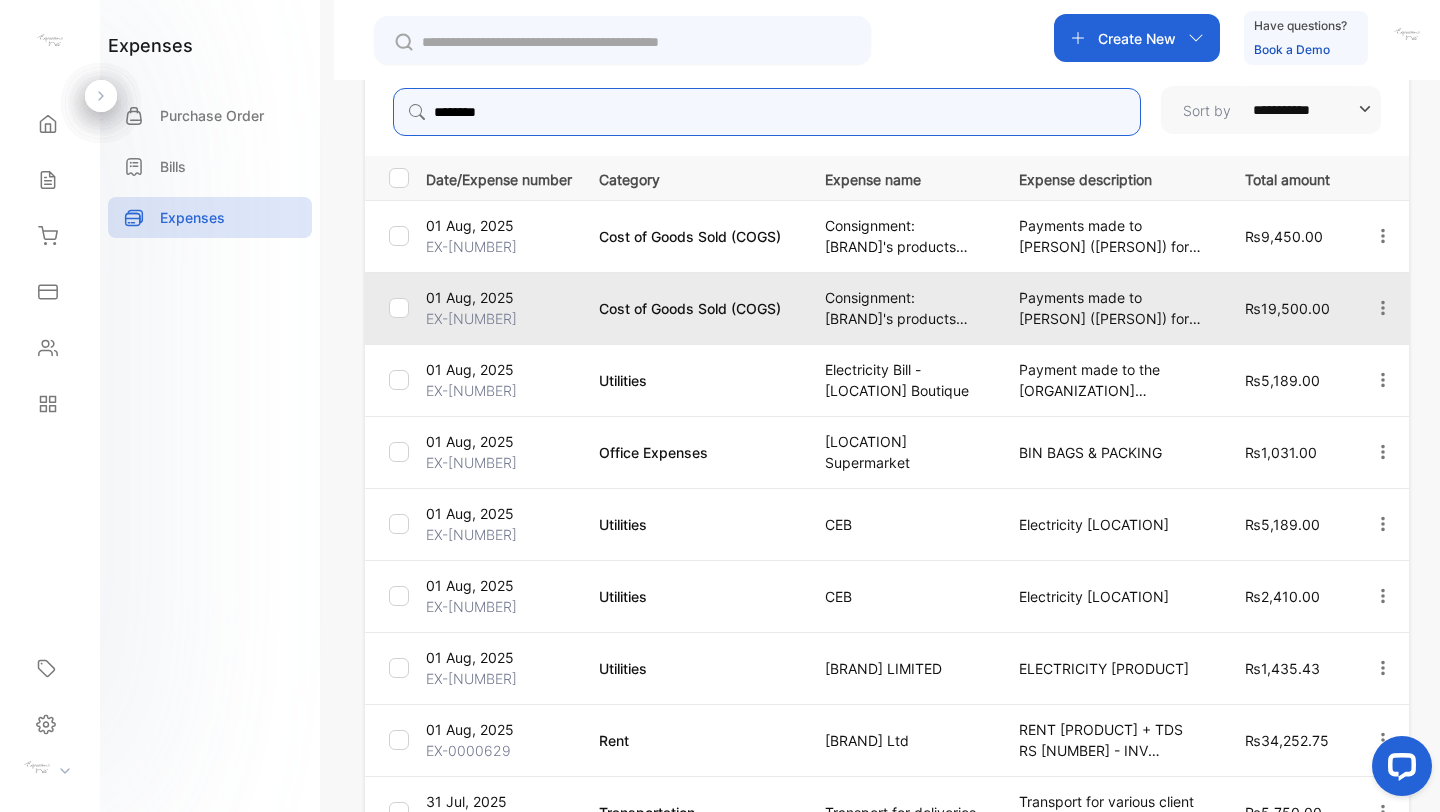 type on "********" 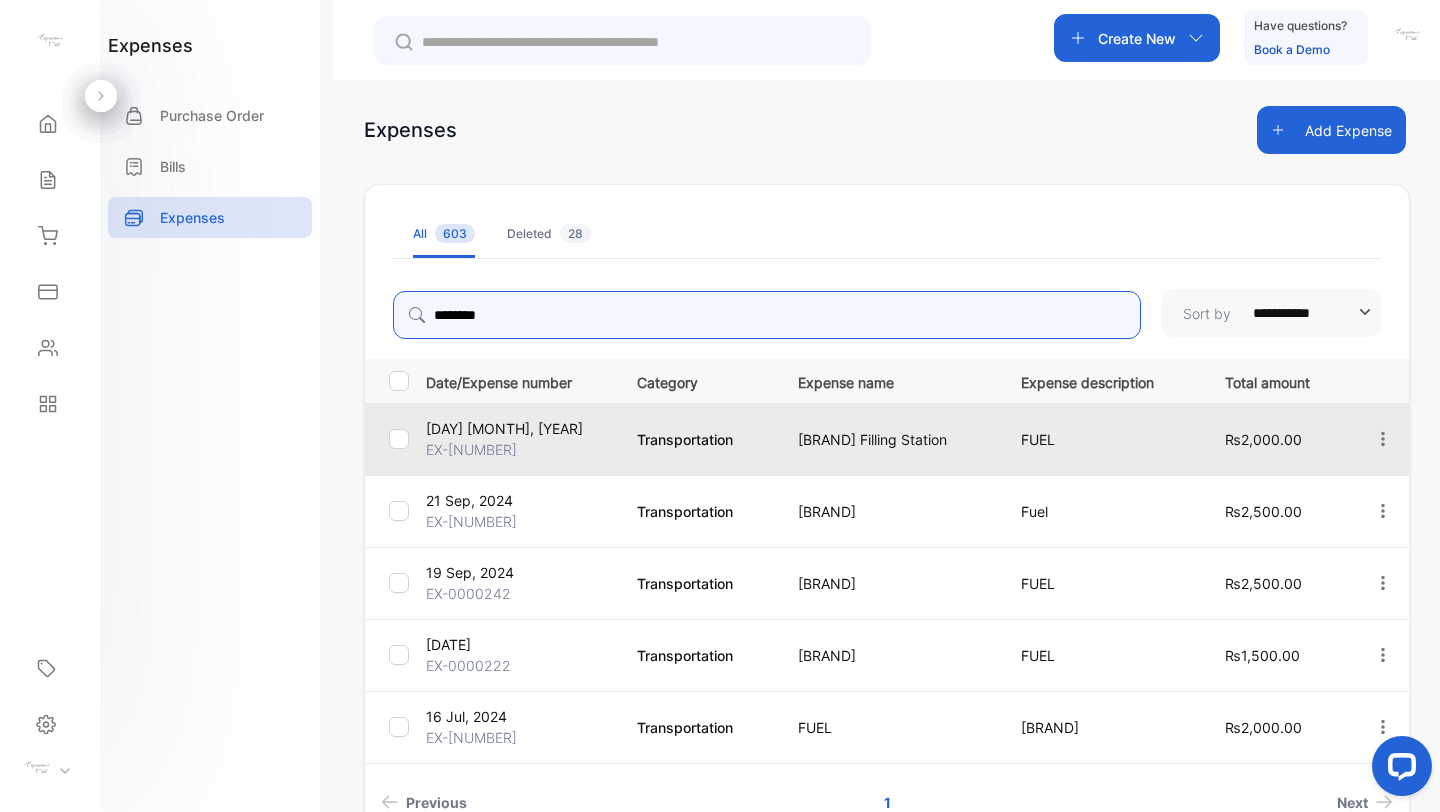scroll, scrollTop: 0, scrollLeft: 0, axis: both 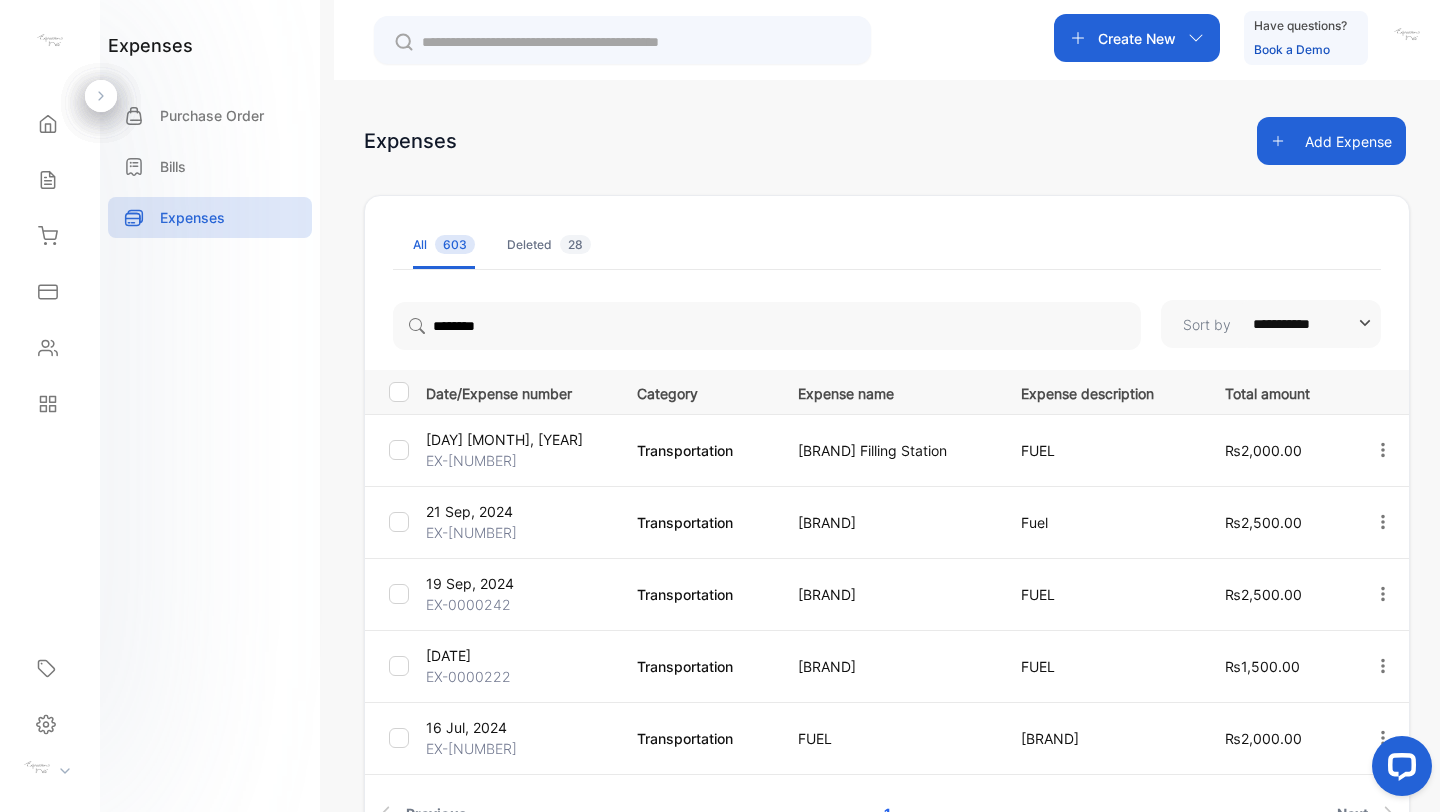 click on "Add Expense" at bounding box center [1331, 141] 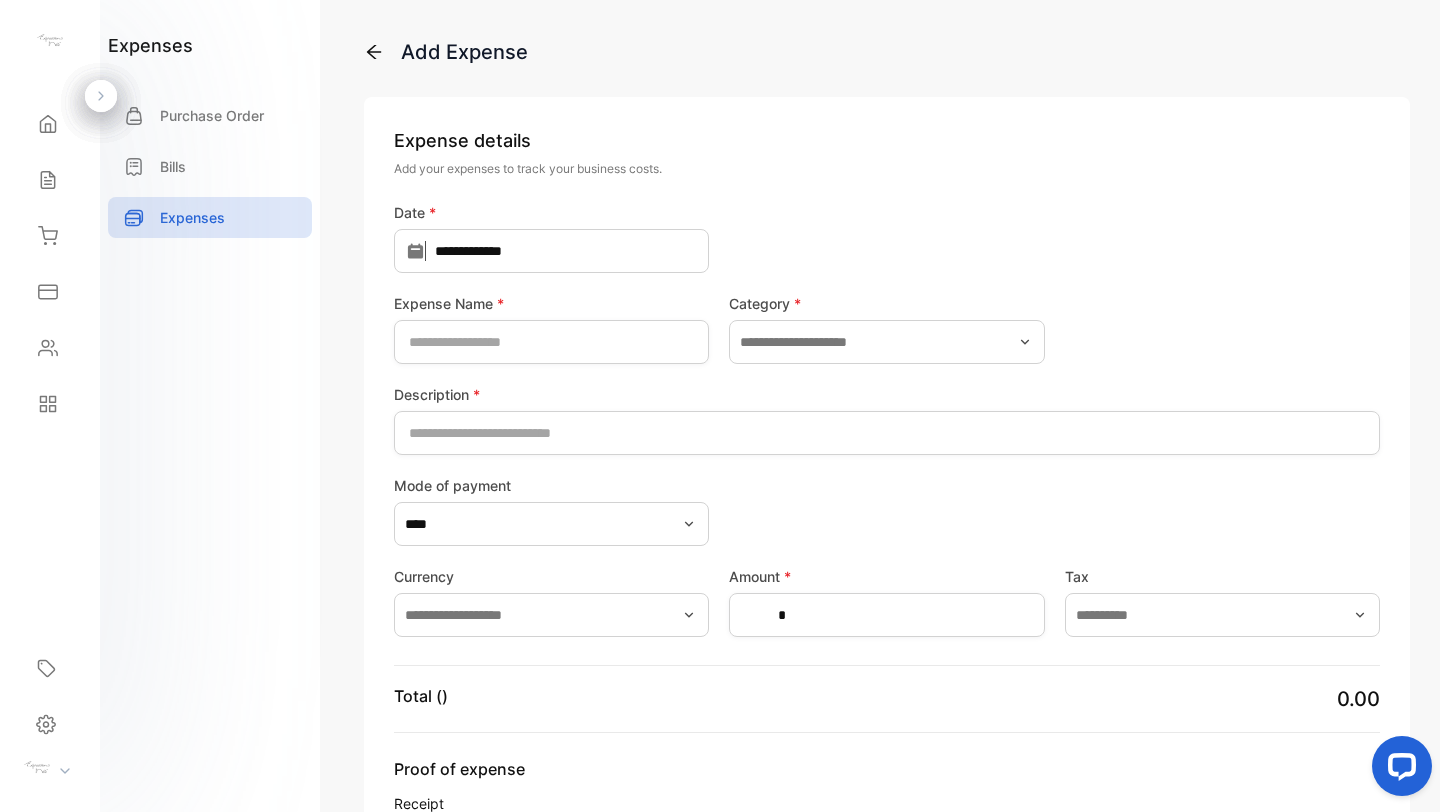 type on "**********" 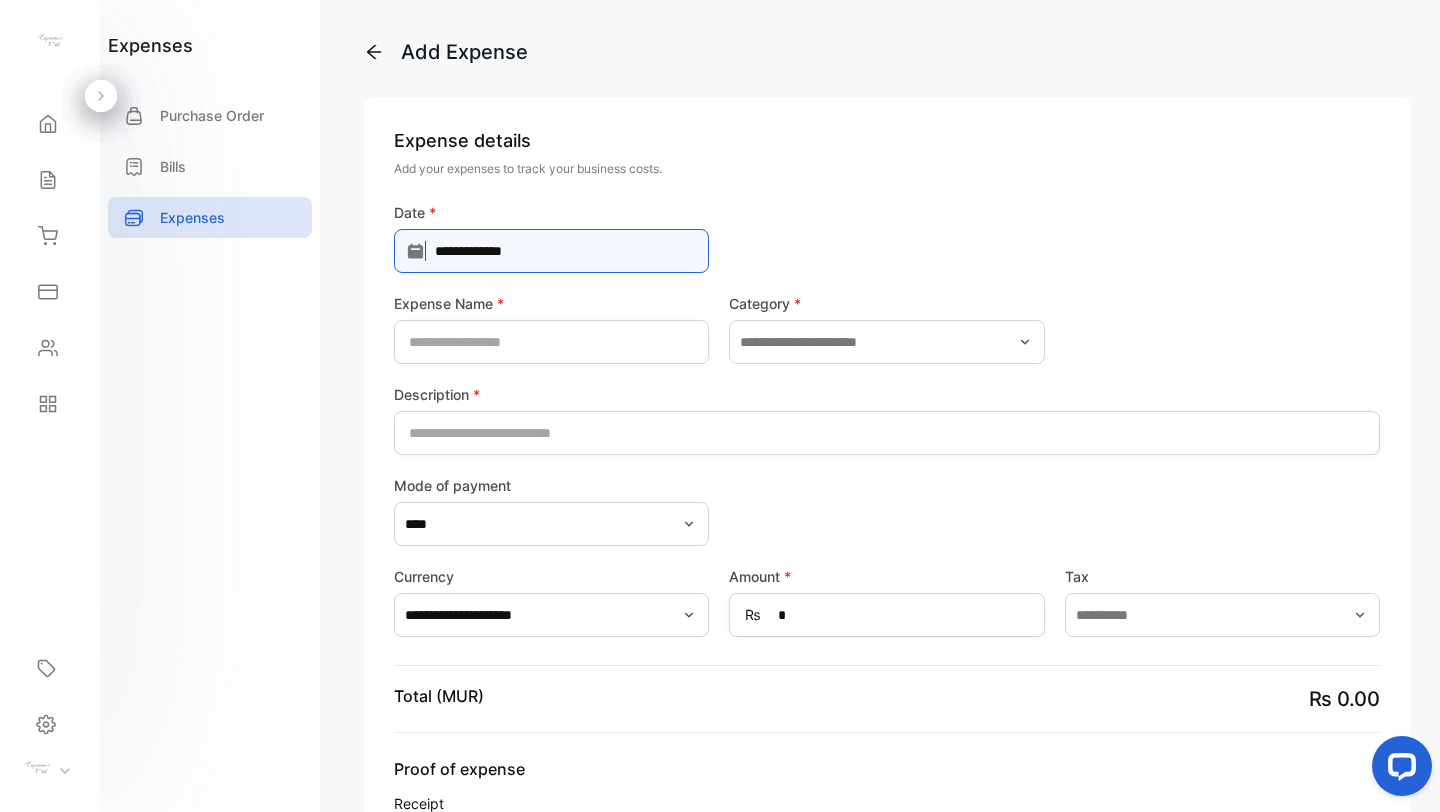 click on "**********" at bounding box center [551, 251] 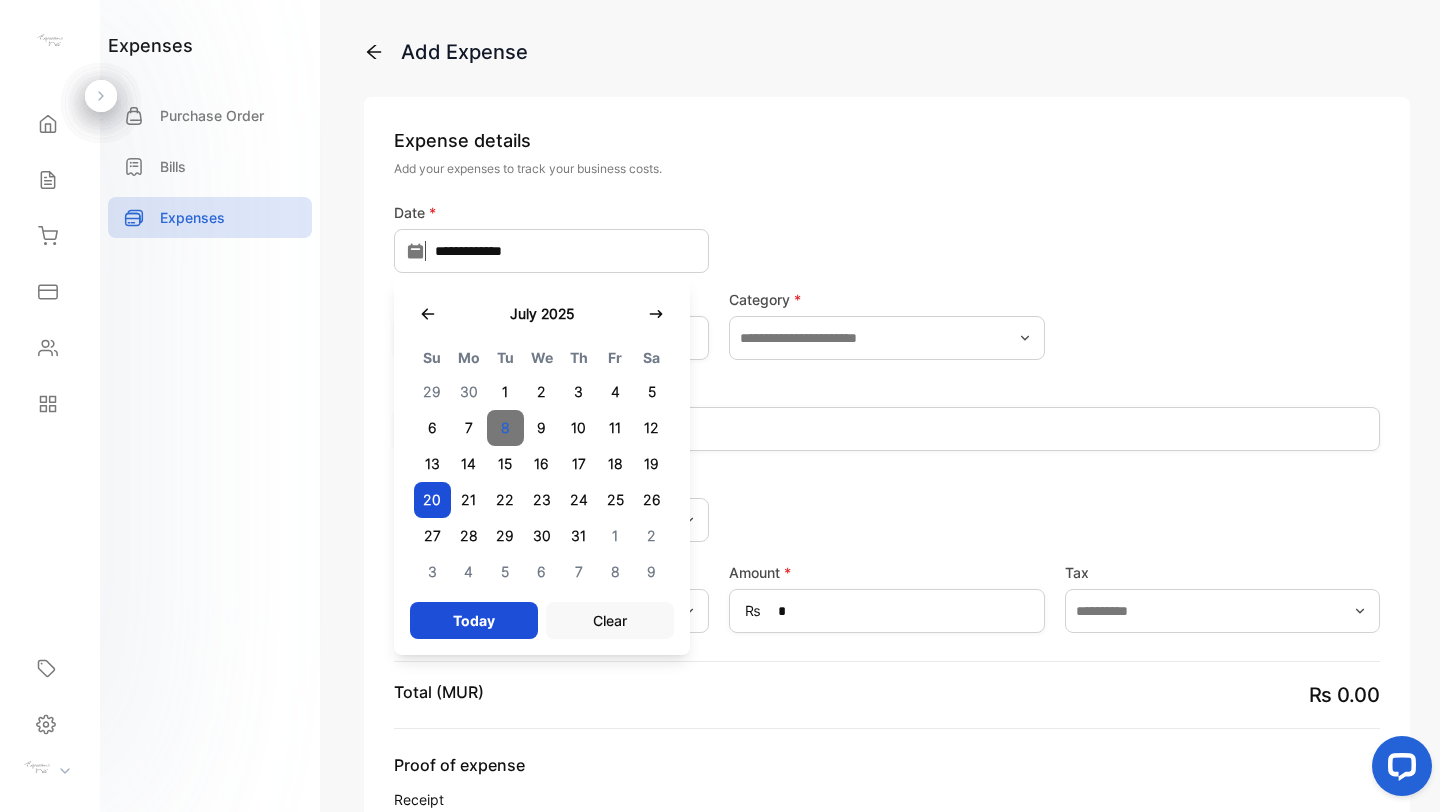 click on "8" at bounding box center (505, 428) 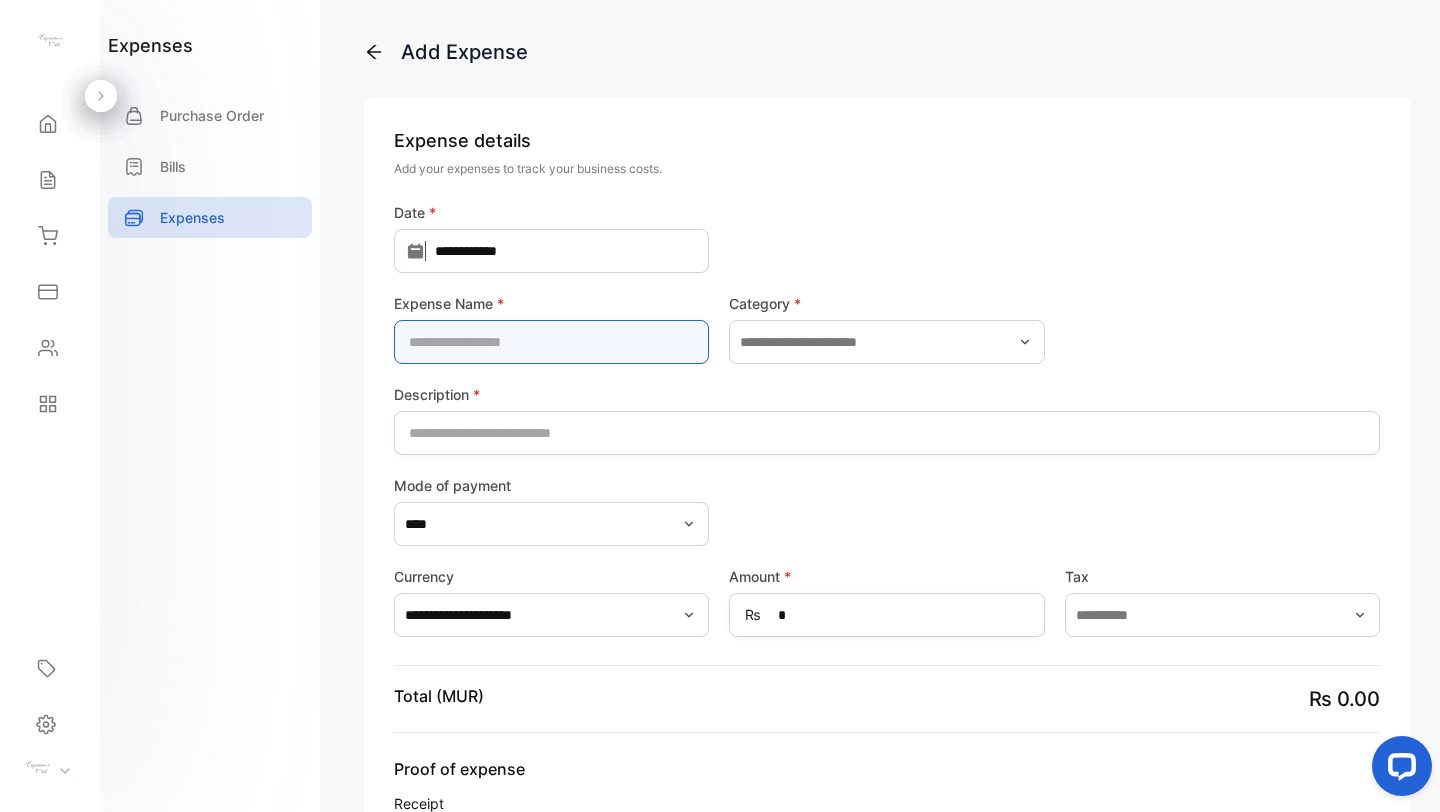 click at bounding box center [551, 342] 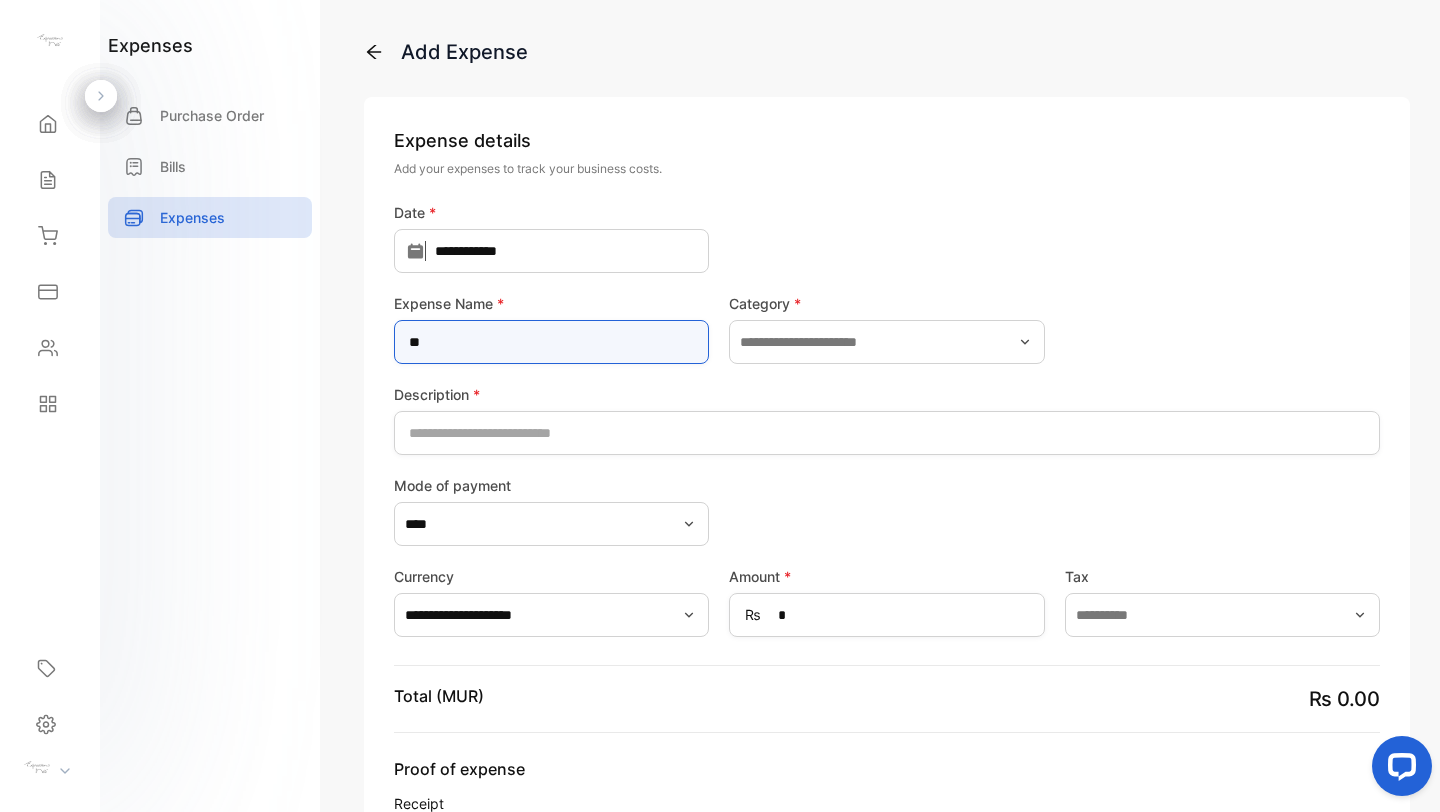 type on "*" 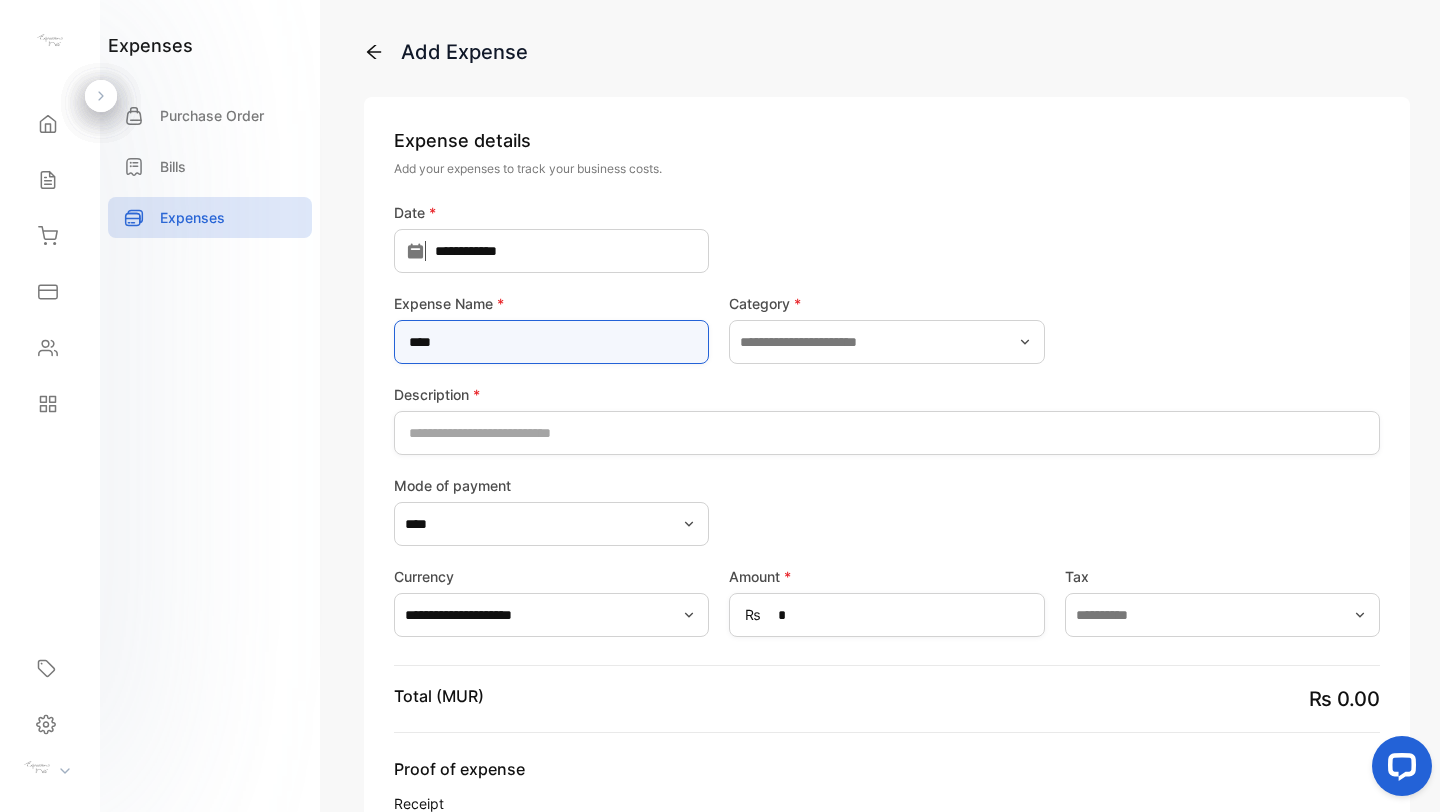 type on "**********" 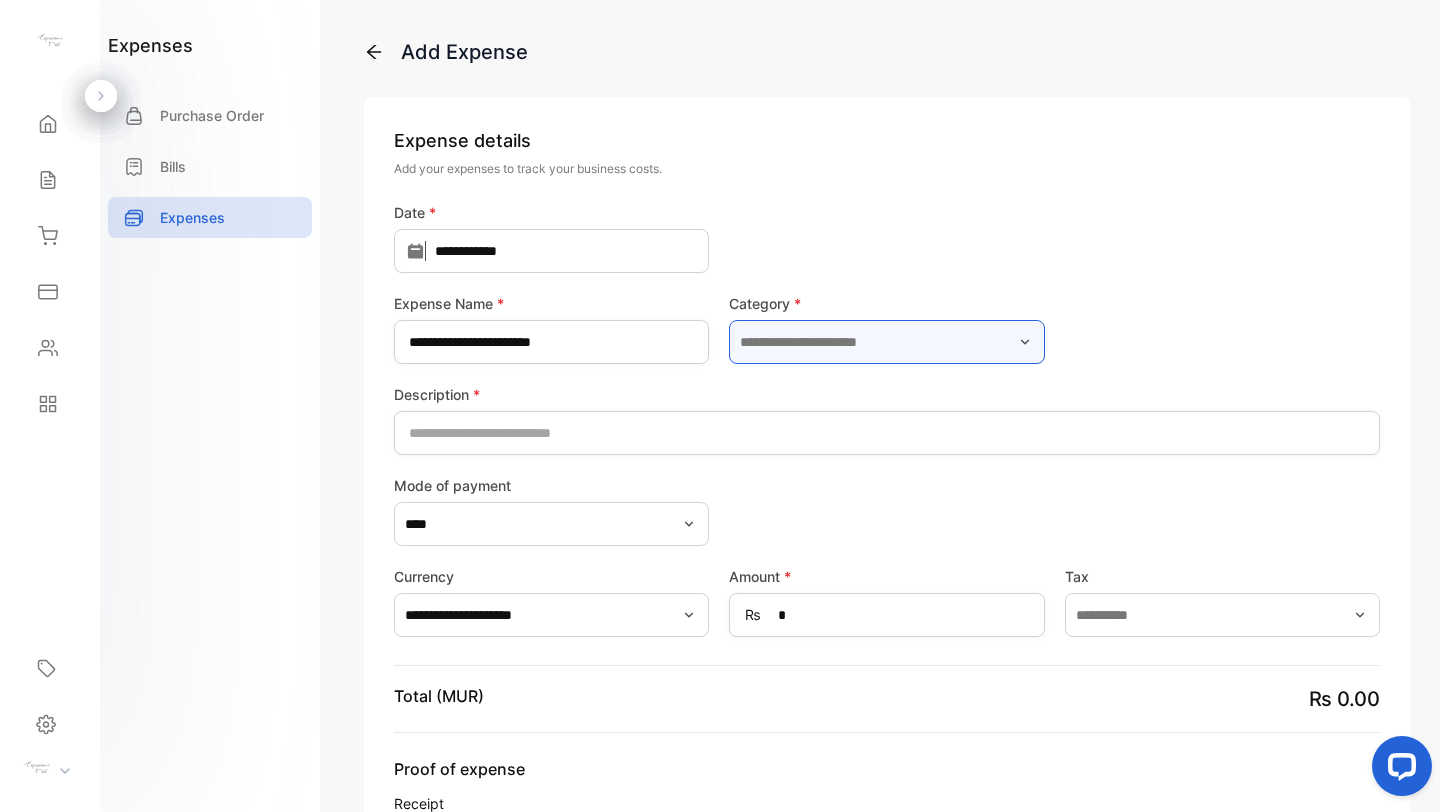 click at bounding box center (886, 342) 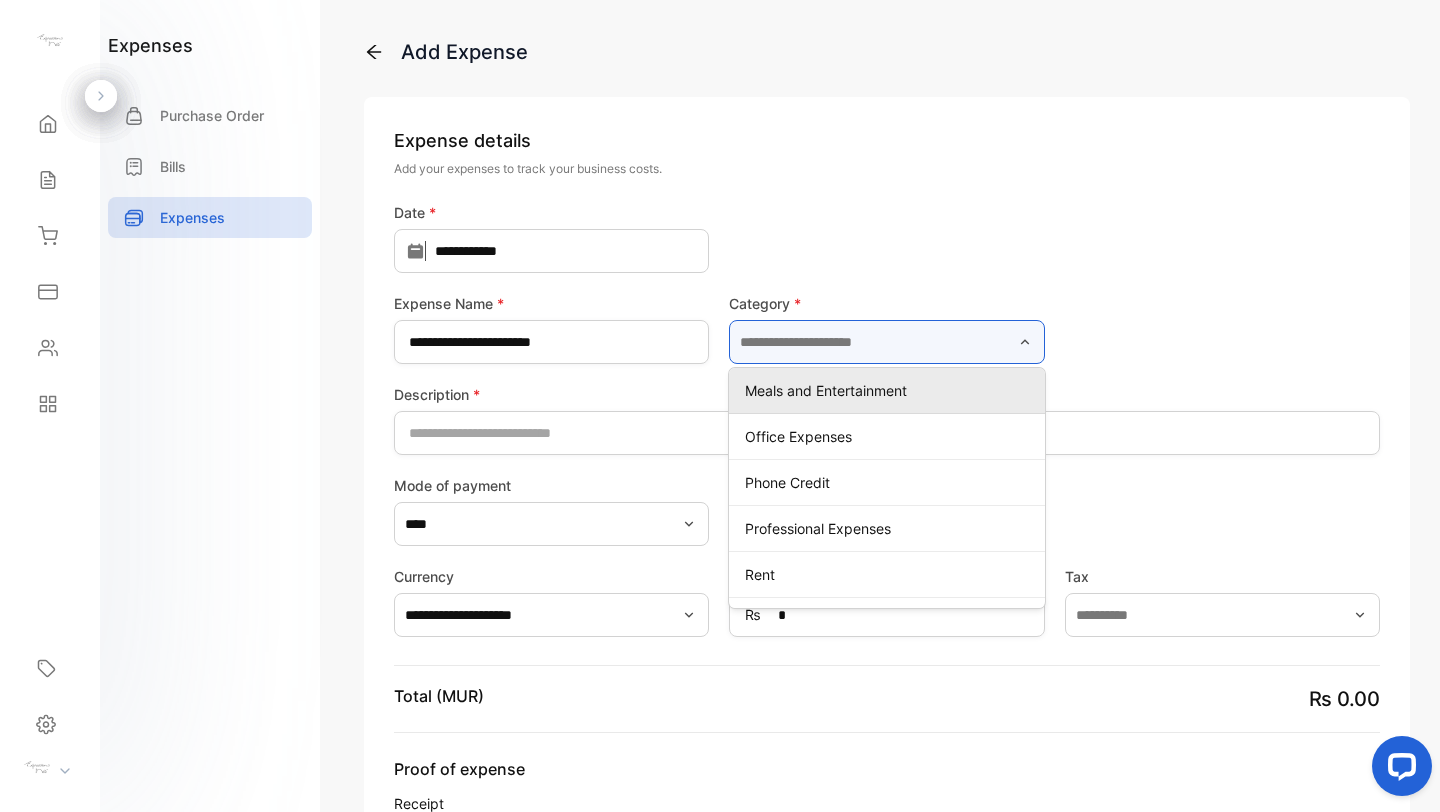 scroll, scrollTop: 366, scrollLeft: 0, axis: vertical 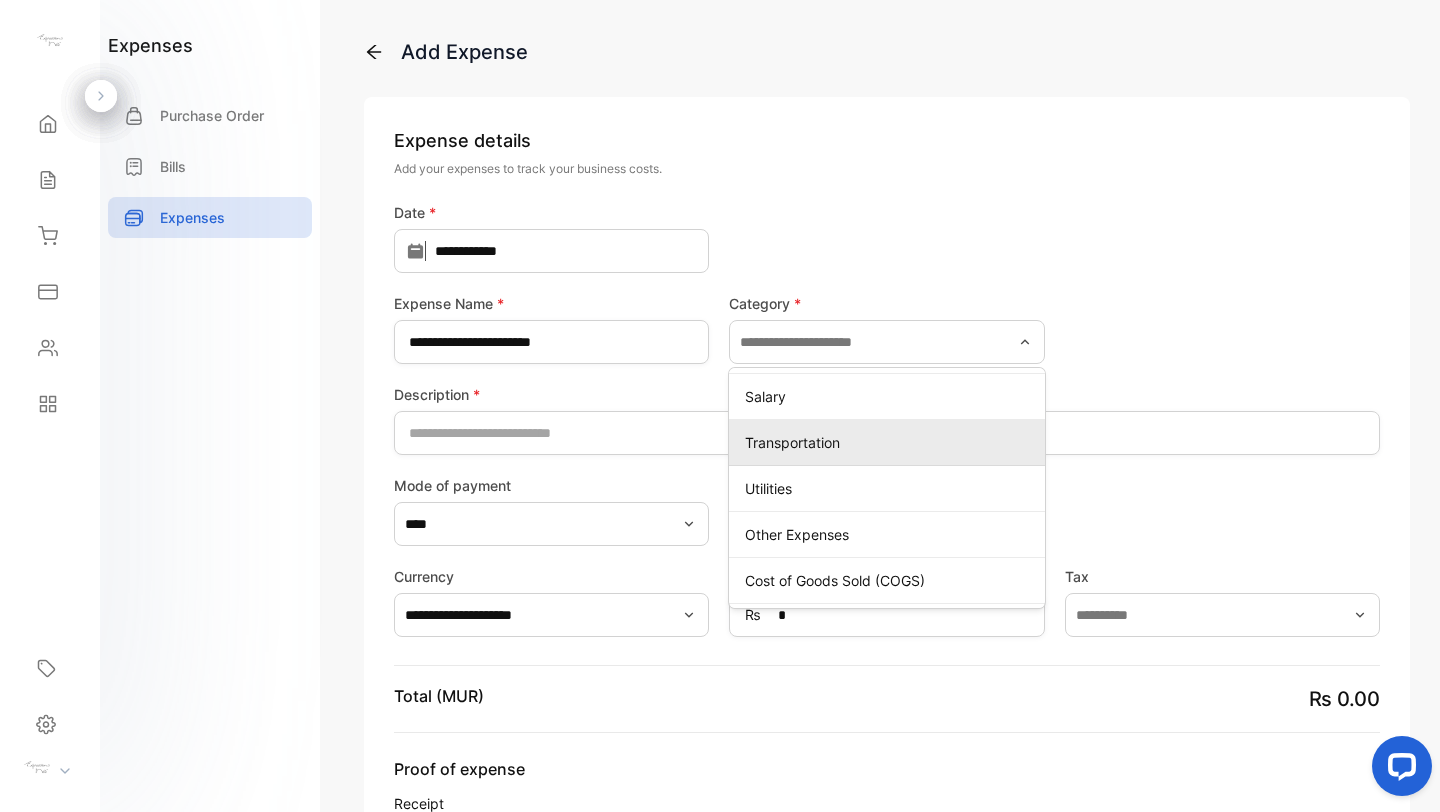 click on "Transportation" at bounding box center [890, 442] 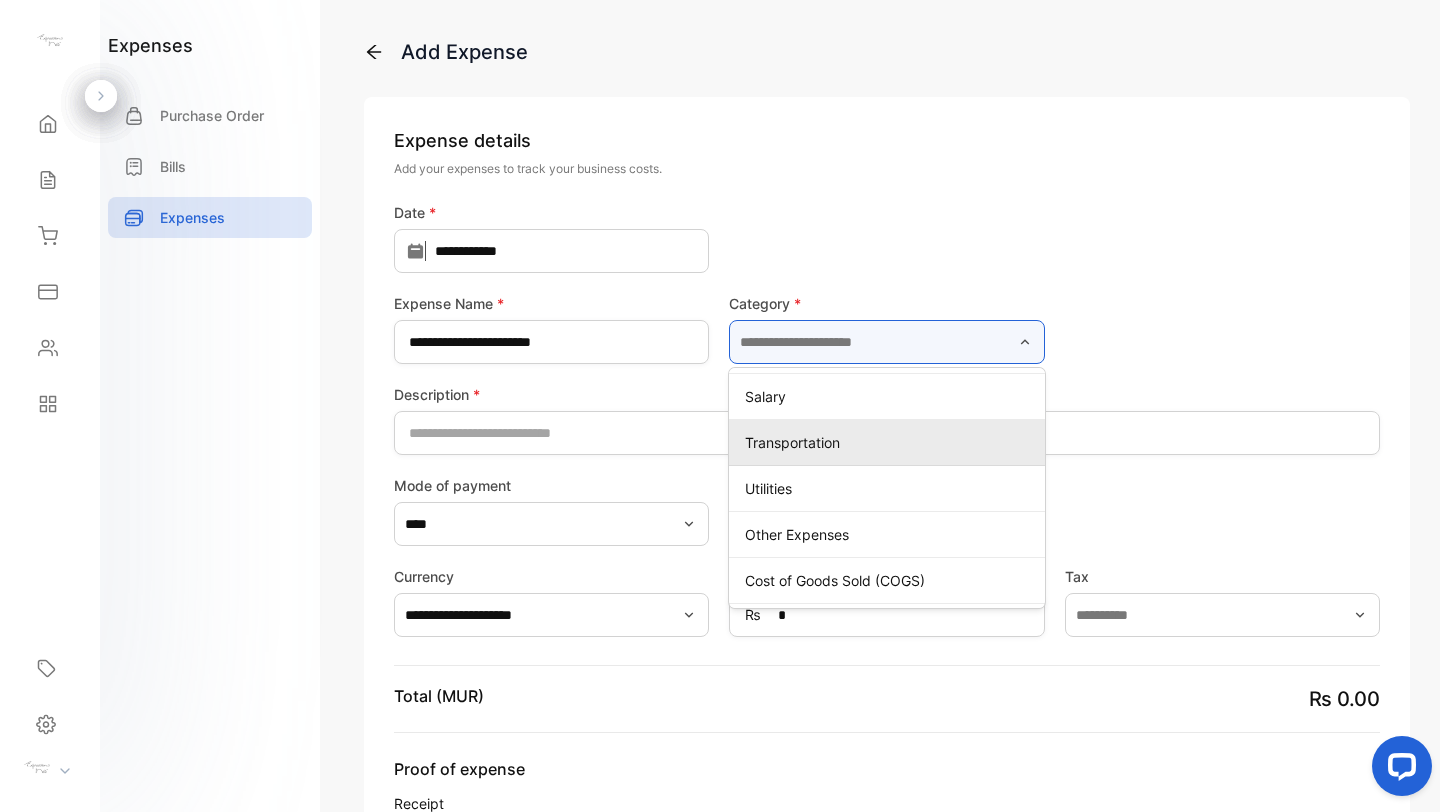 type on "**********" 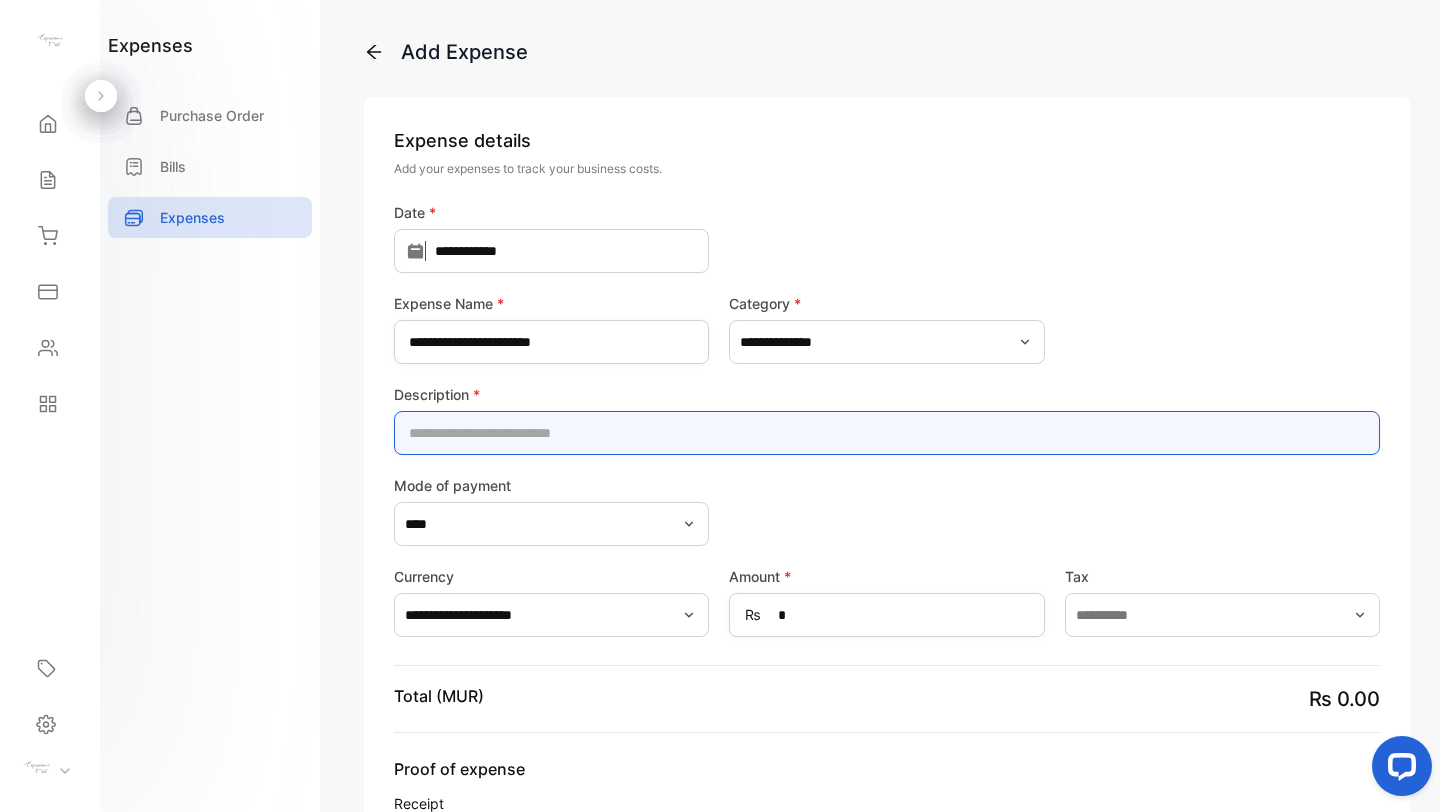 click at bounding box center (887, 433) 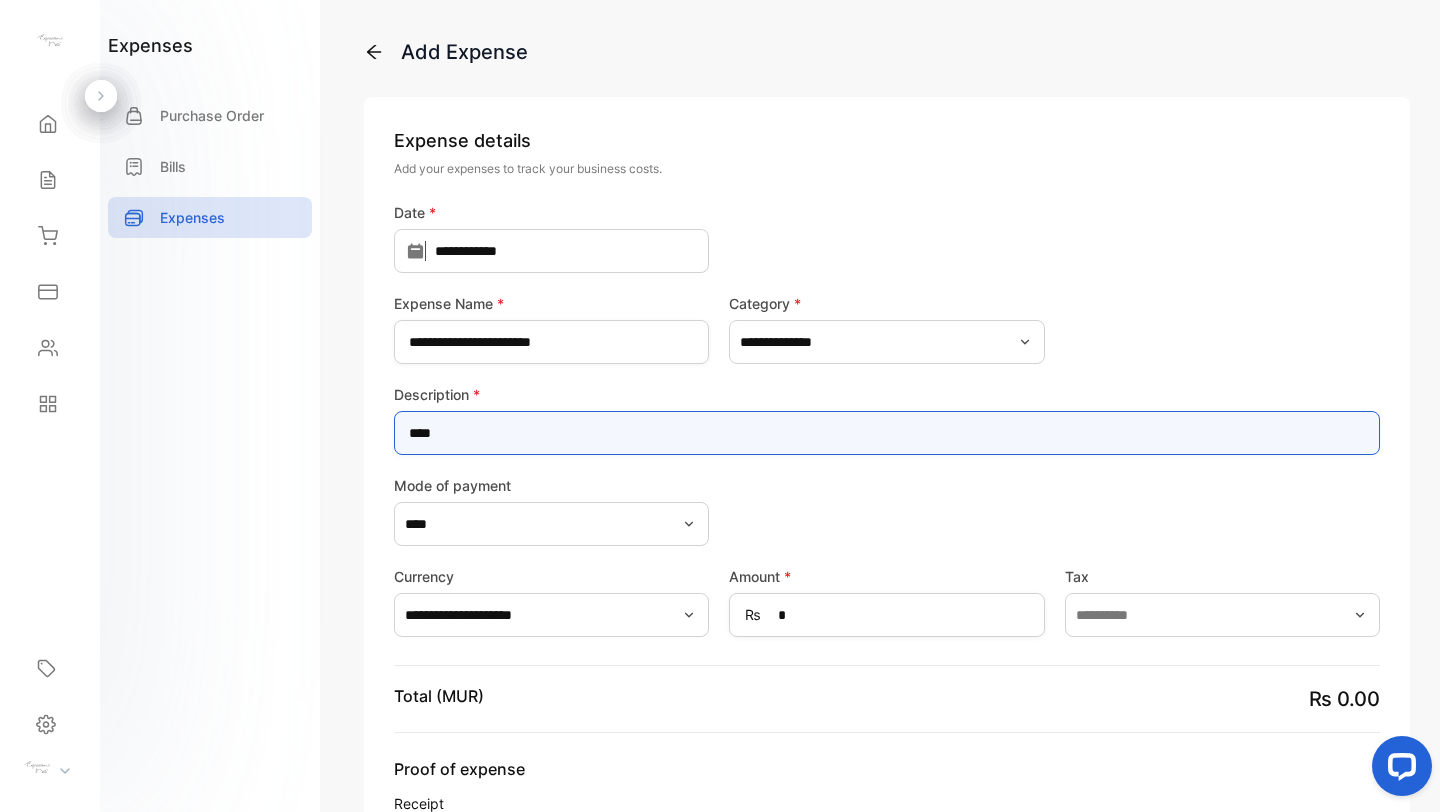 type on "****" 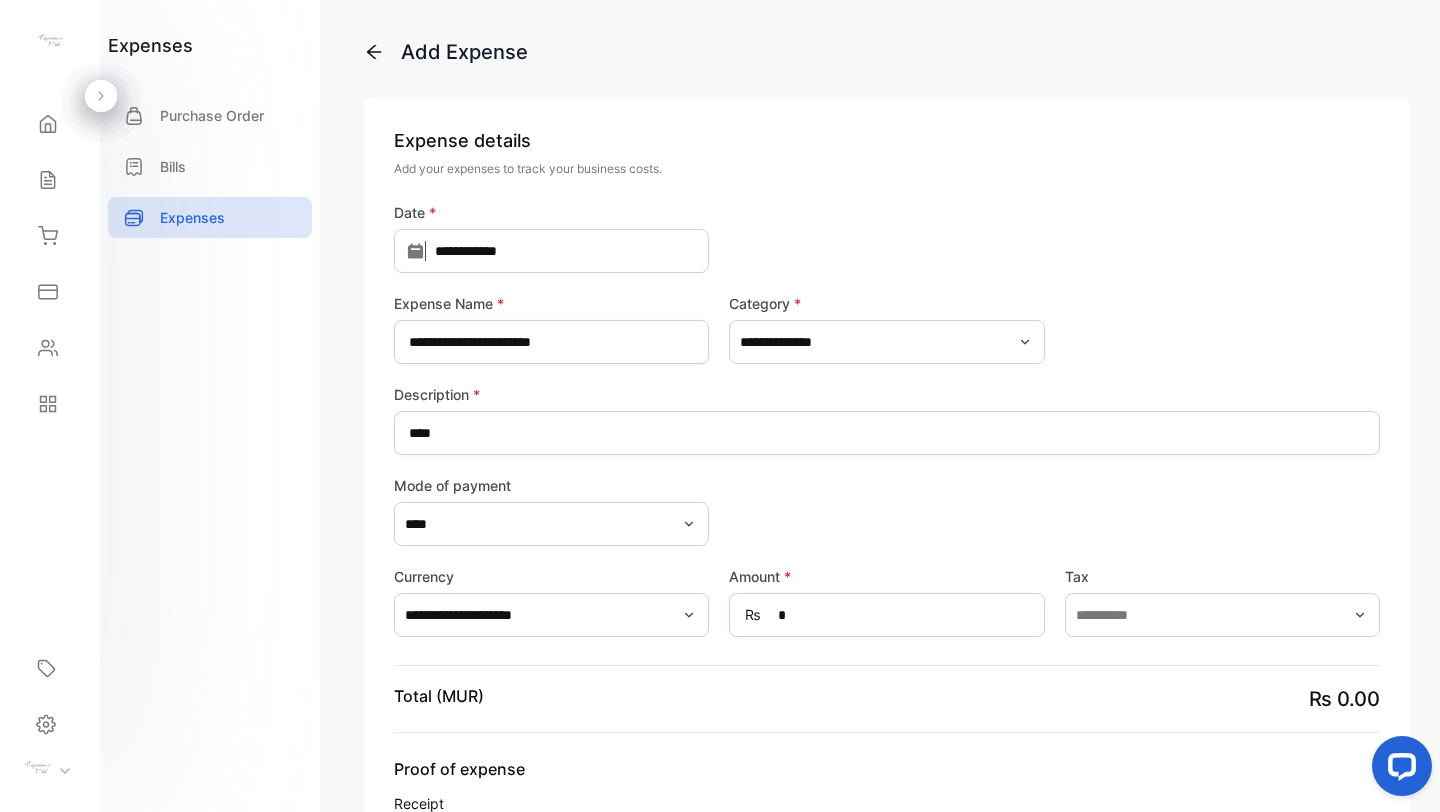 click on "**********" at bounding box center [551, 601] 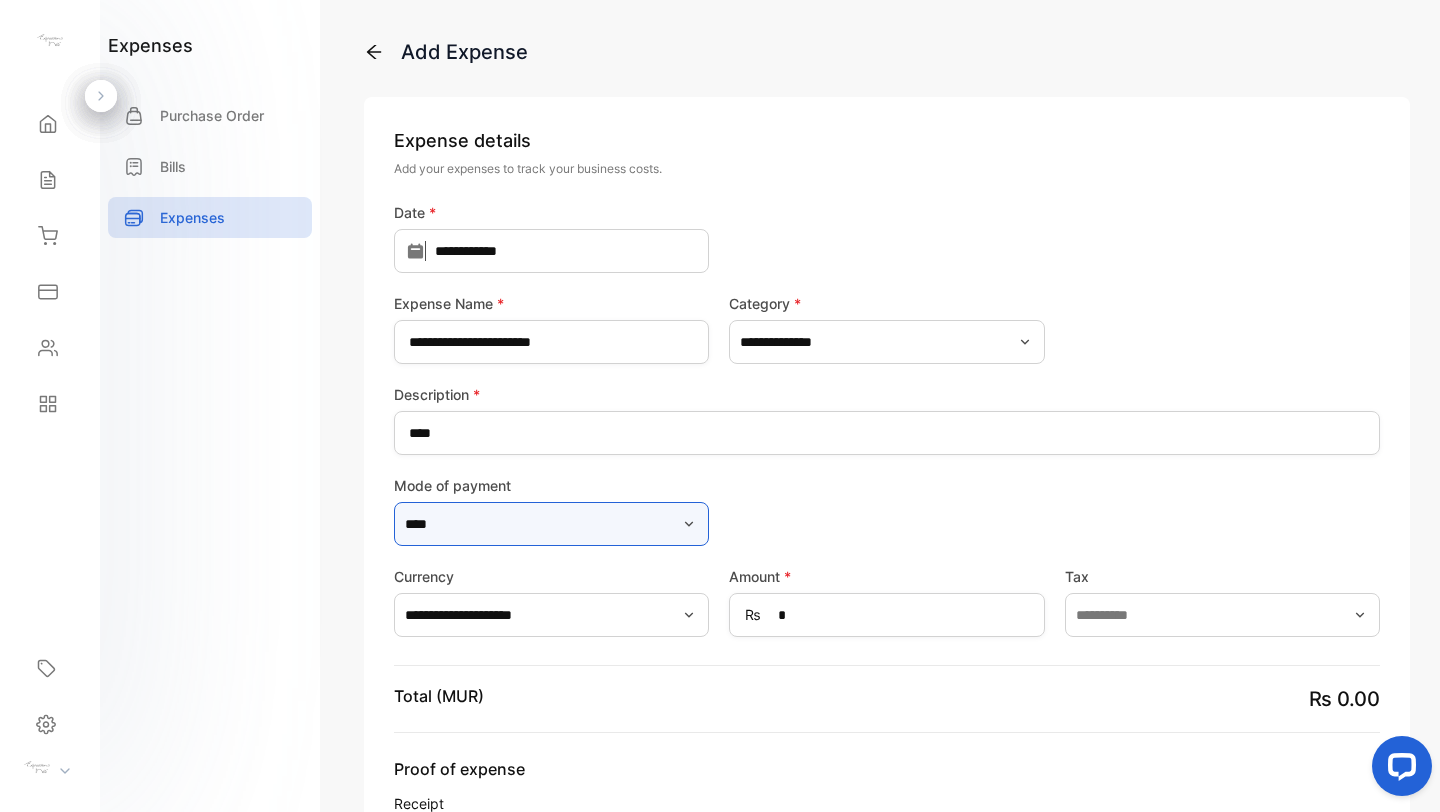 click on "****" at bounding box center [551, 524] 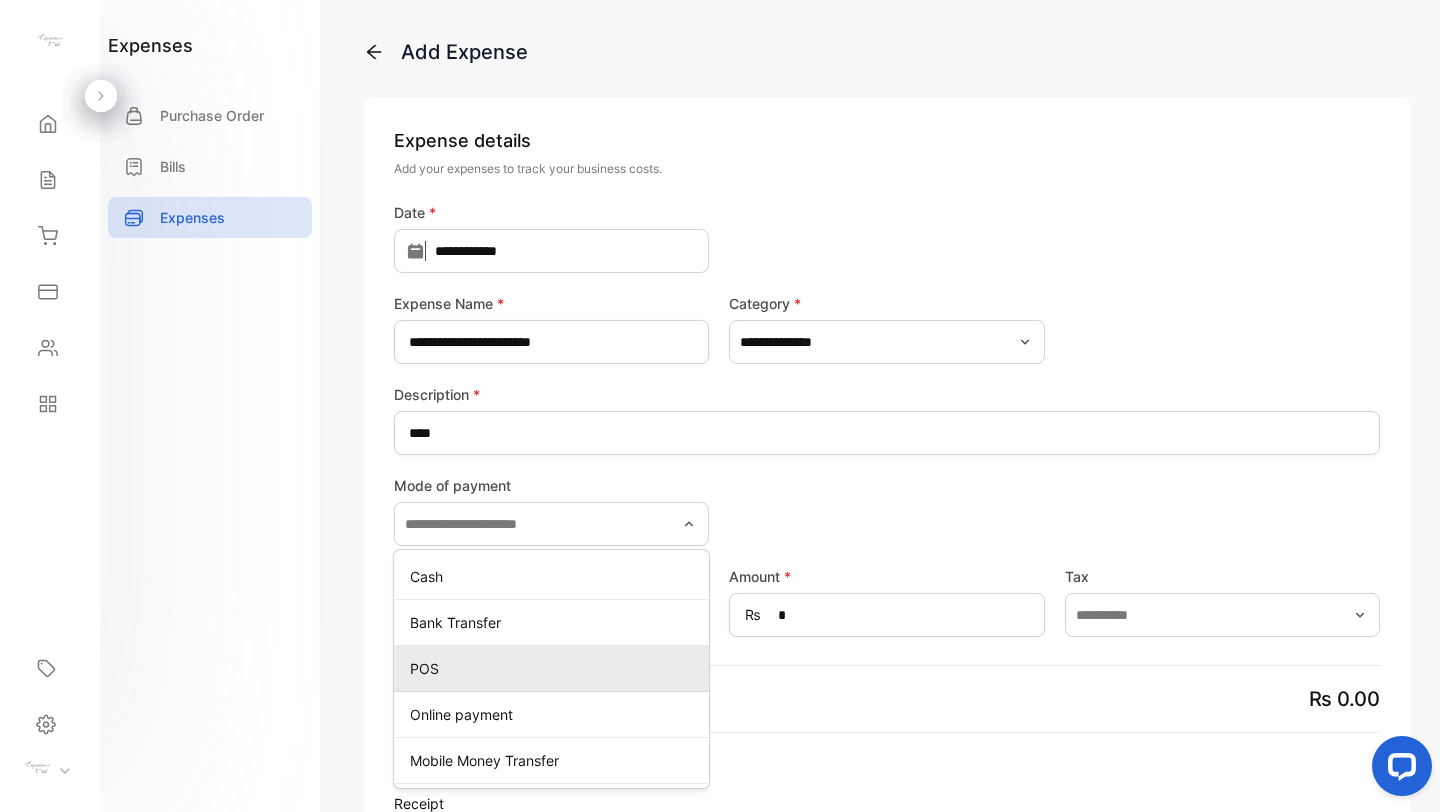 click on "POS" at bounding box center (555, 668) 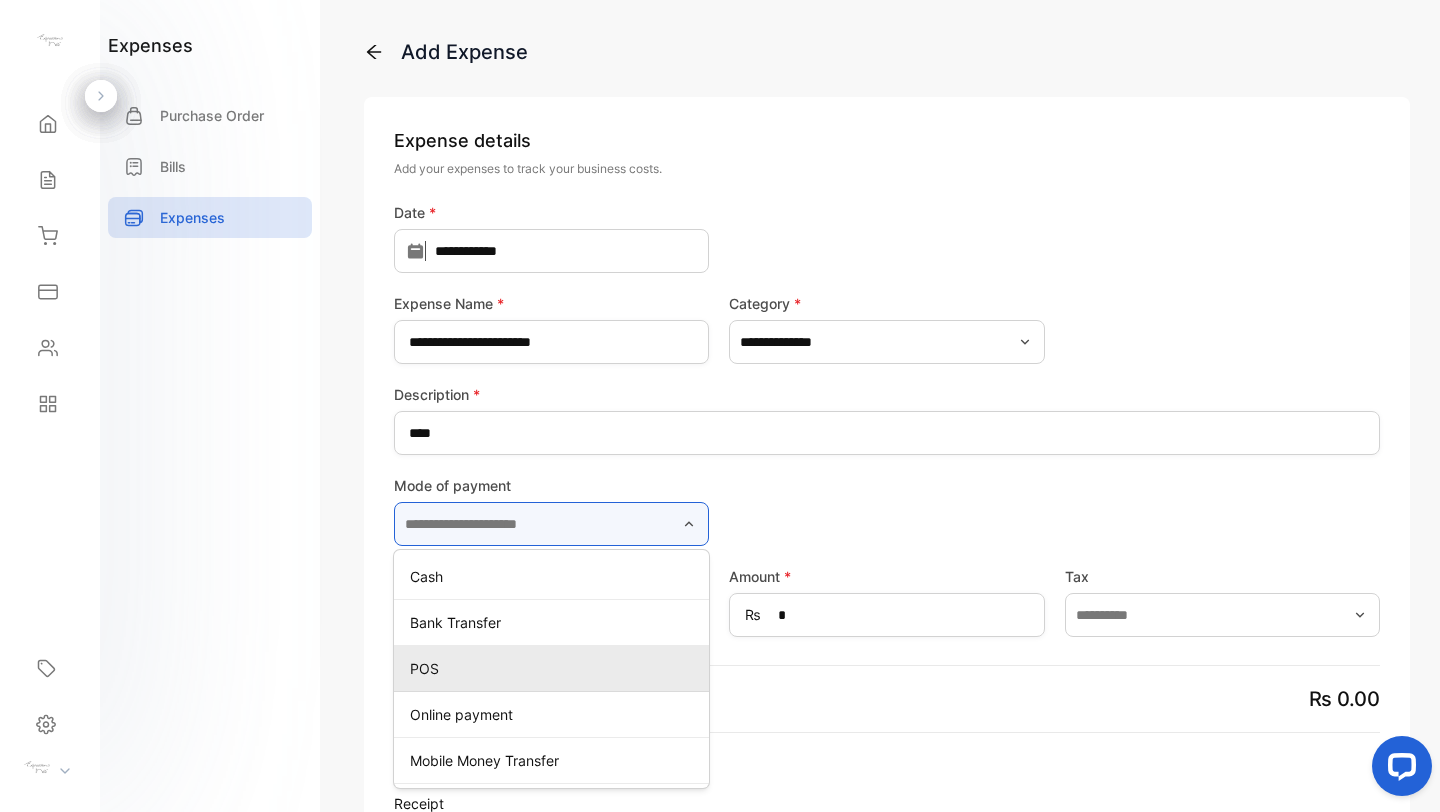 type on "***" 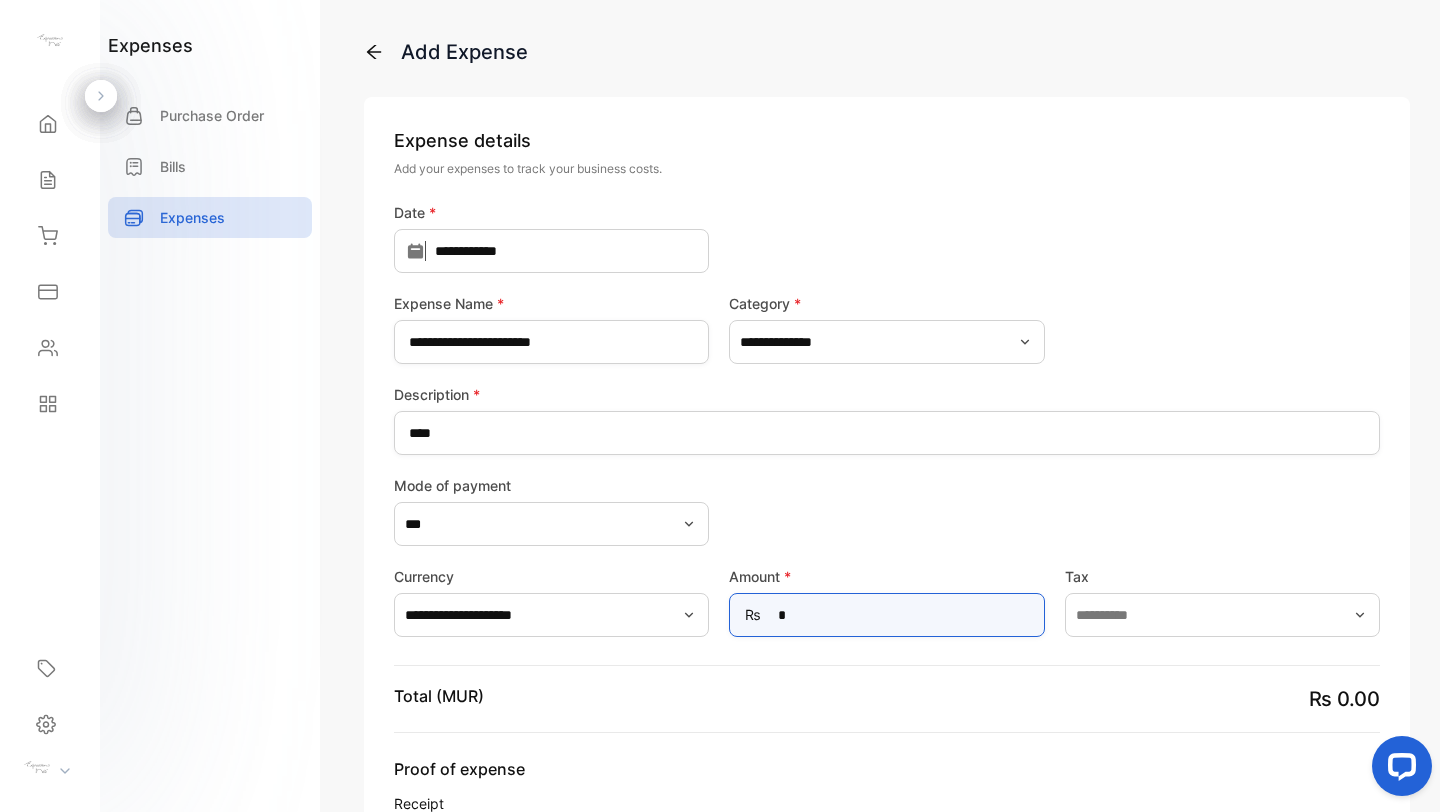 click on "*" at bounding box center (886, 615) 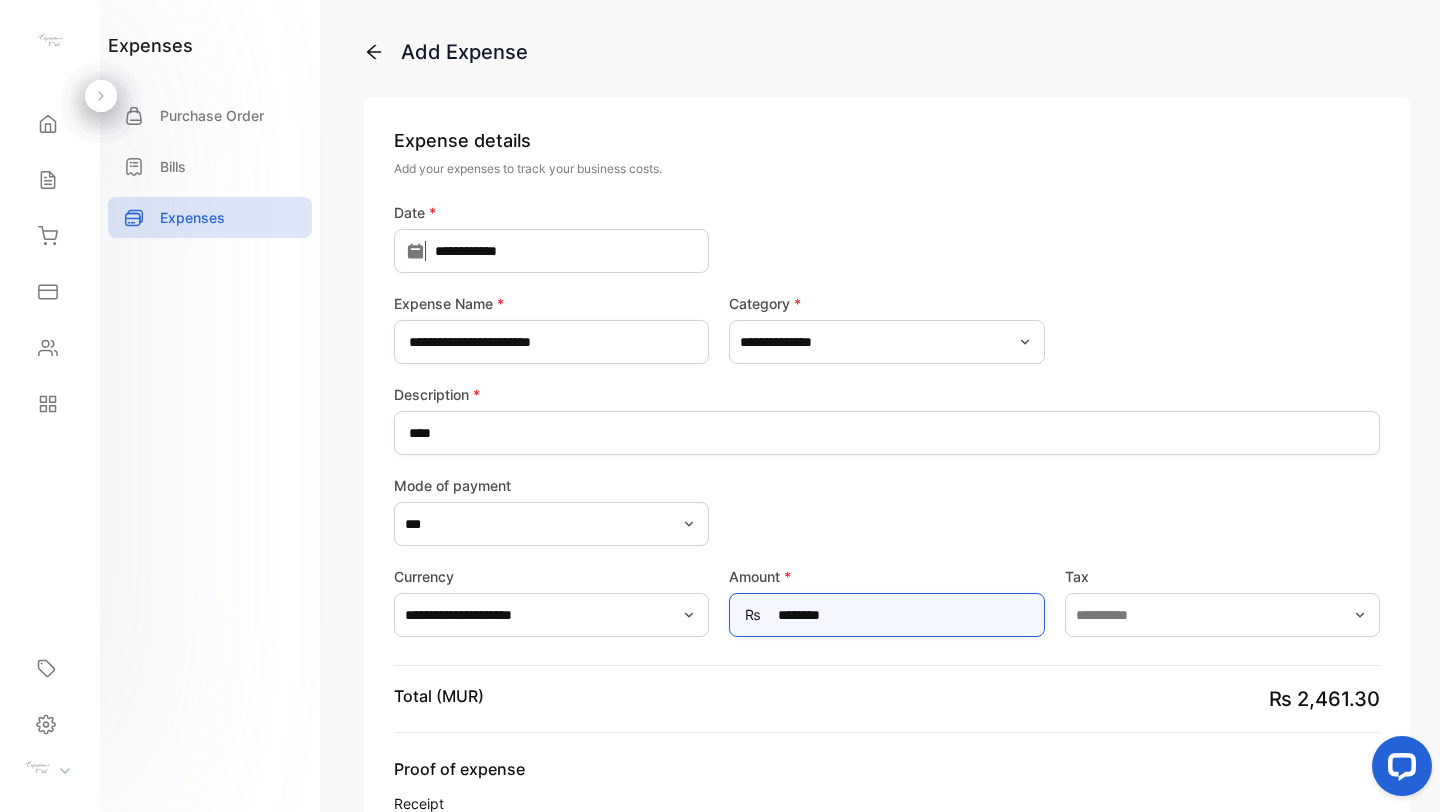 type on "********" 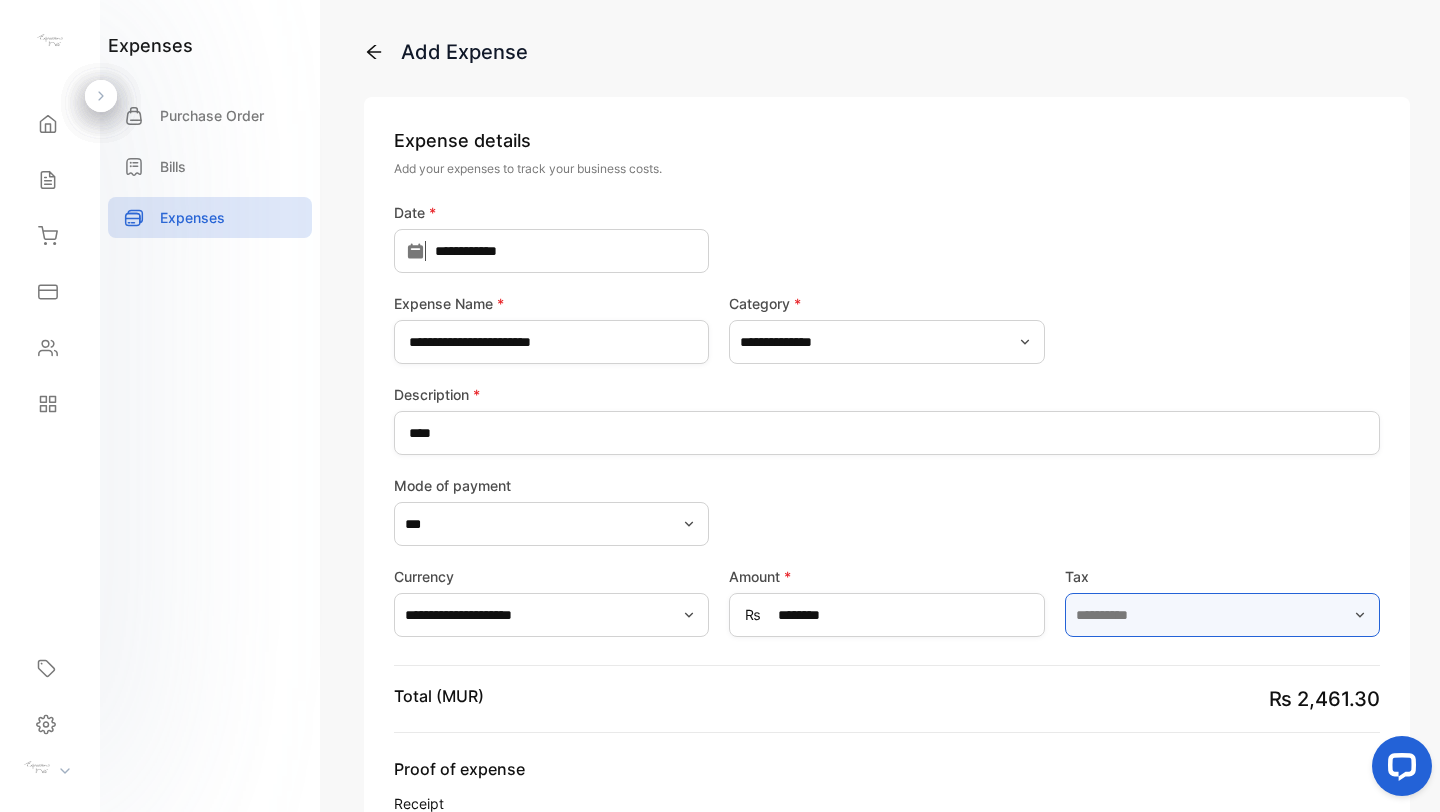 click at bounding box center (1222, 615) 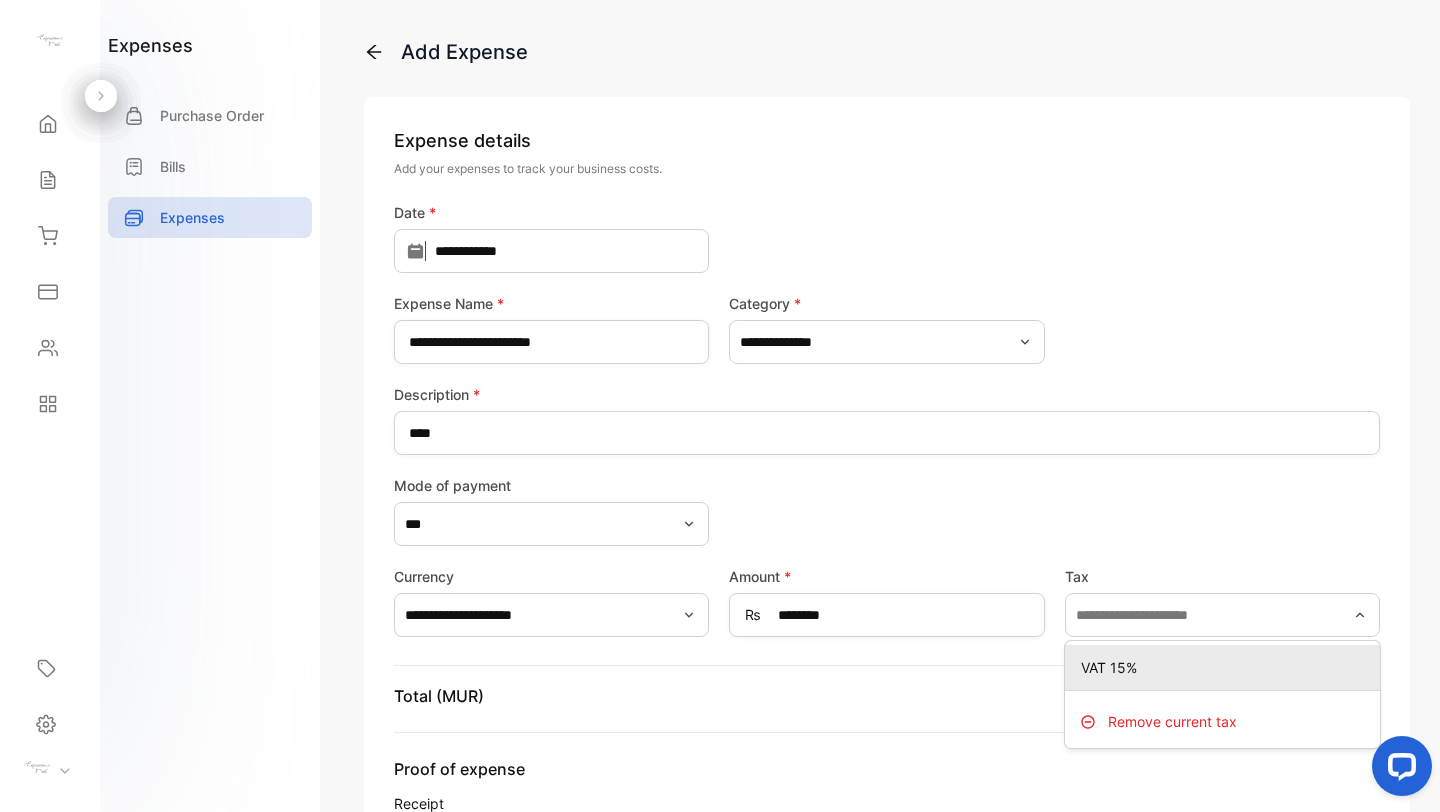 click on "VAT 15%" at bounding box center (1226, 667) 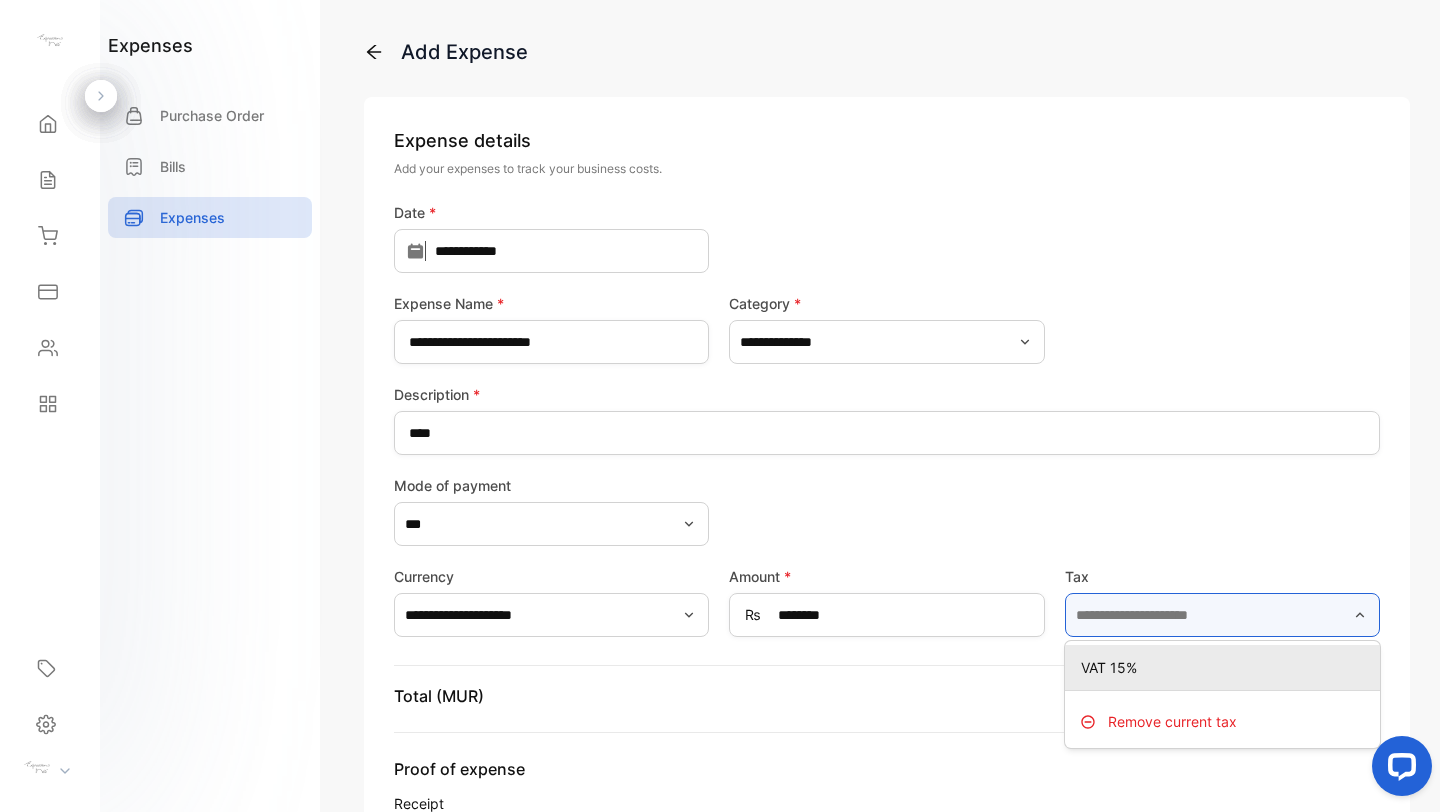 type on "*******" 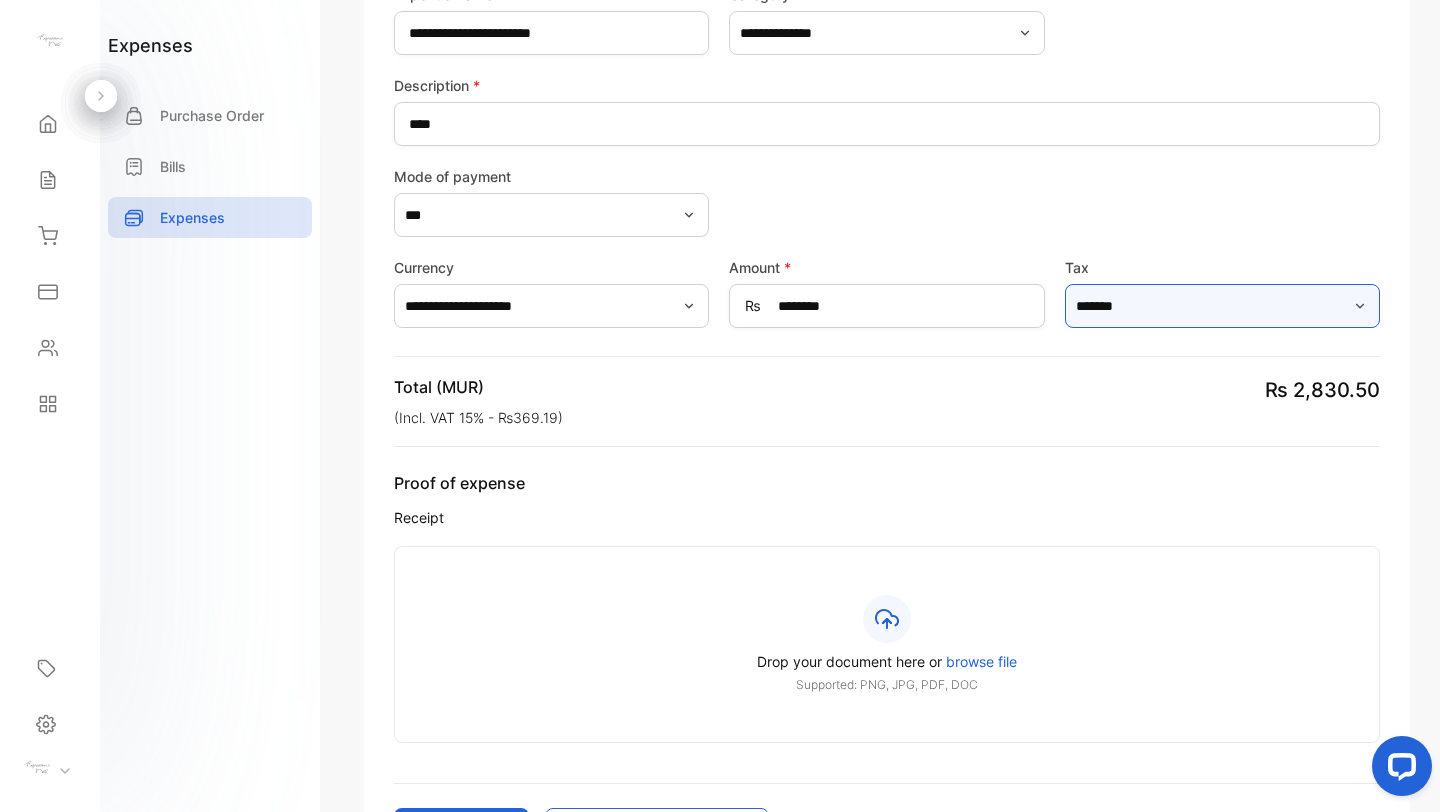 scroll, scrollTop: 425, scrollLeft: 0, axis: vertical 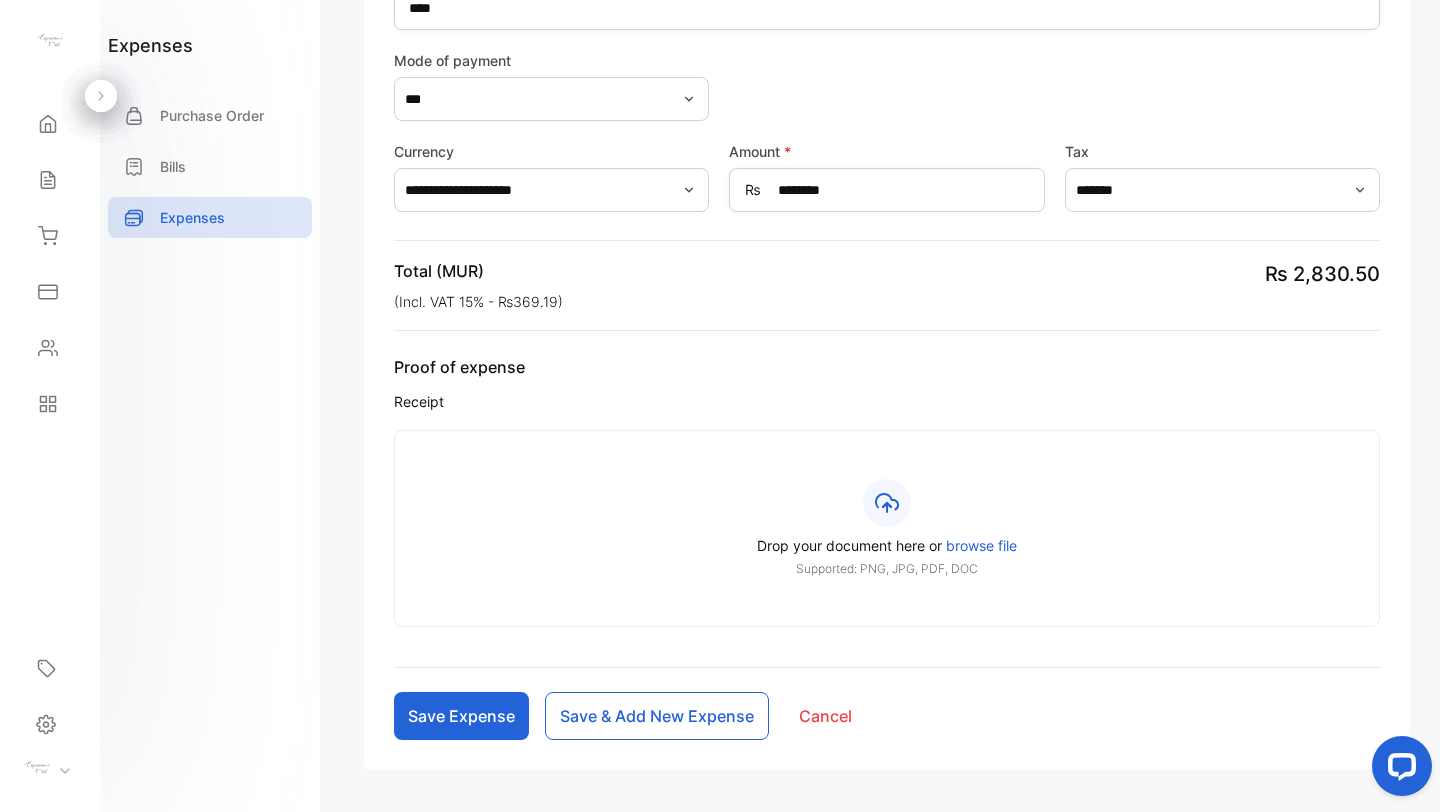 click on "browse file" at bounding box center [981, 545] 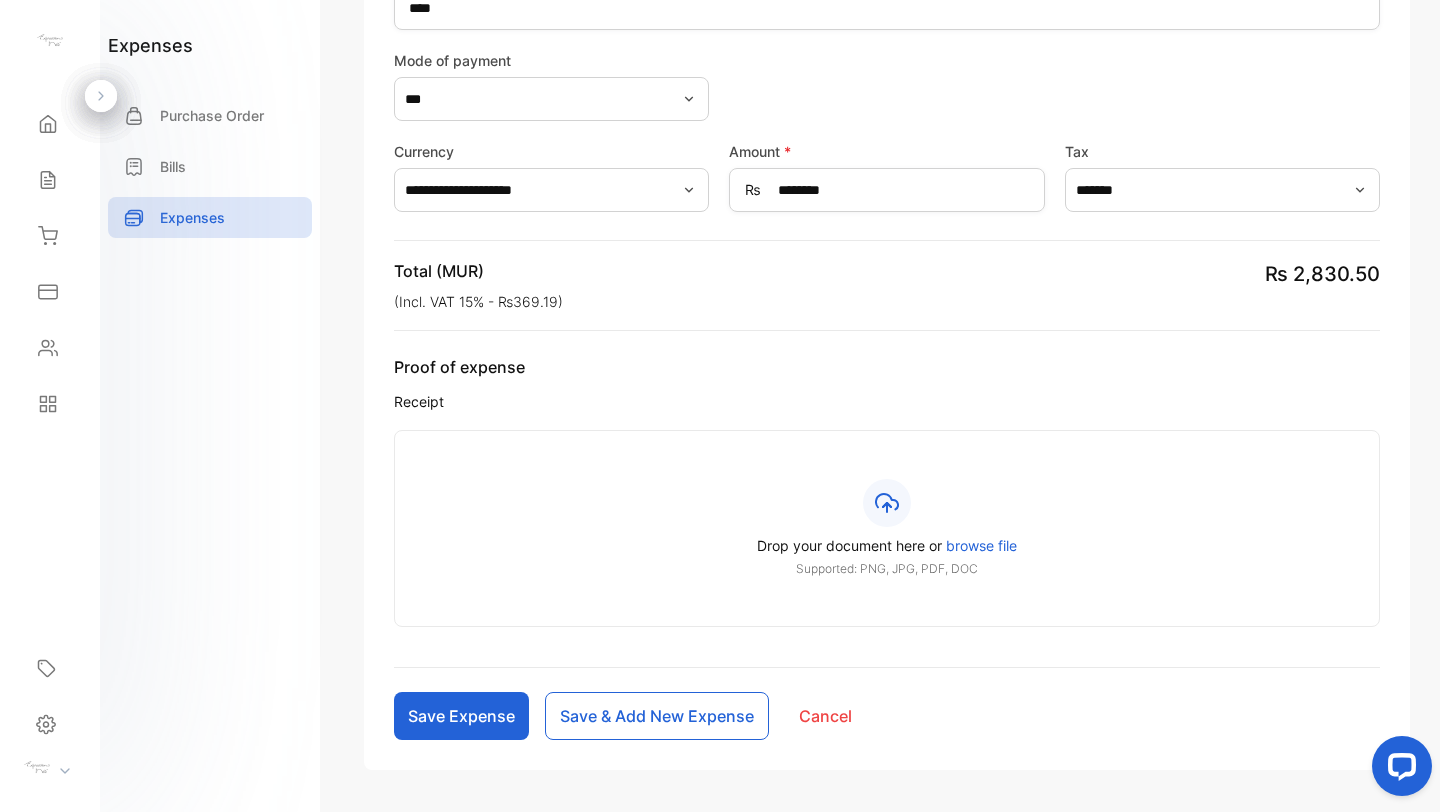 scroll, scrollTop: 402, scrollLeft: 0, axis: vertical 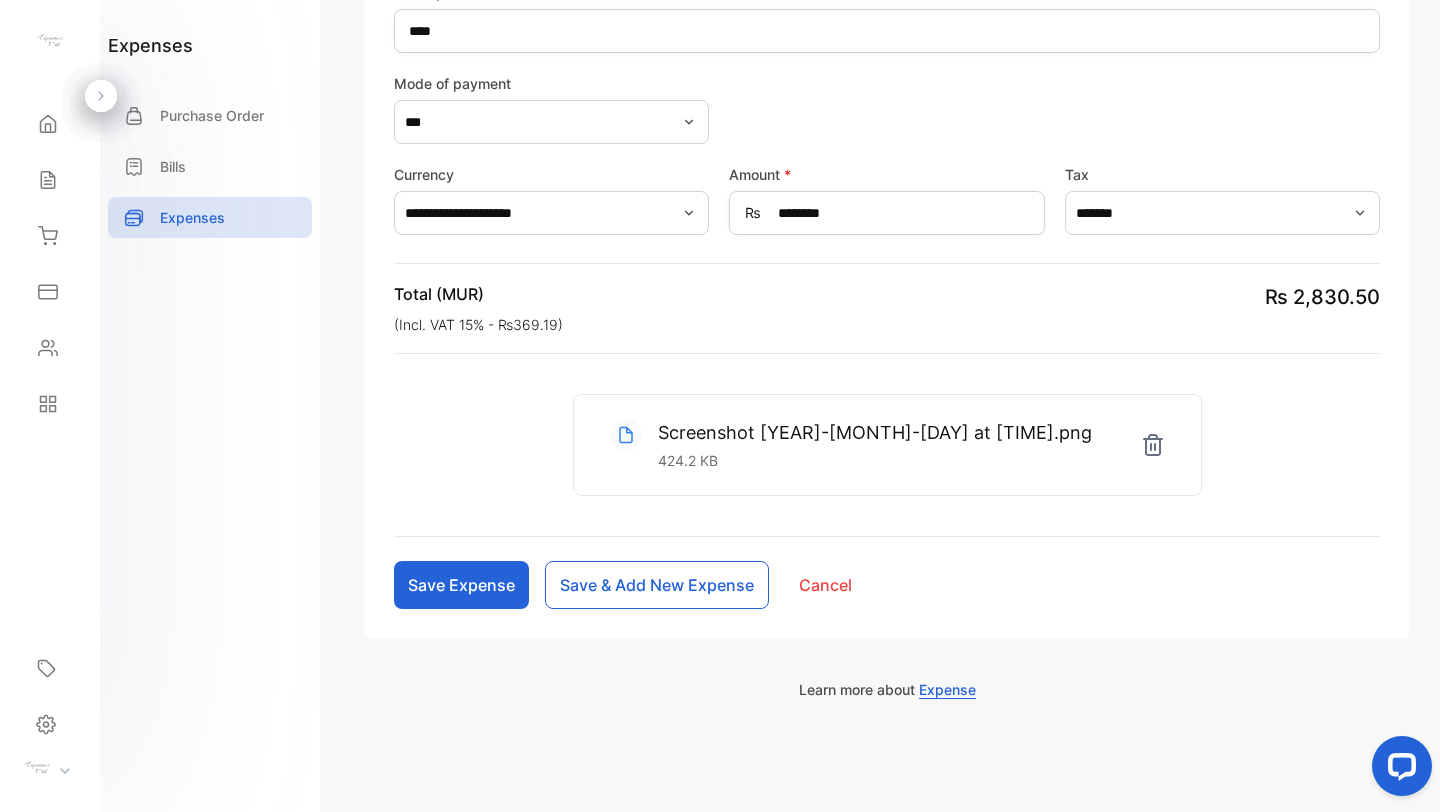 click on "Save & Add New Expense" at bounding box center (657, 585) 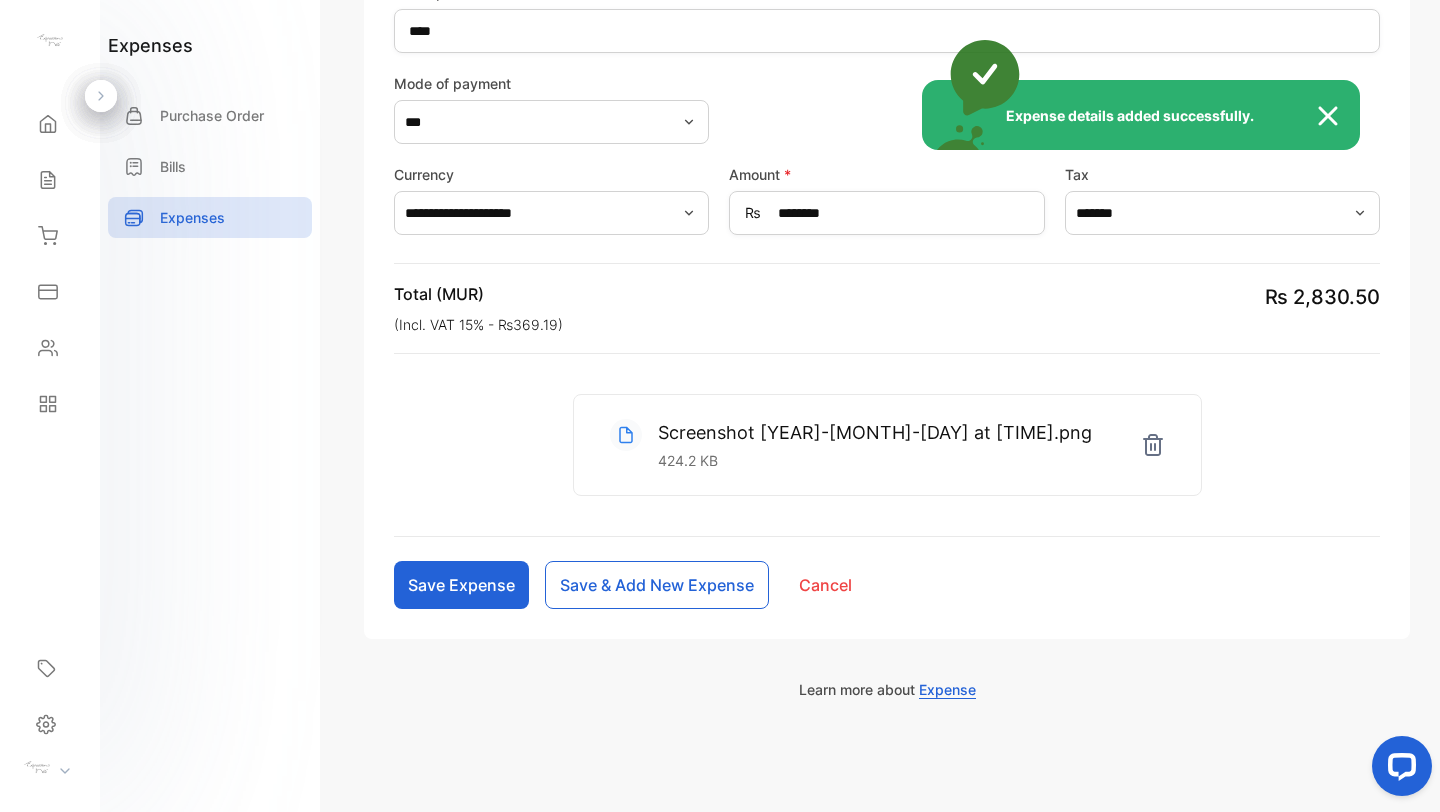 type 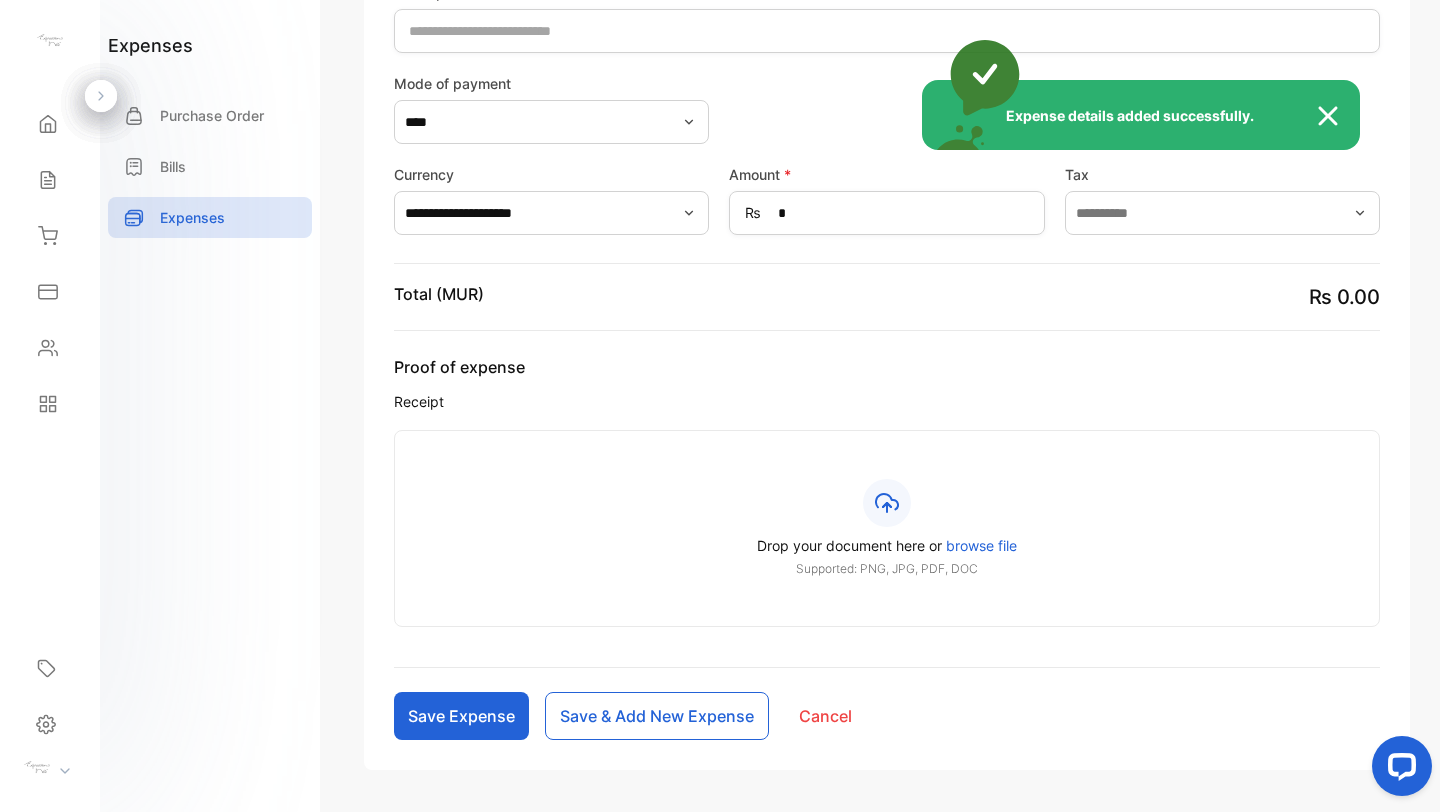 scroll, scrollTop: 402, scrollLeft: 0, axis: vertical 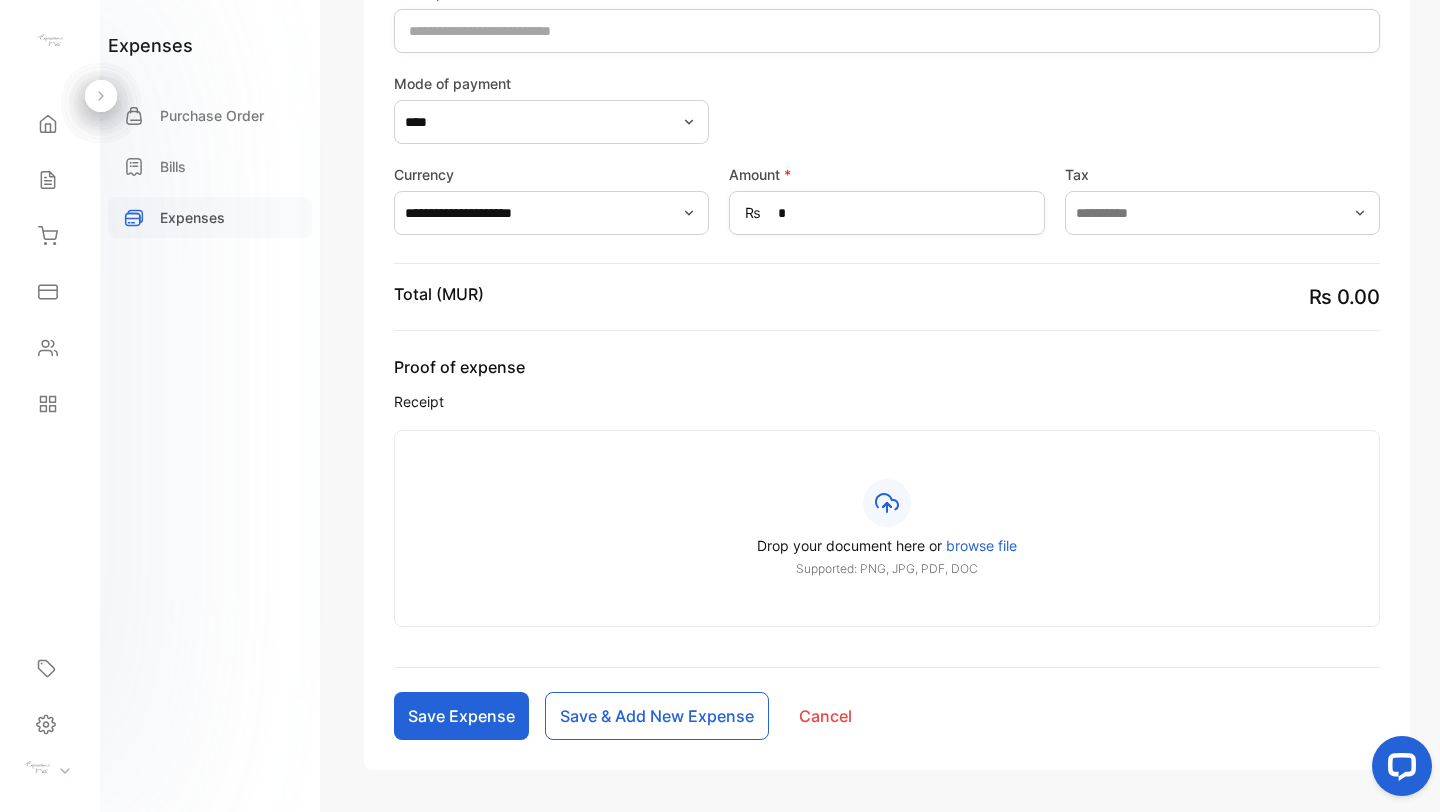 click on "Expenses" at bounding box center [192, 217] 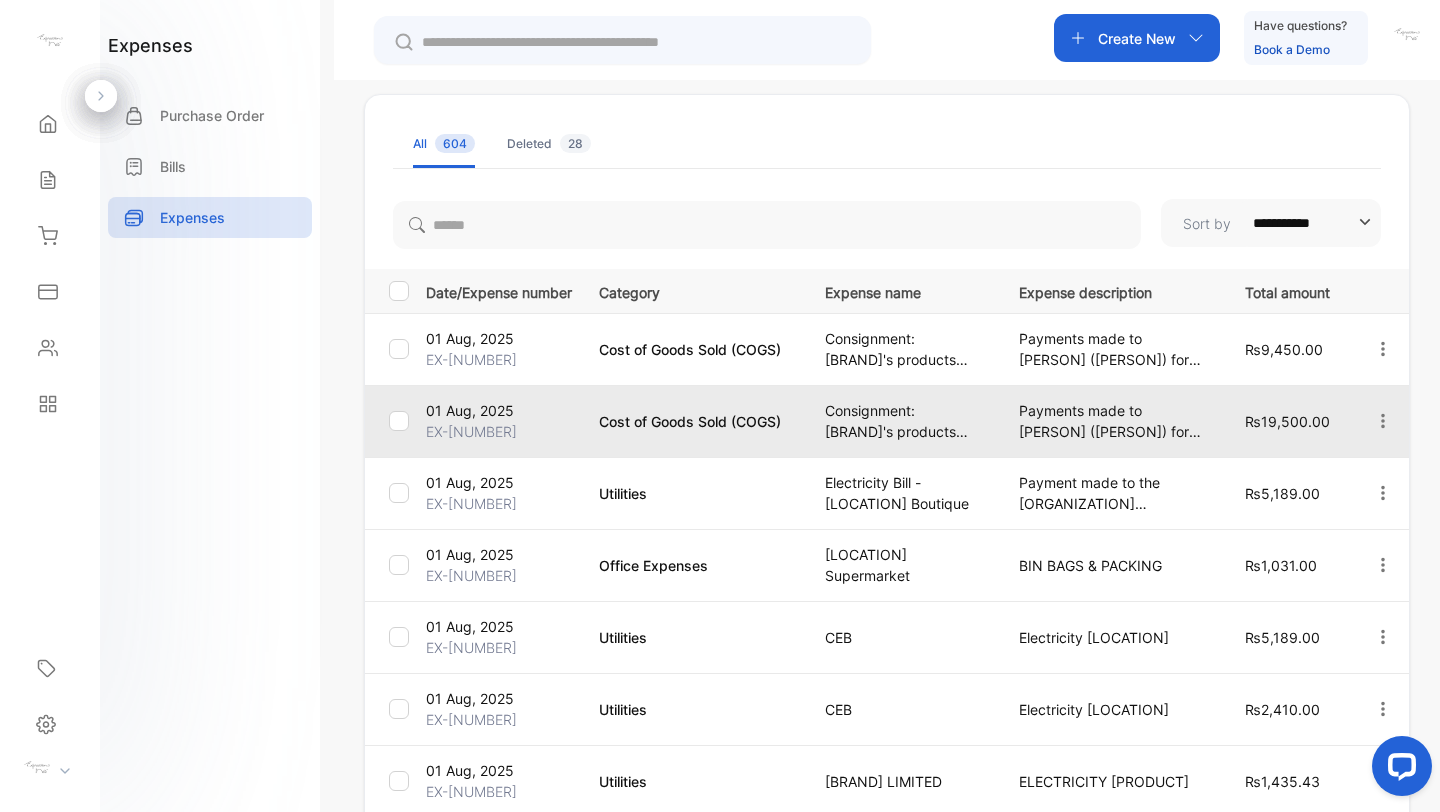 scroll, scrollTop: 138, scrollLeft: 0, axis: vertical 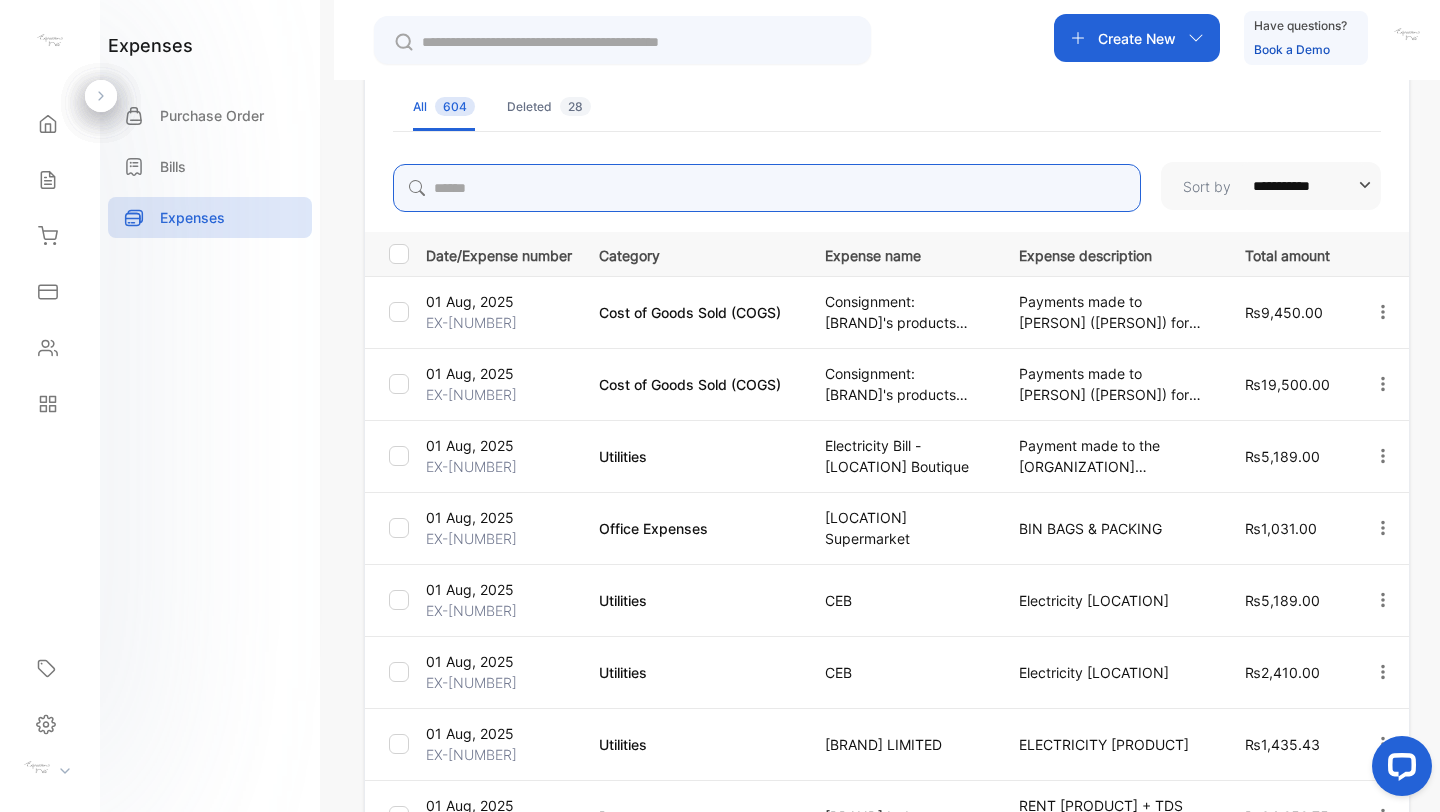 click at bounding box center (767, 188) 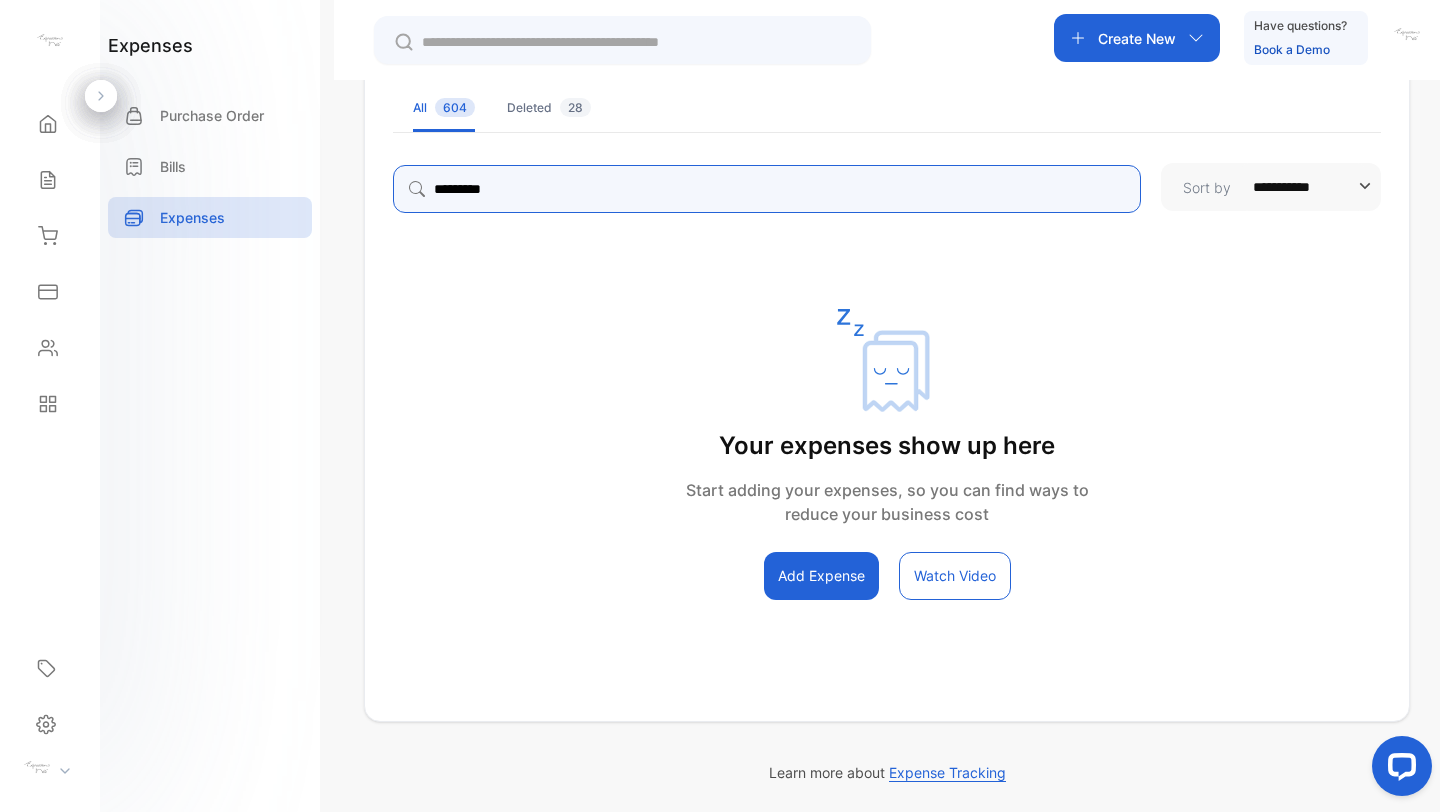 scroll, scrollTop: 138, scrollLeft: 0, axis: vertical 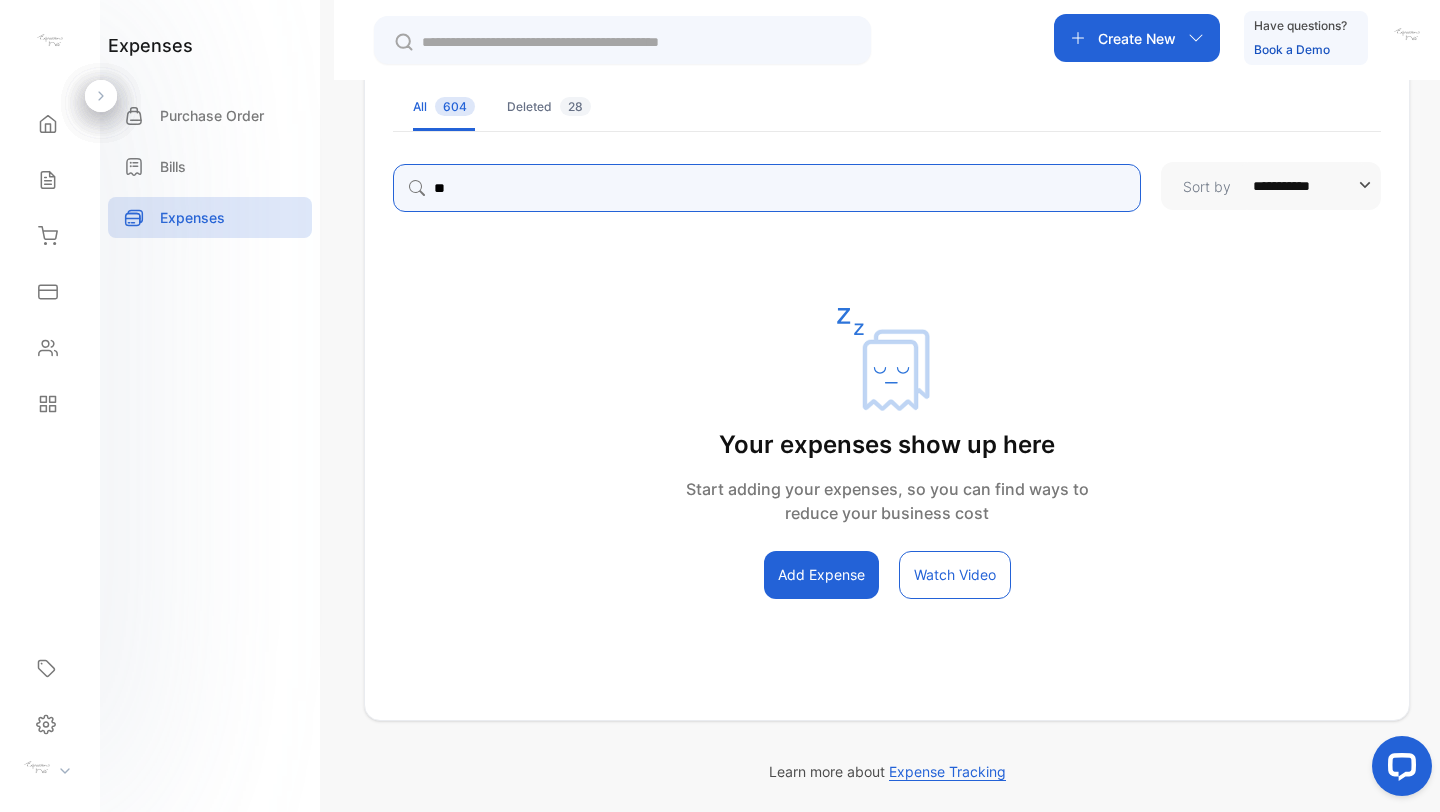 type on "*" 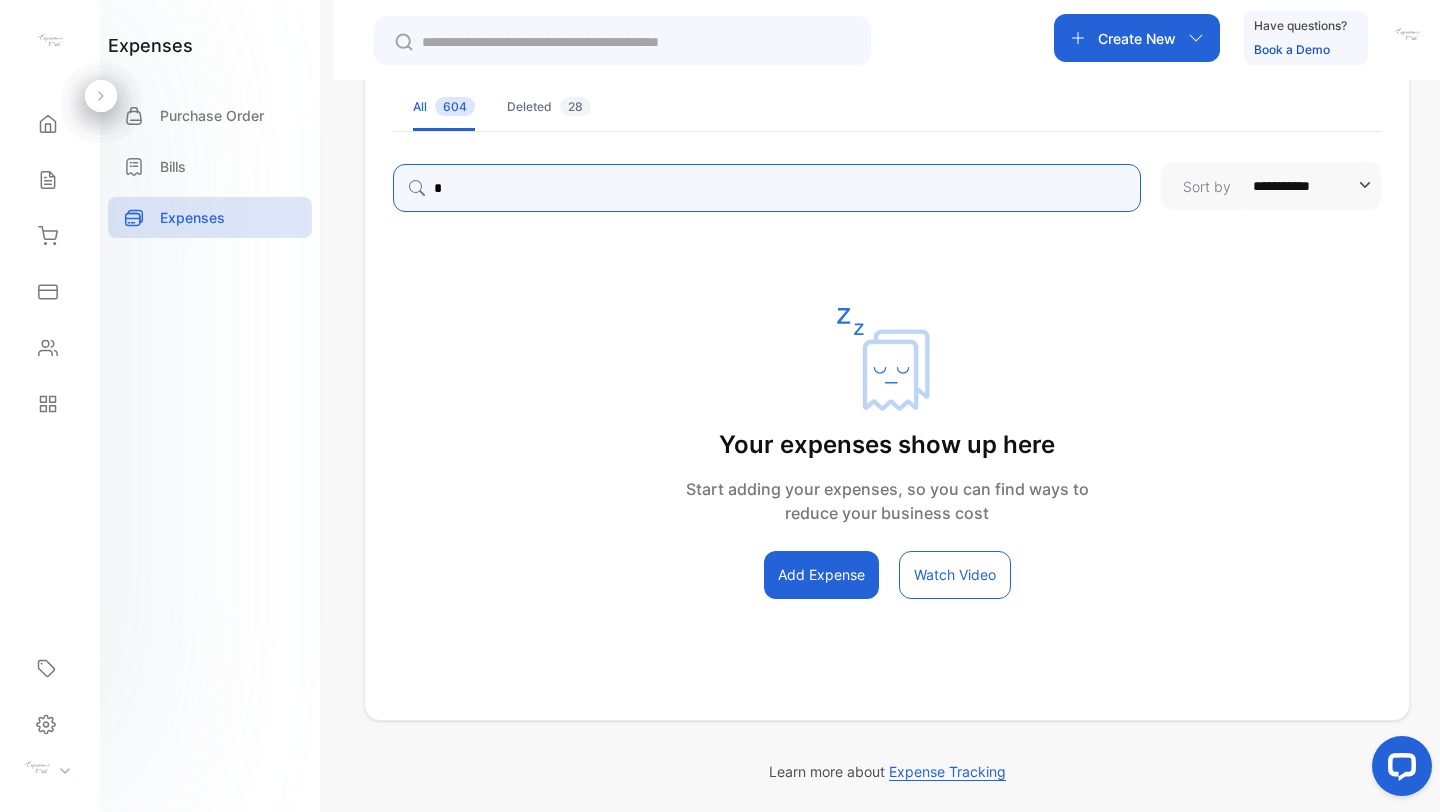 type 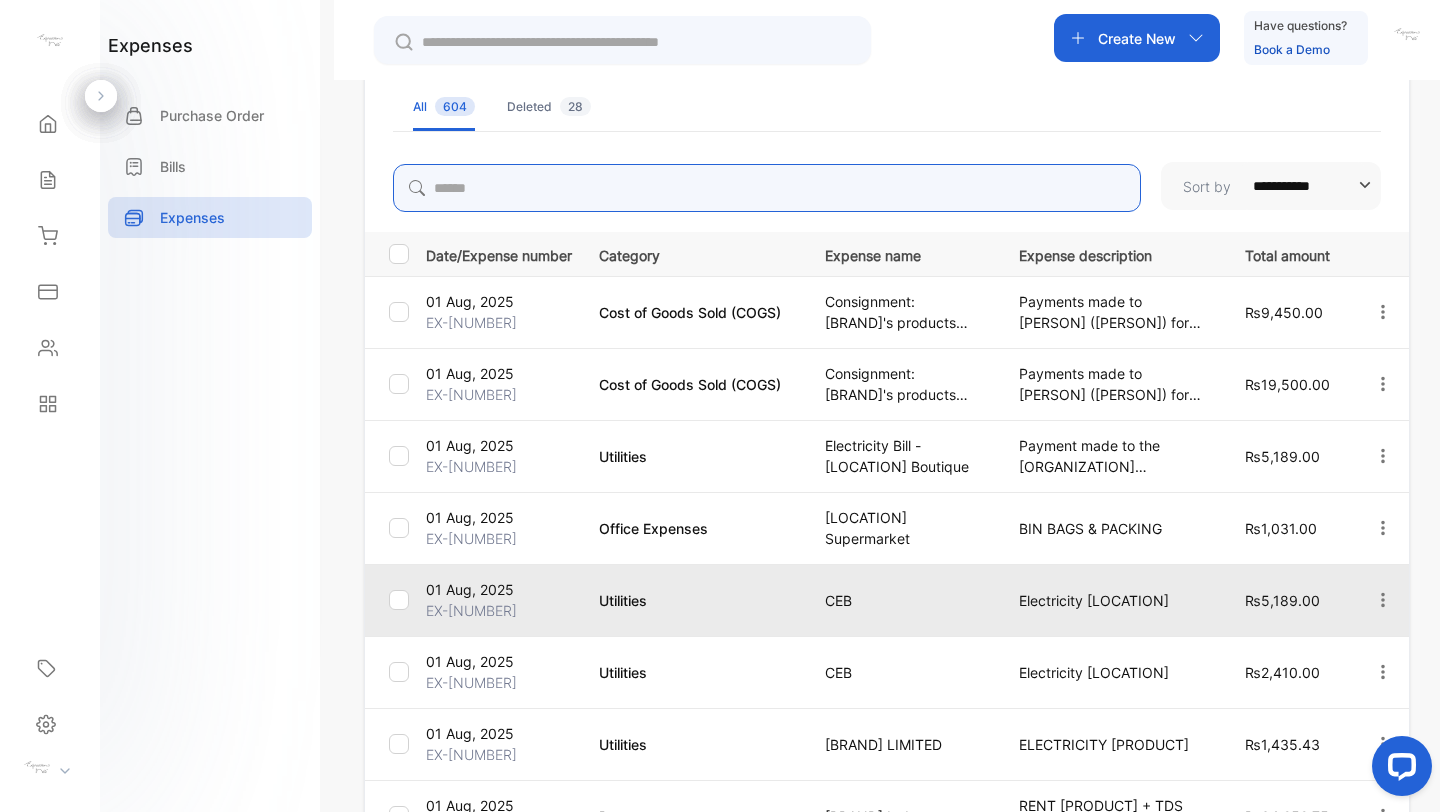 scroll, scrollTop: 0, scrollLeft: 0, axis: both 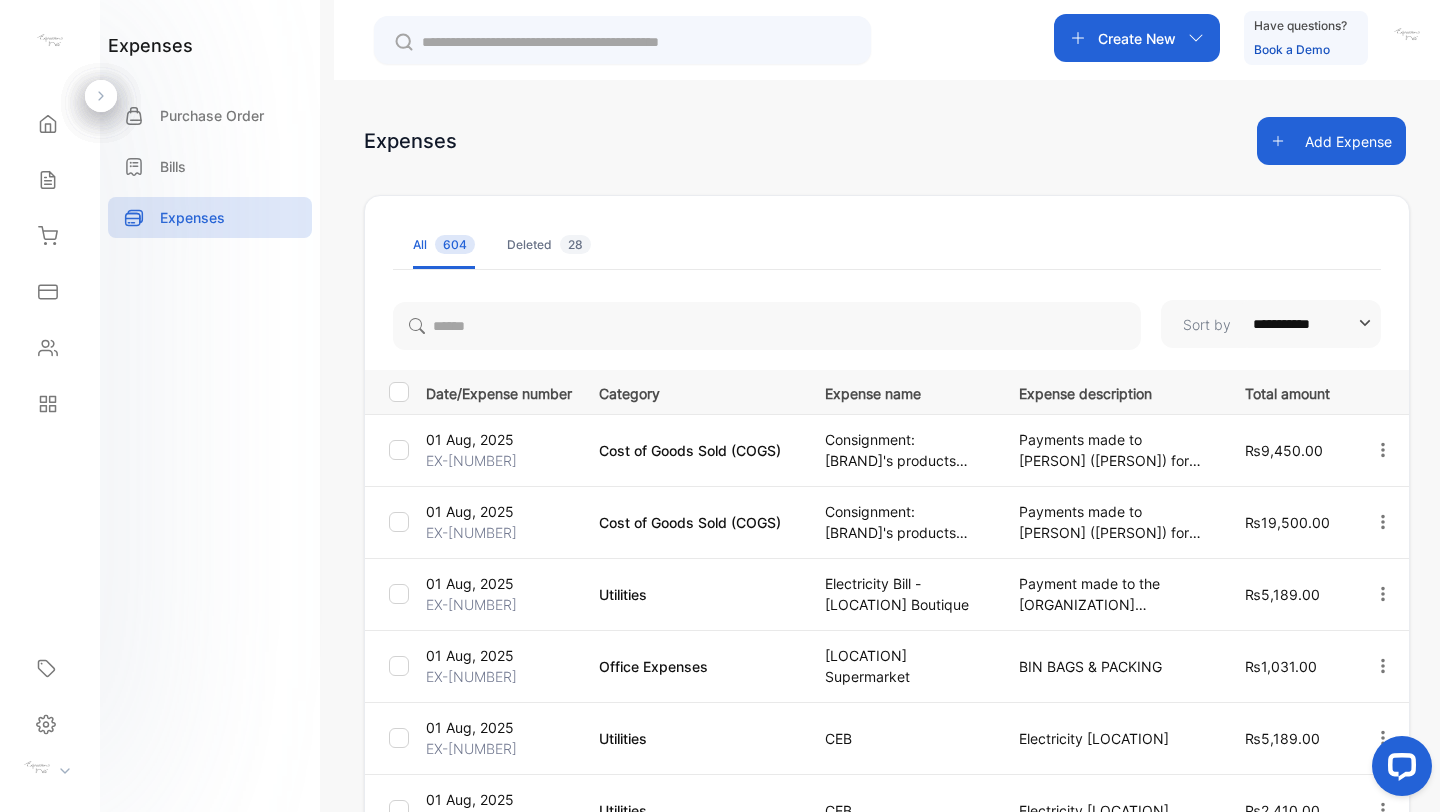 click on "Add Expense" at bounding box center (1331, 141) 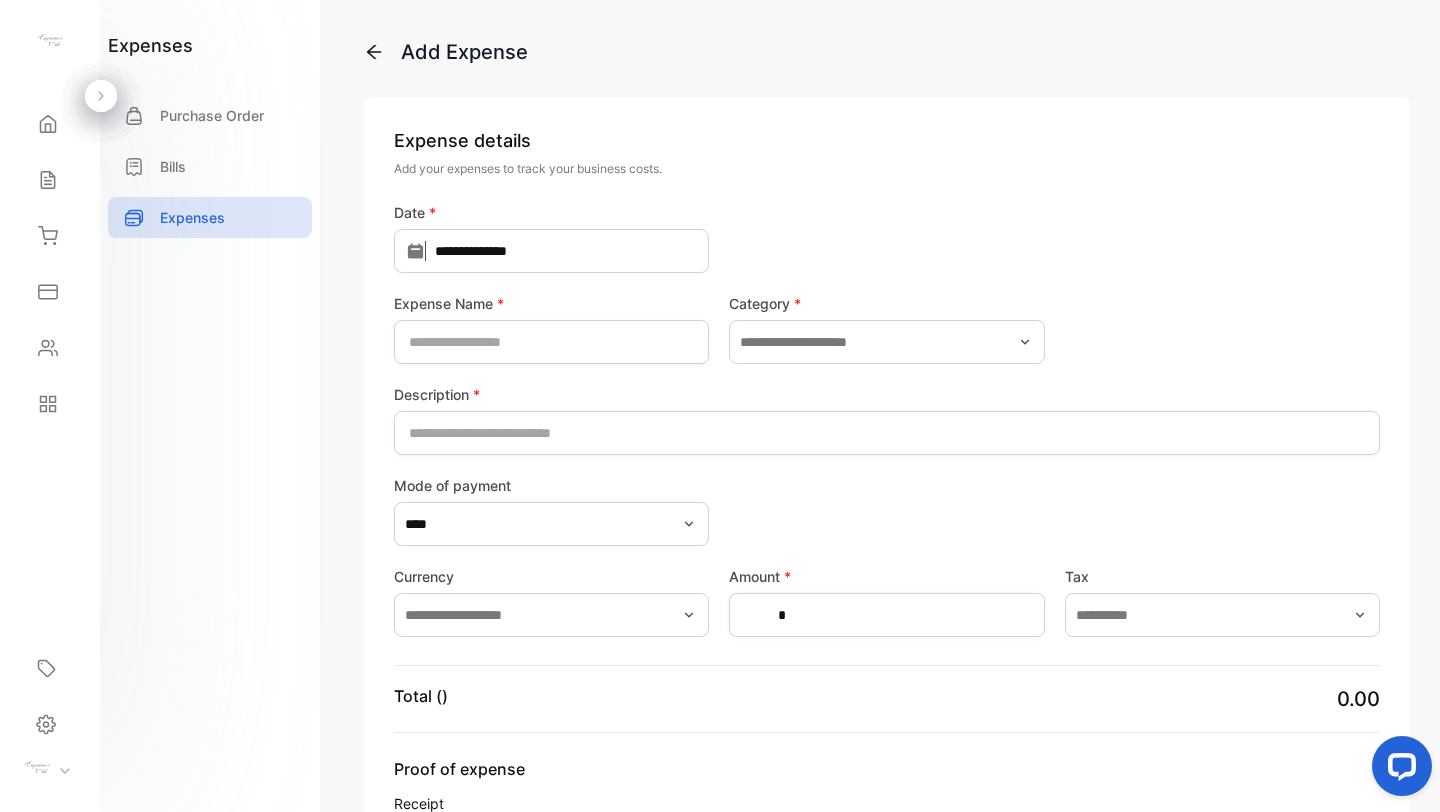 type on "**********" 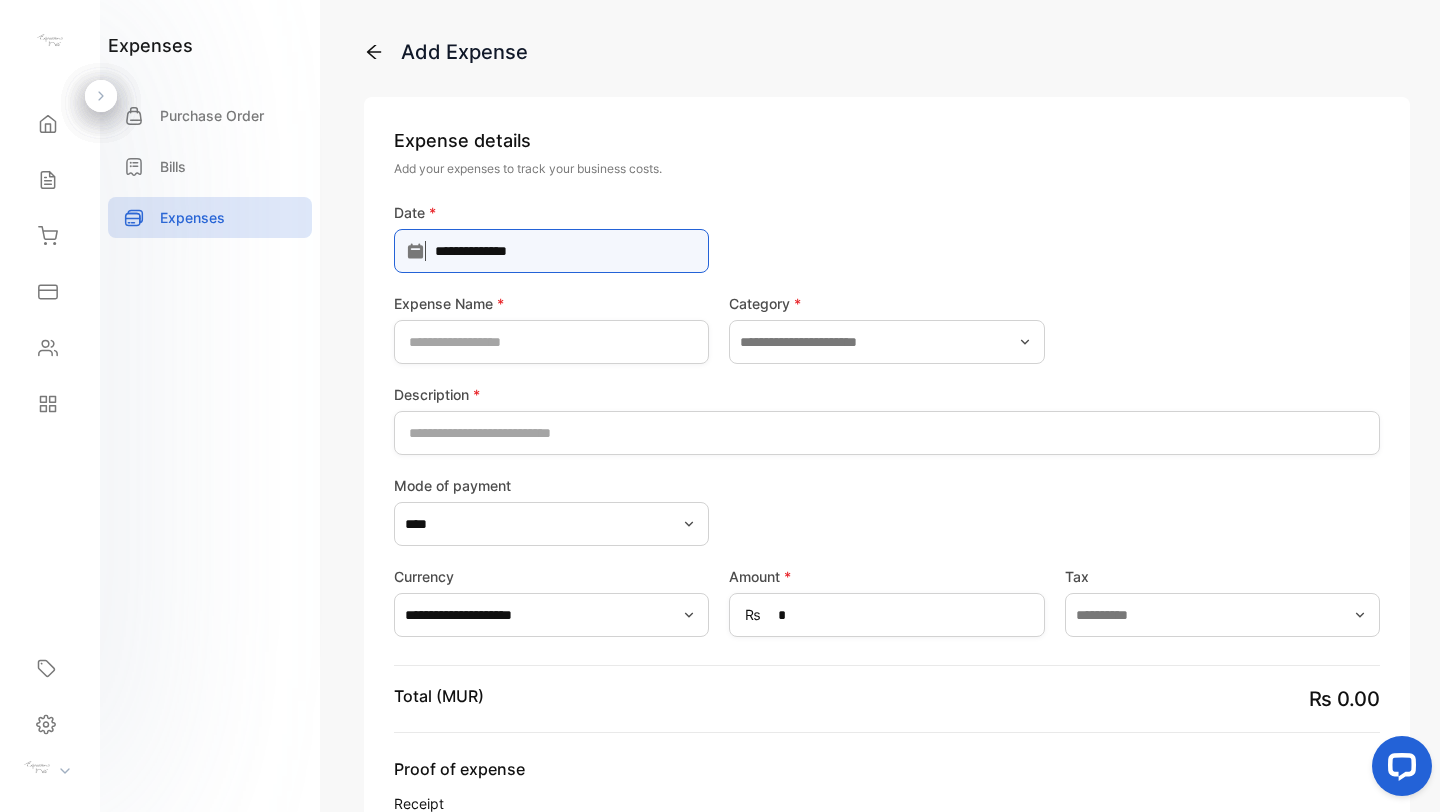 click on "**********" at bounding box center [551, 251] 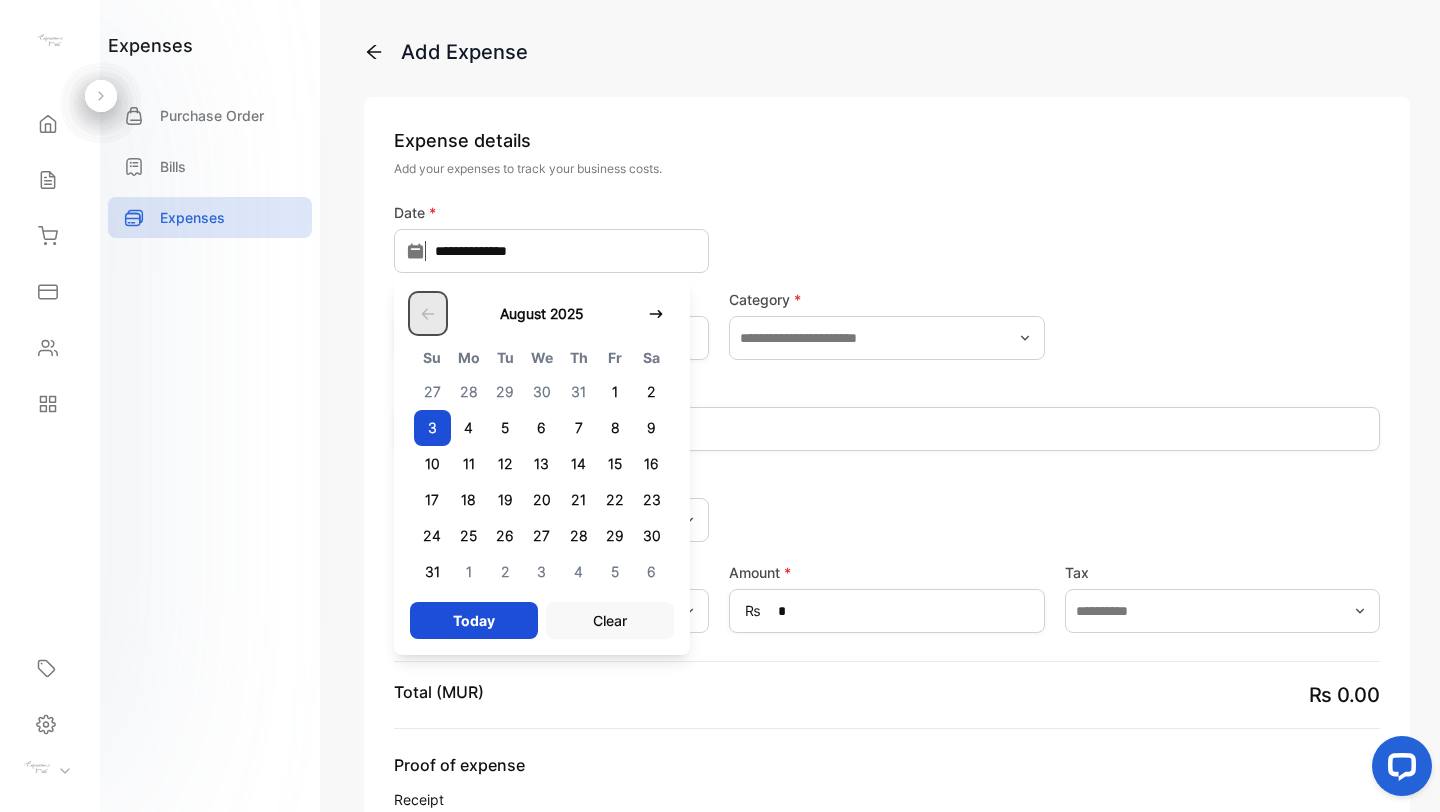 click at bounding box center [428, 313] 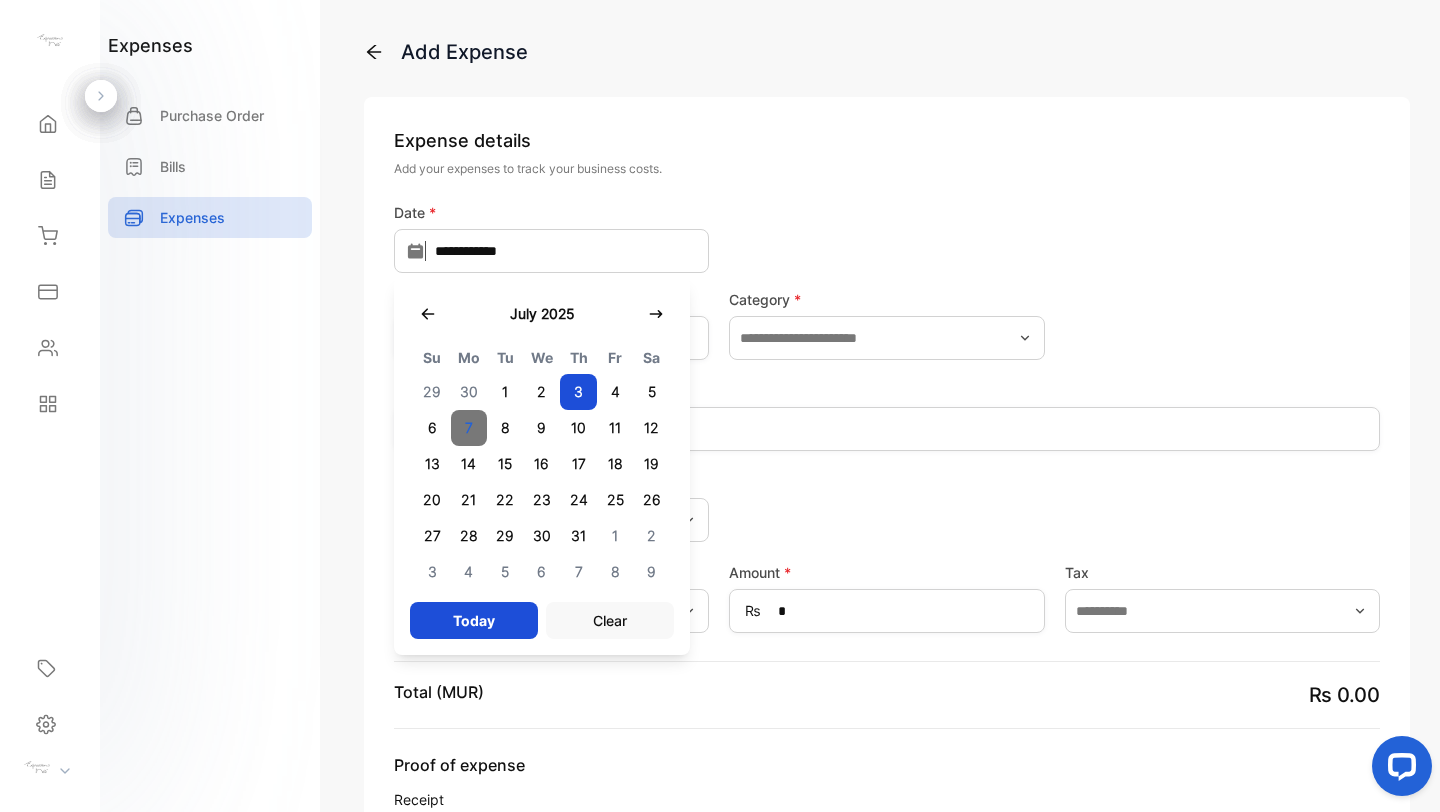 click on "7" at bounding box center [469, 428] 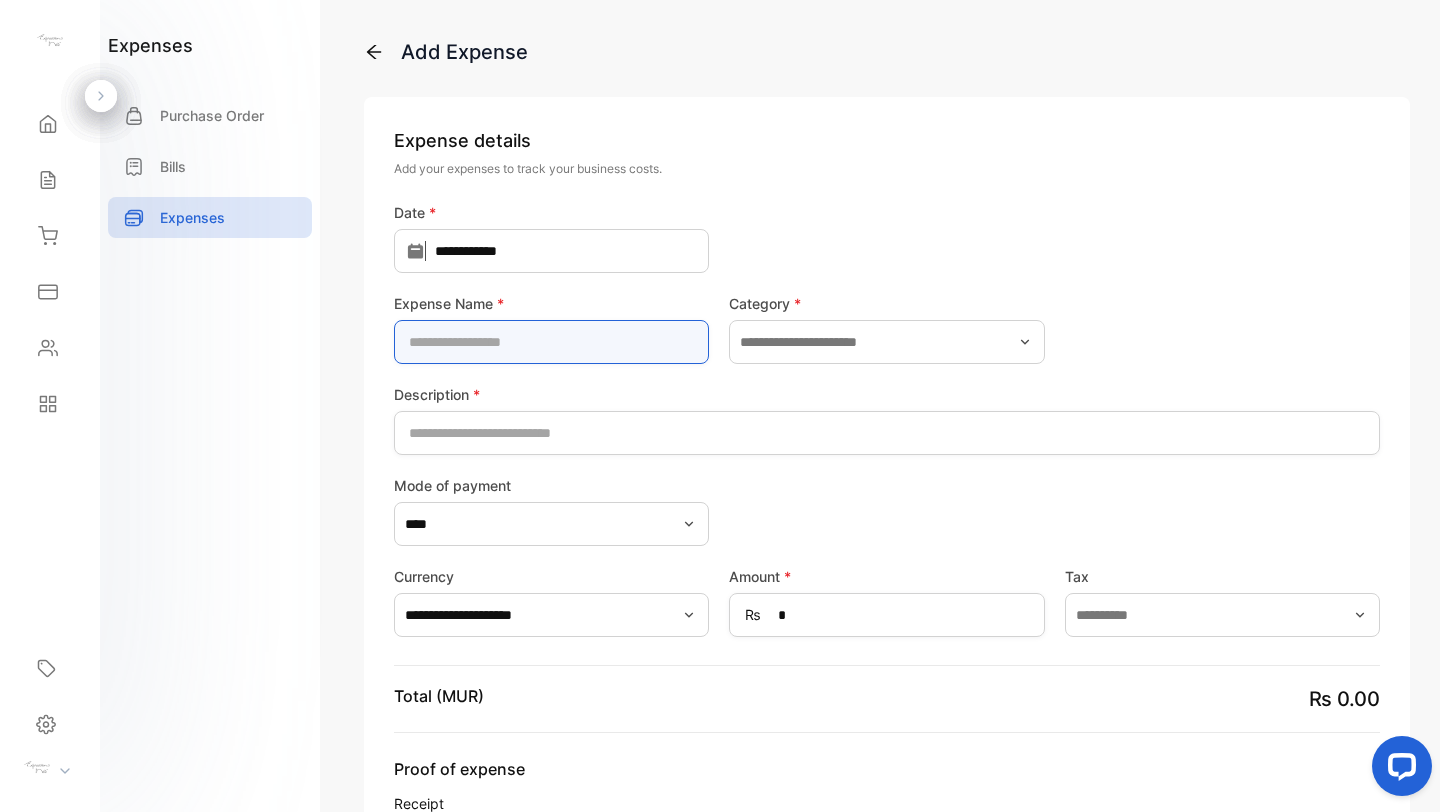 click at bounding box center (551, 342) 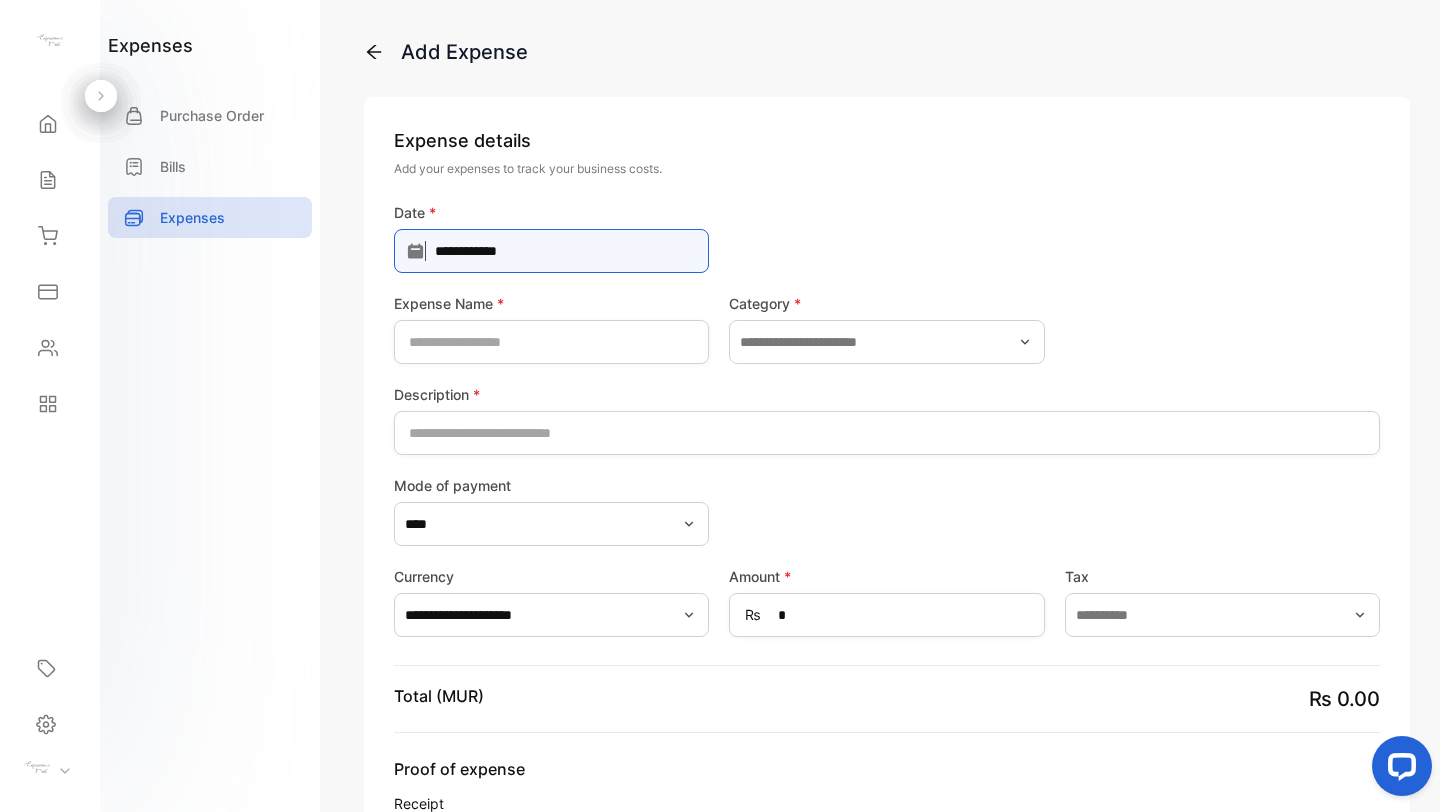 click on "**********" at bounding box center (551, 251) 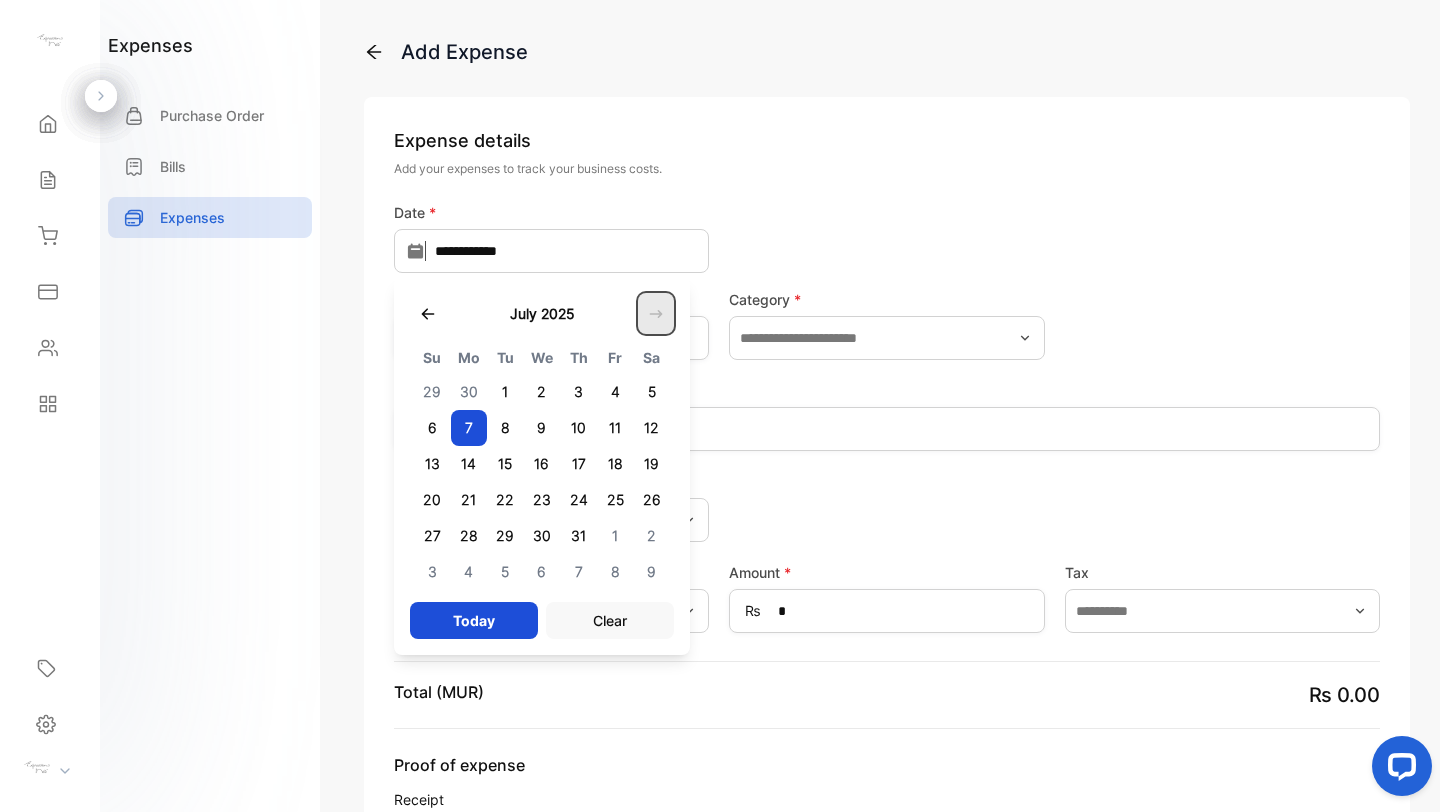 click at bounding box center (656, 313) 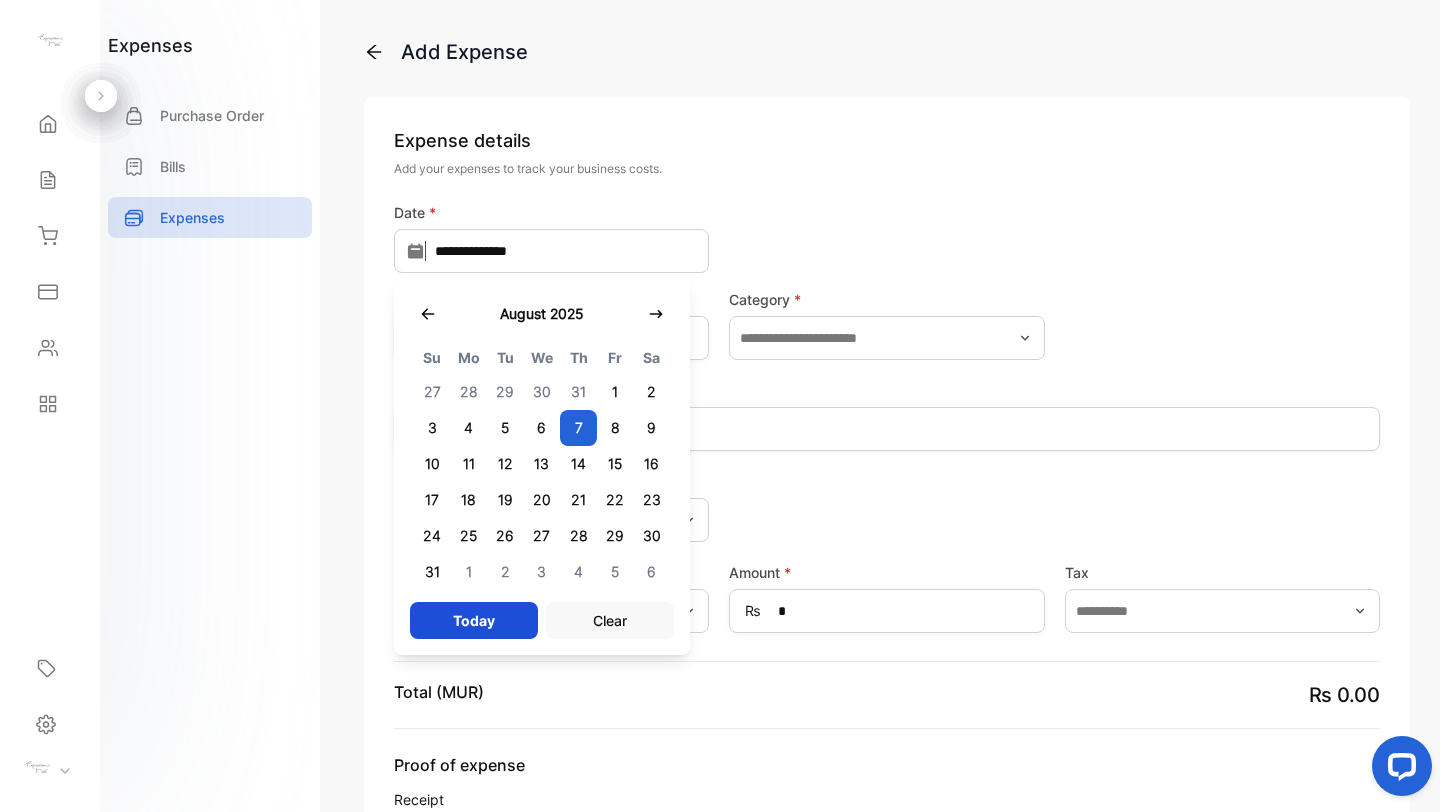 click on "7" at bounding box center (578, 428) 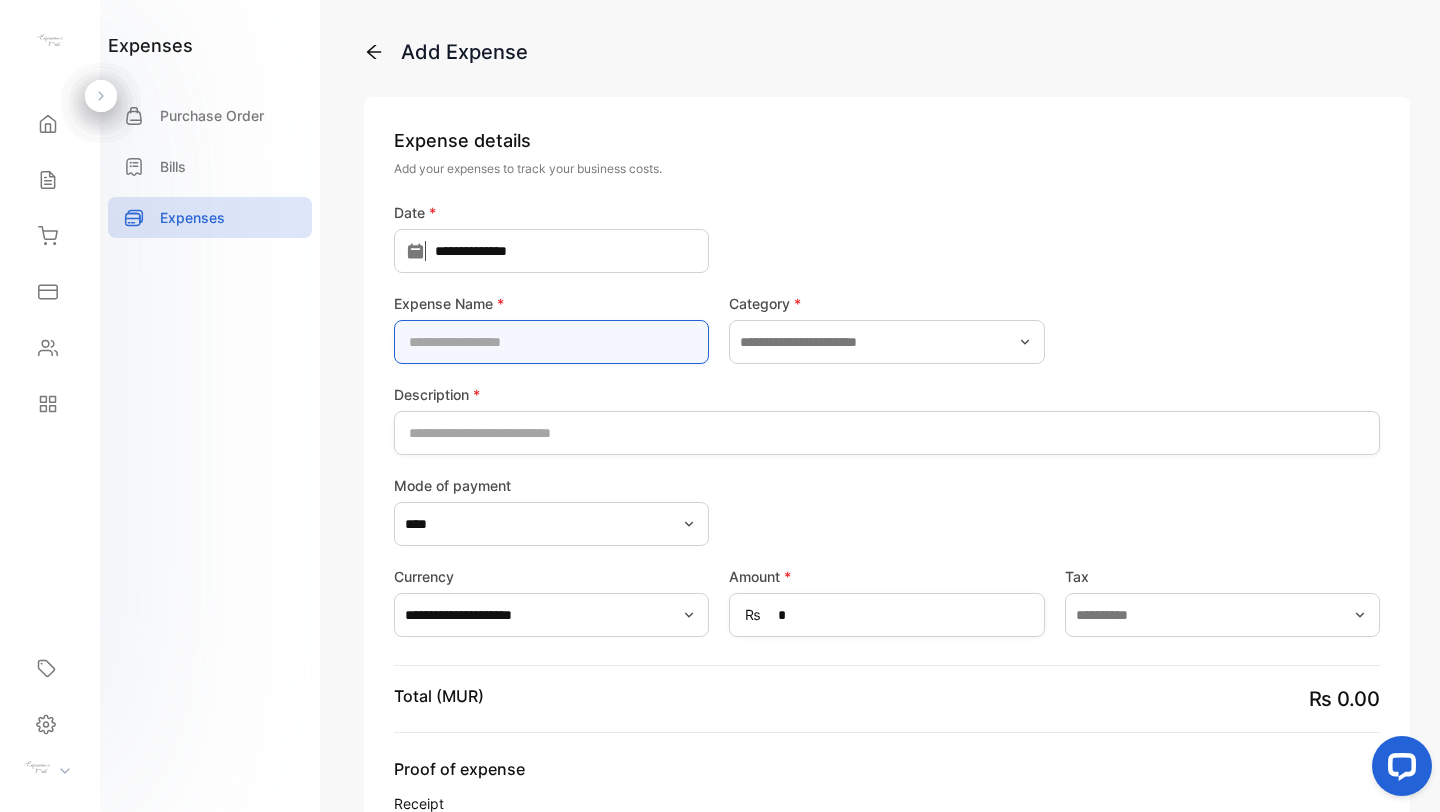 click at bounding box center (551, 342) 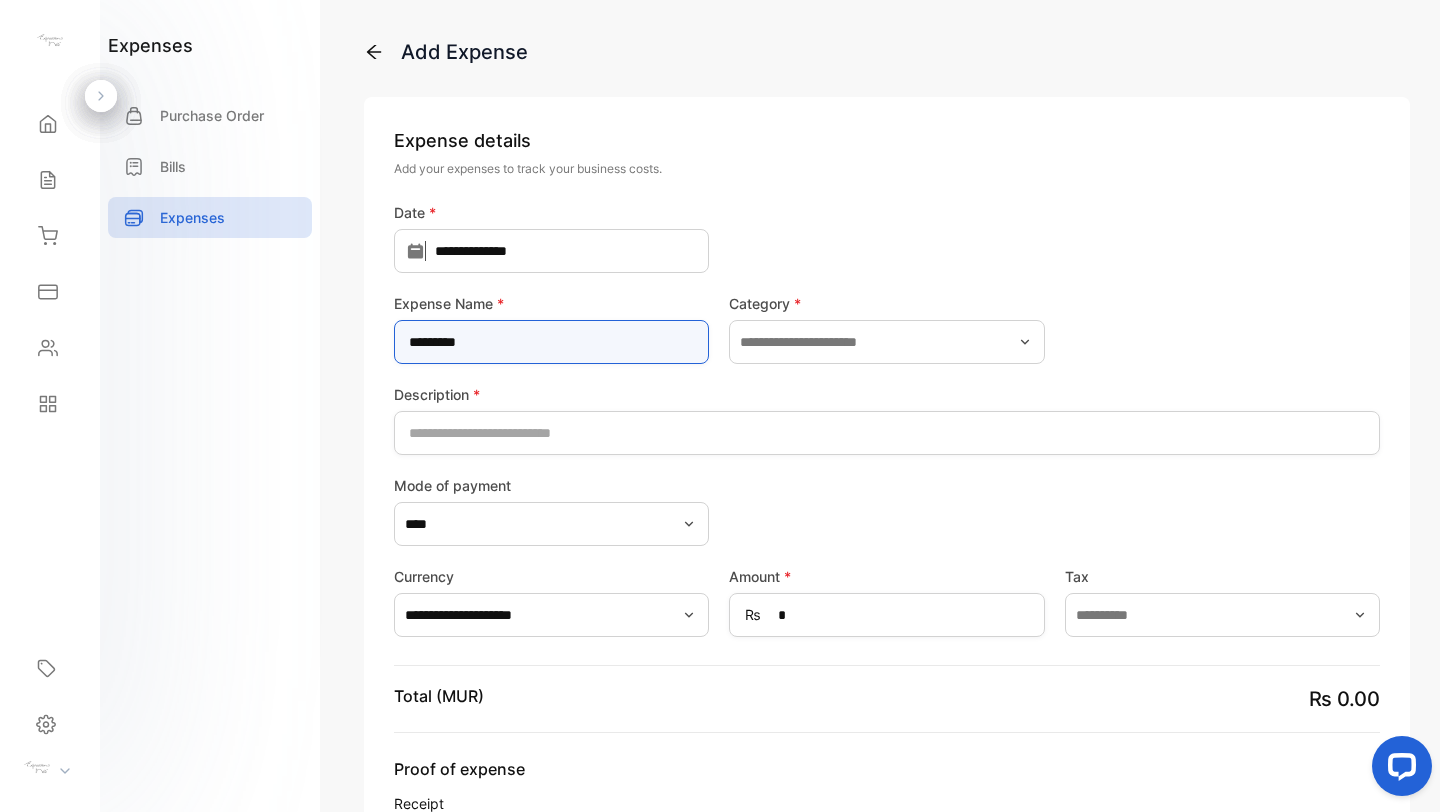 type on "*********" 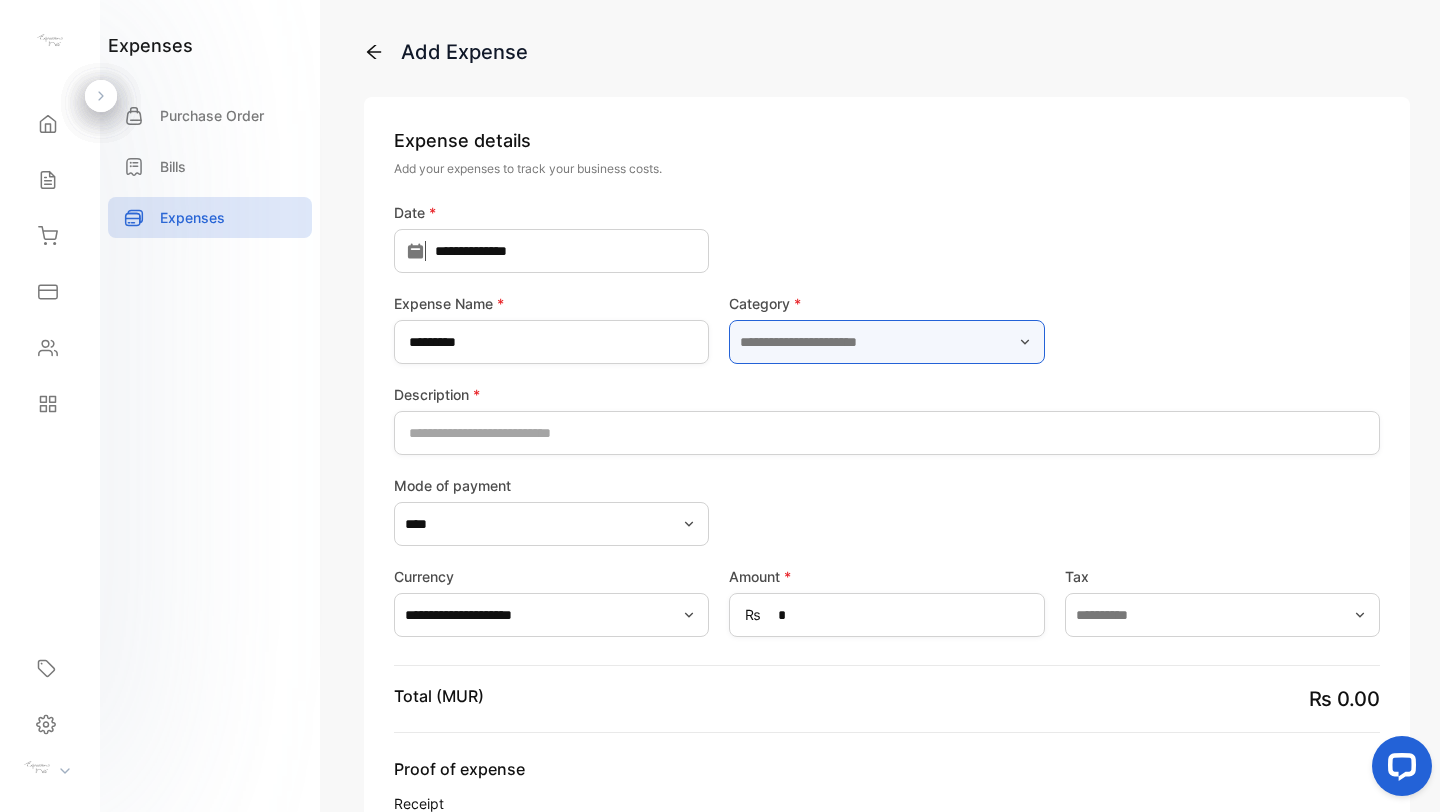 click at bounding box center (886, 342) 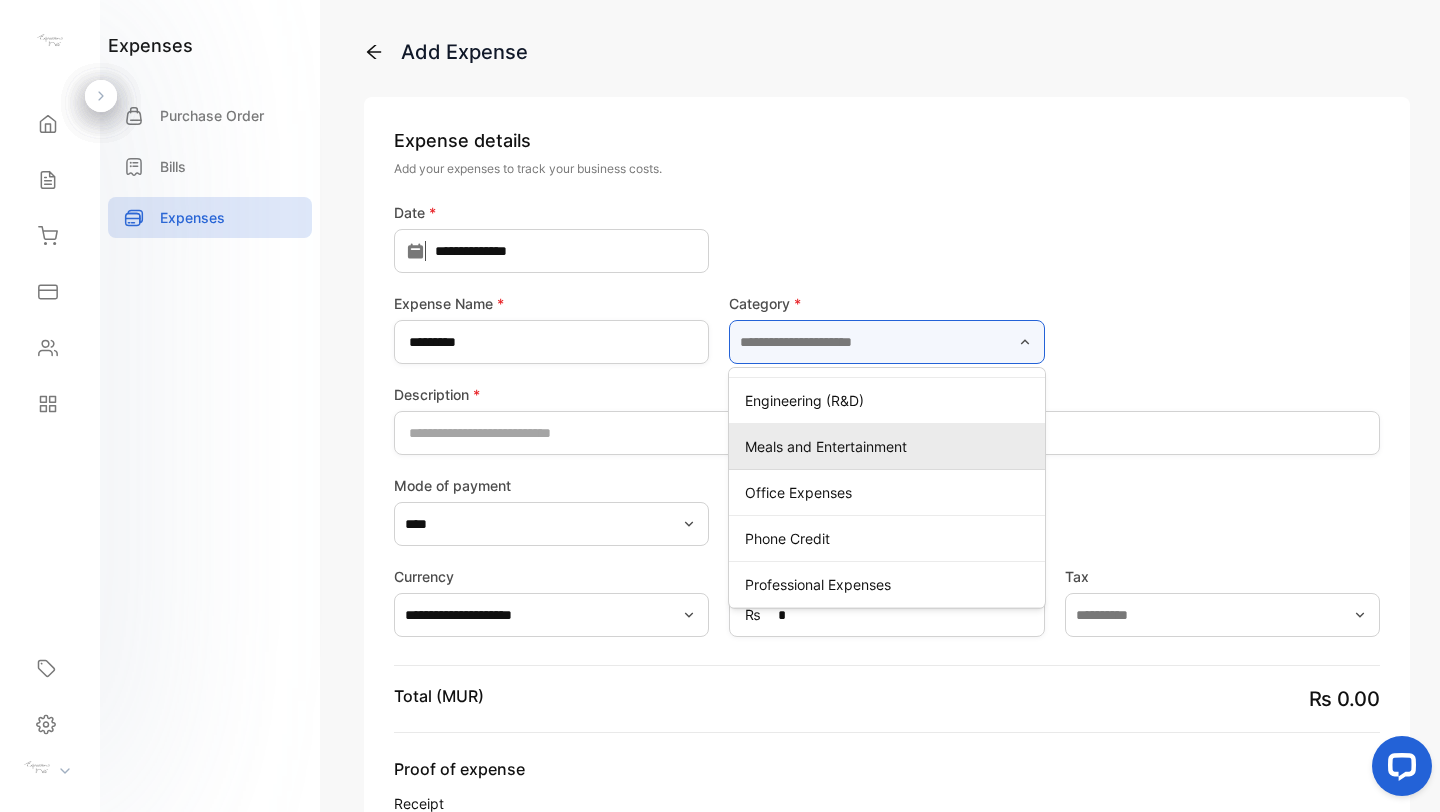 scroll, scrollTop: 91, scrollLeft: 0, axis: vertical 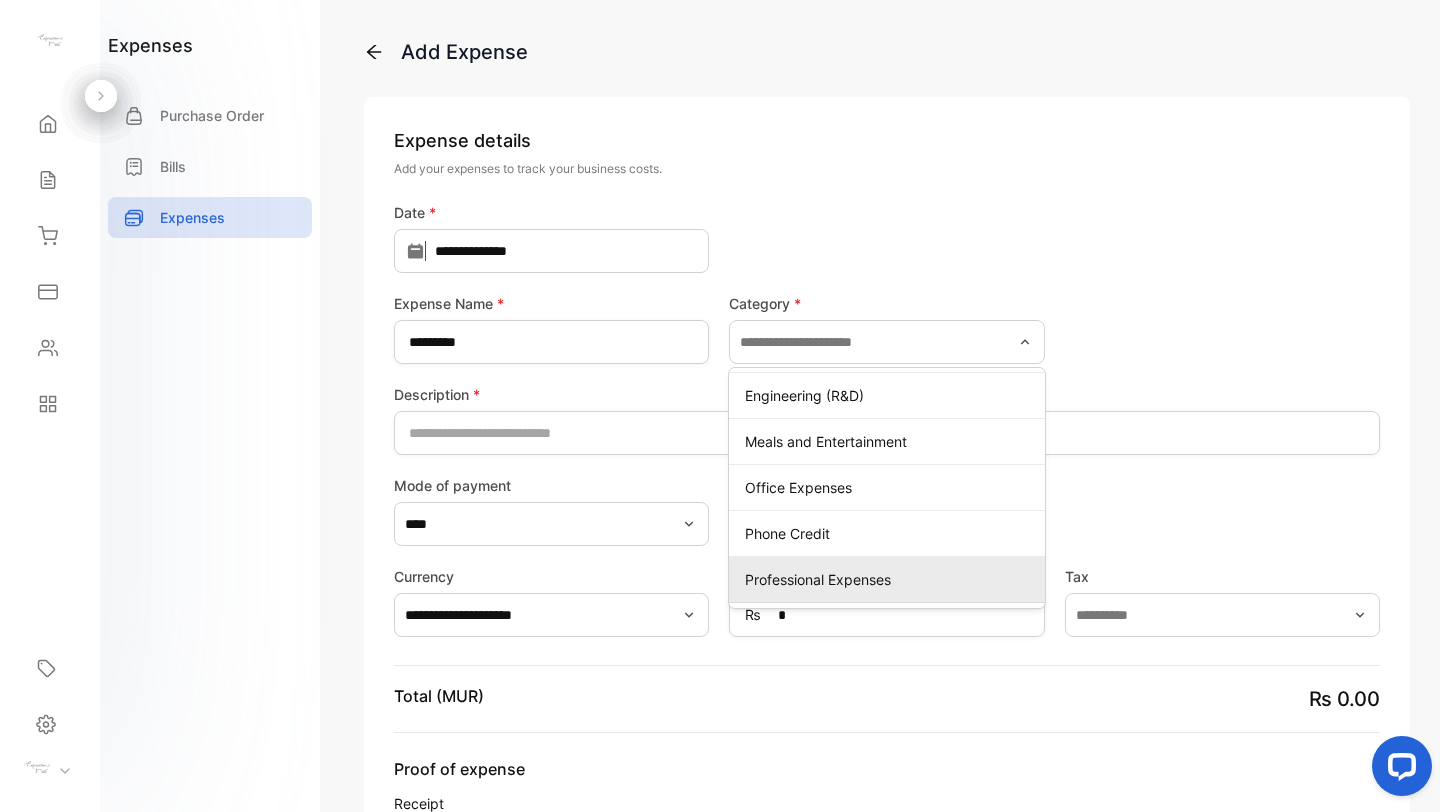 click on "Professional Expenses" at bounding box center [890, 579] 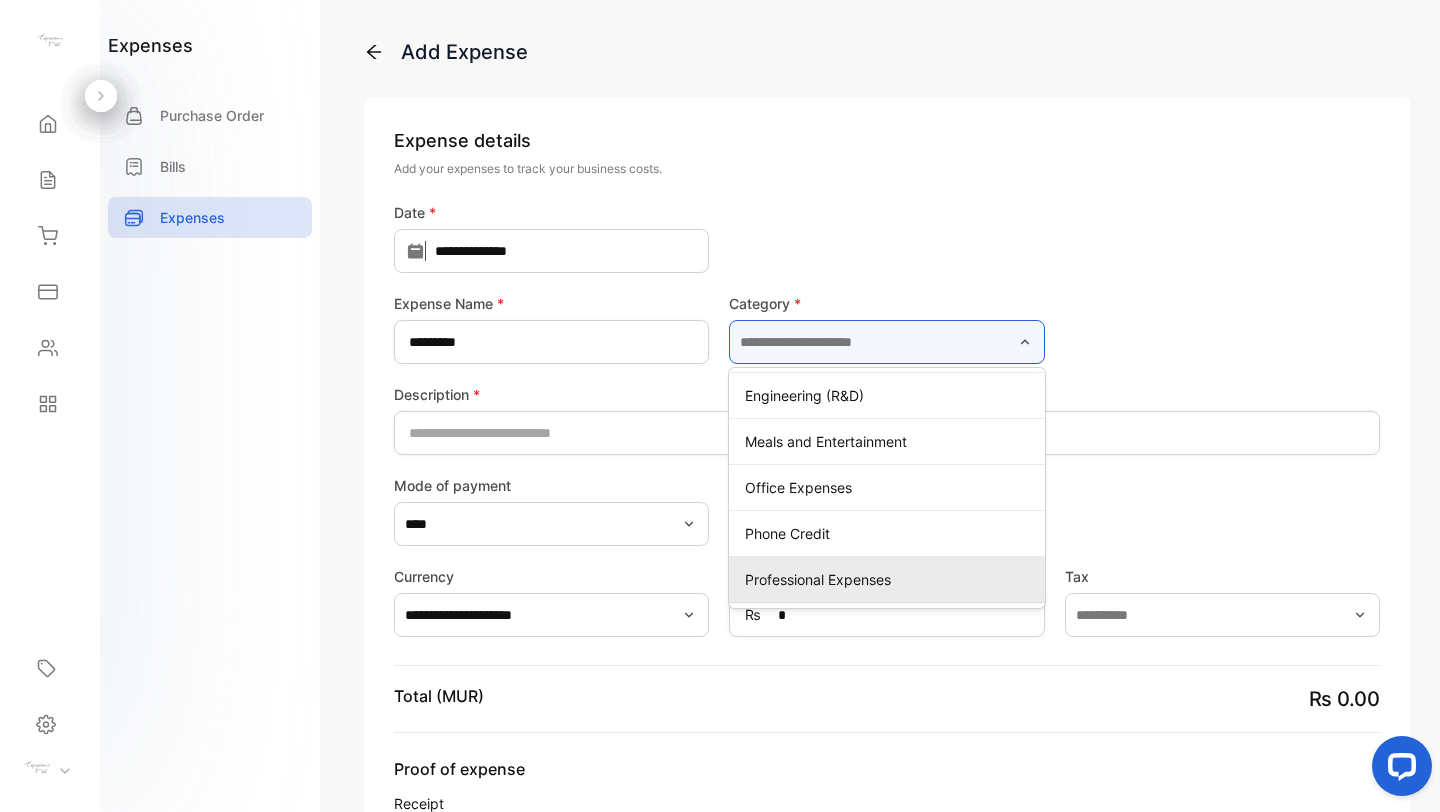 type on "**********" 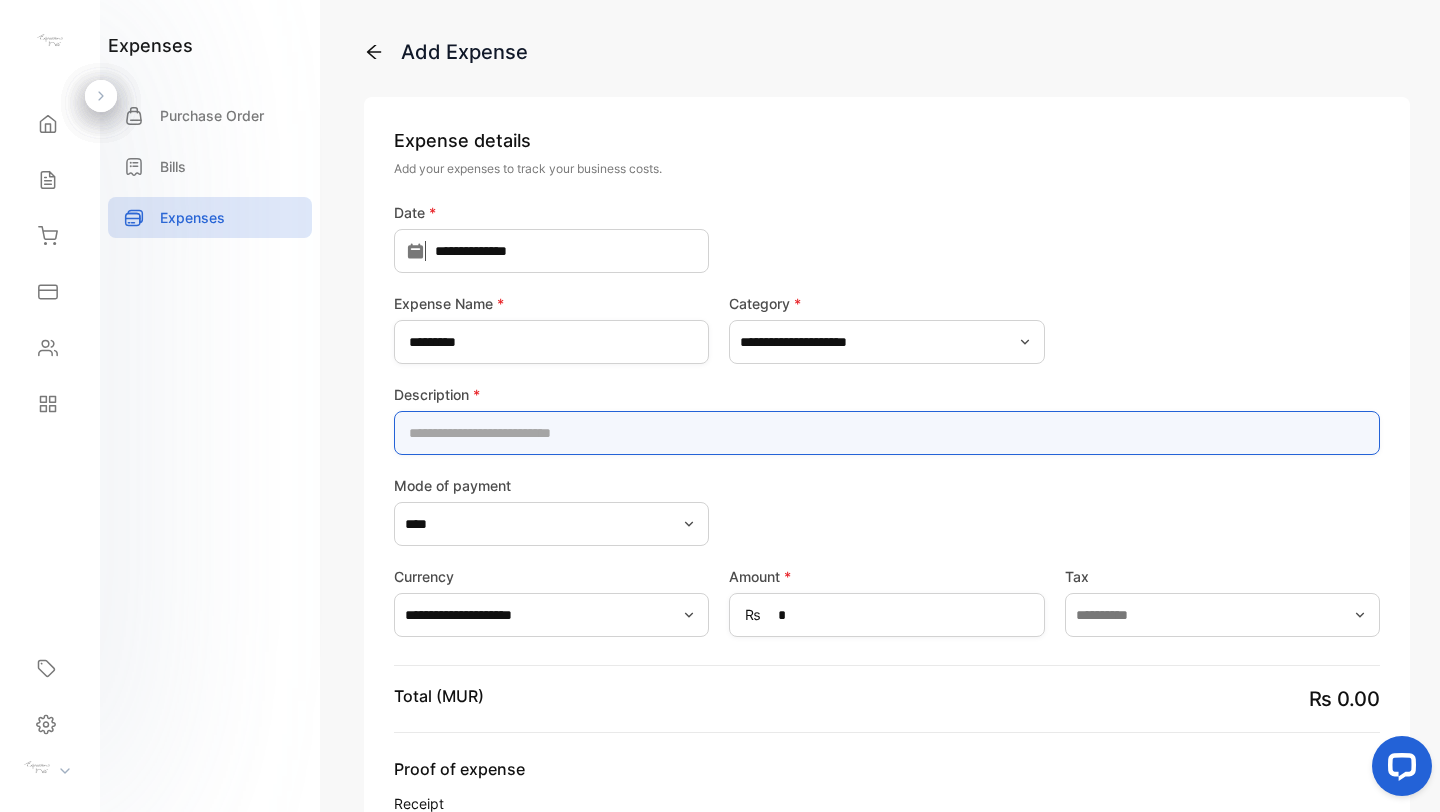 click at bounding box center (887, 433) 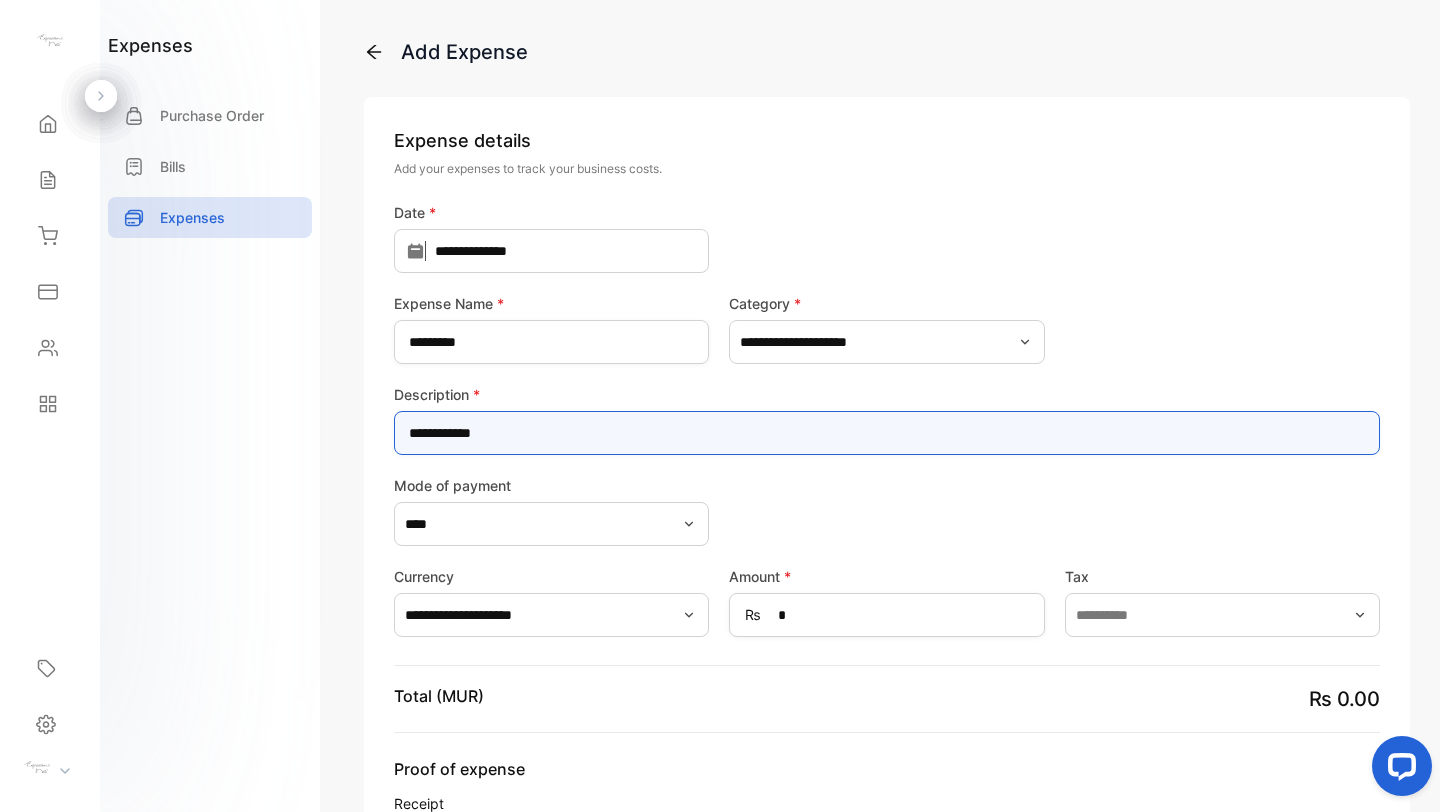 type on "**********" 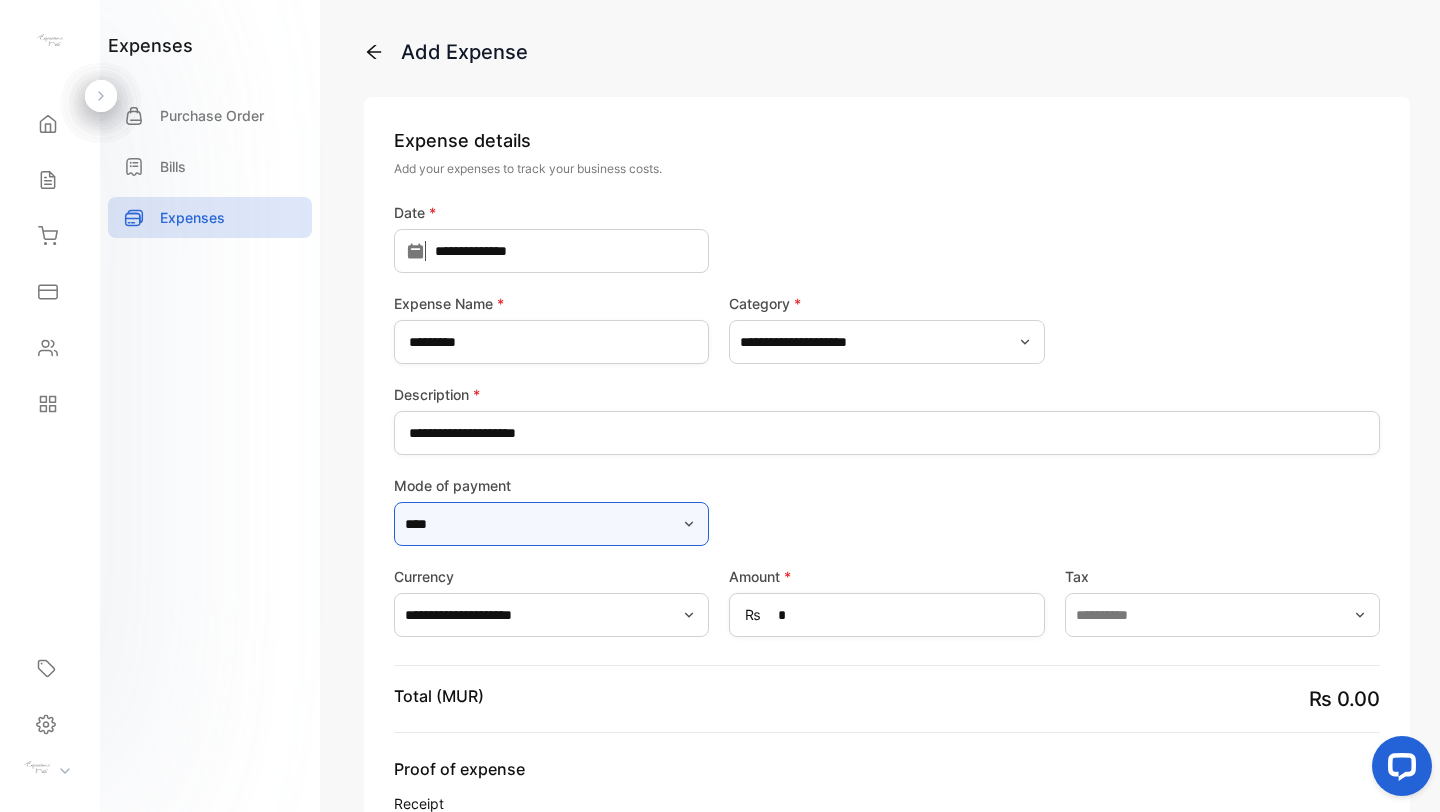 click on "****" at bounding box center (551, 524) 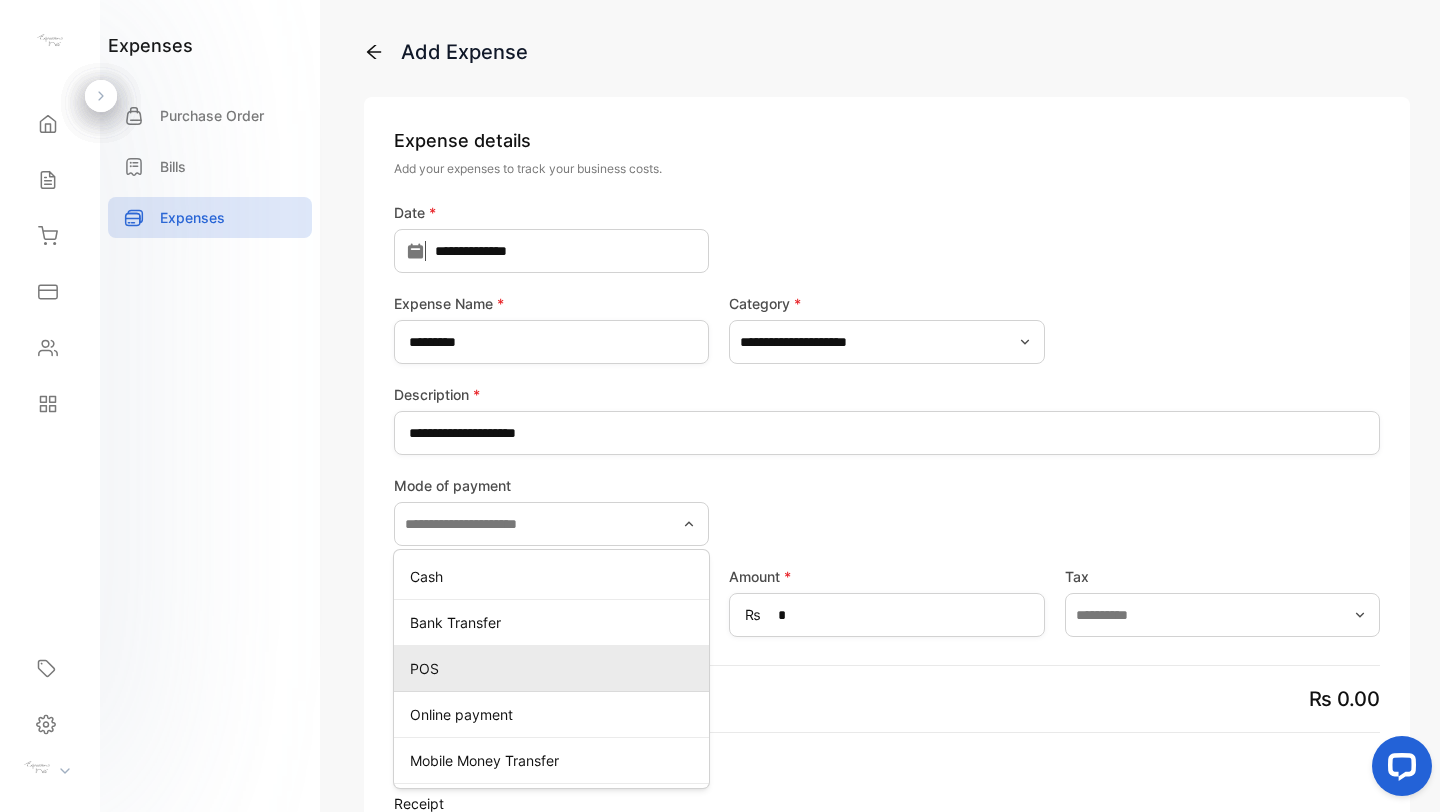click on "POS" at bounding box center [555, 668] 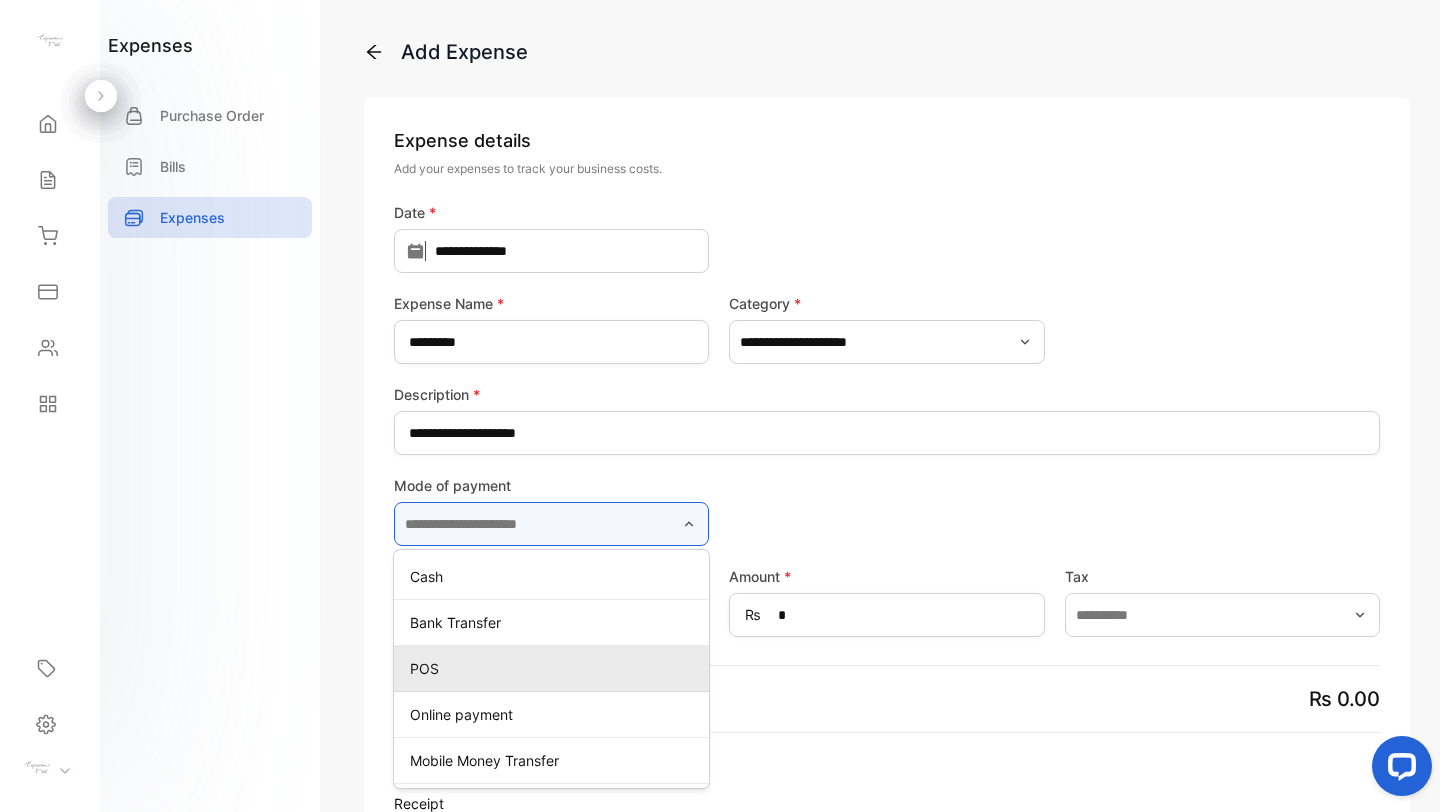 type on "***" 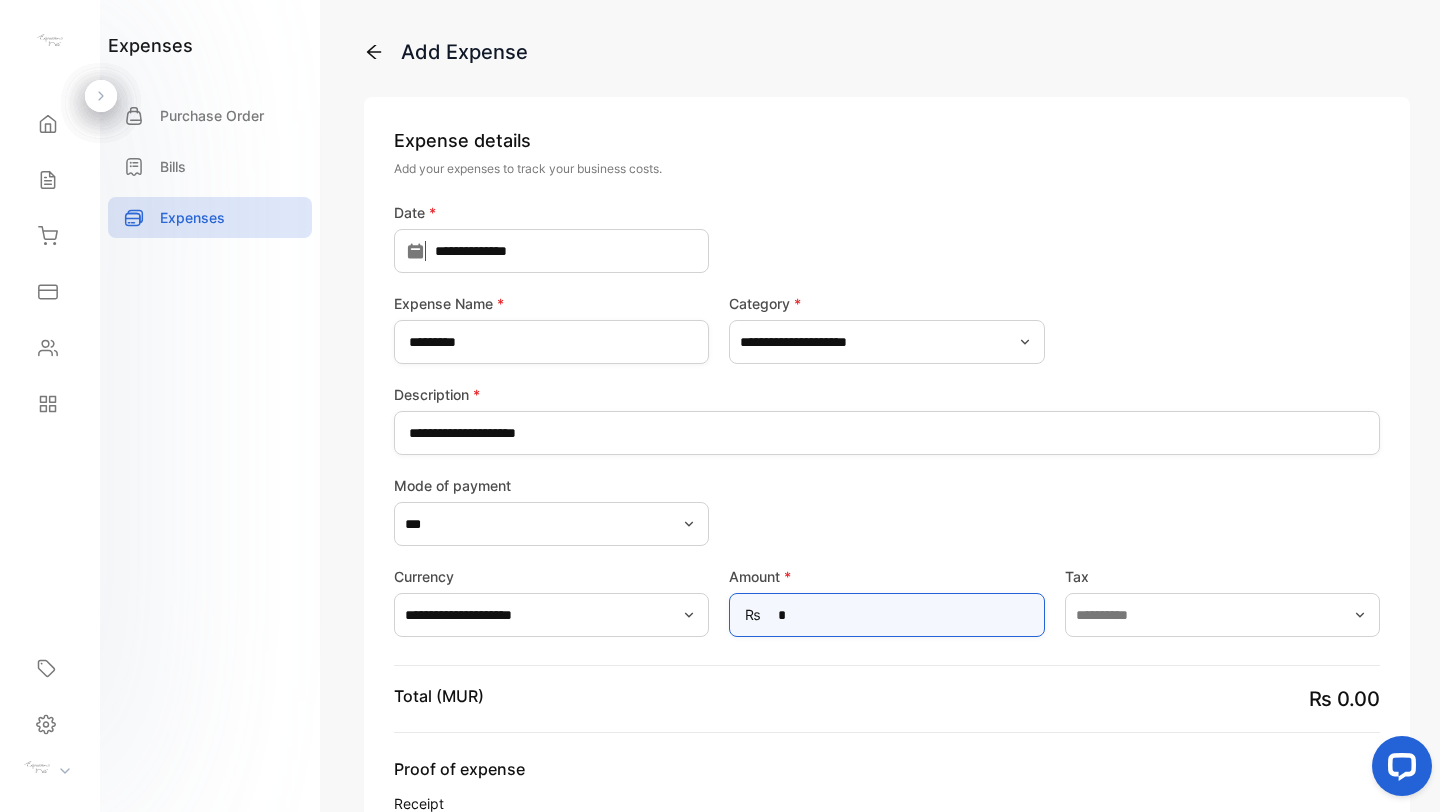 click on "*" at bounding box center [886, 615] 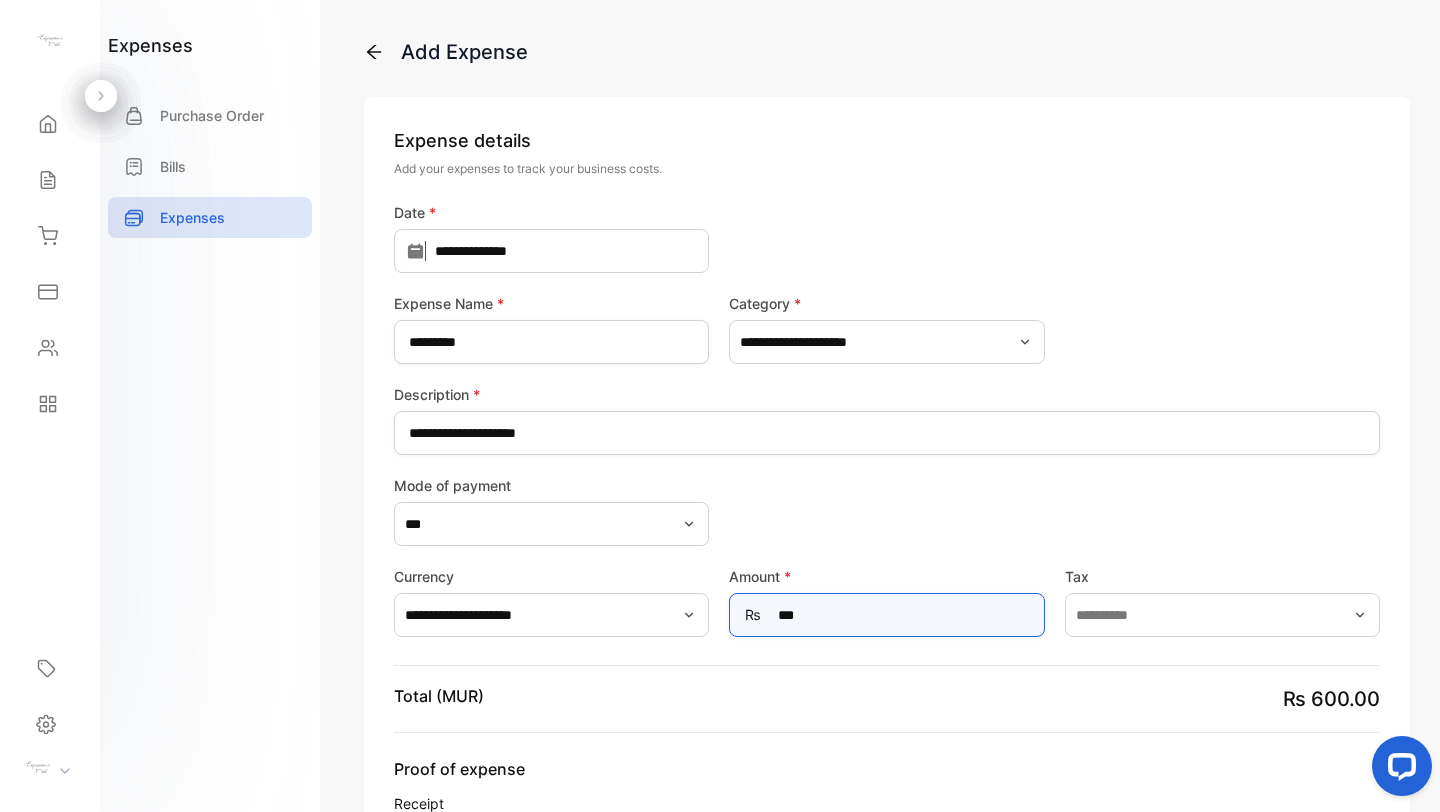 type on "***" 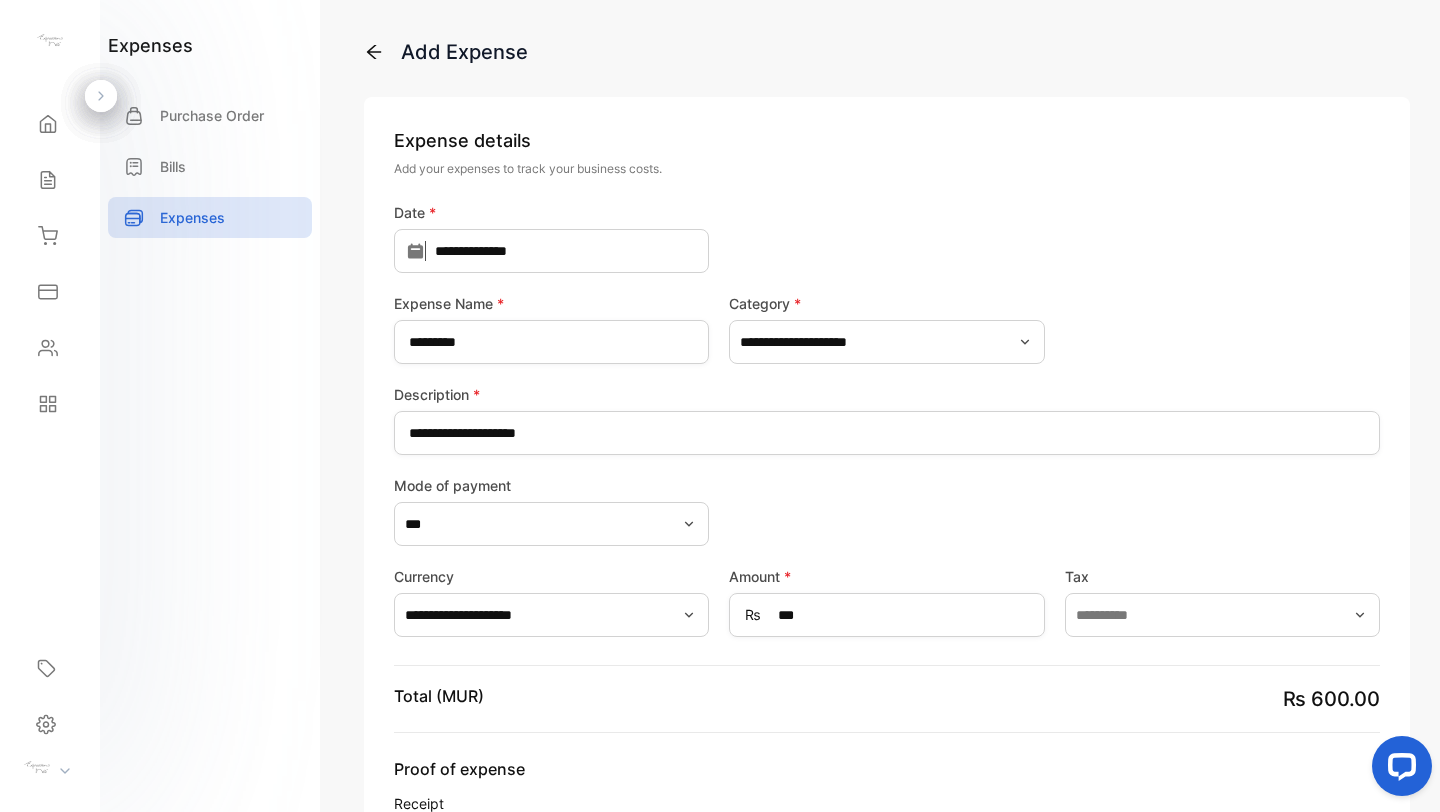 click on "**********" at bounding box center (887, 634) 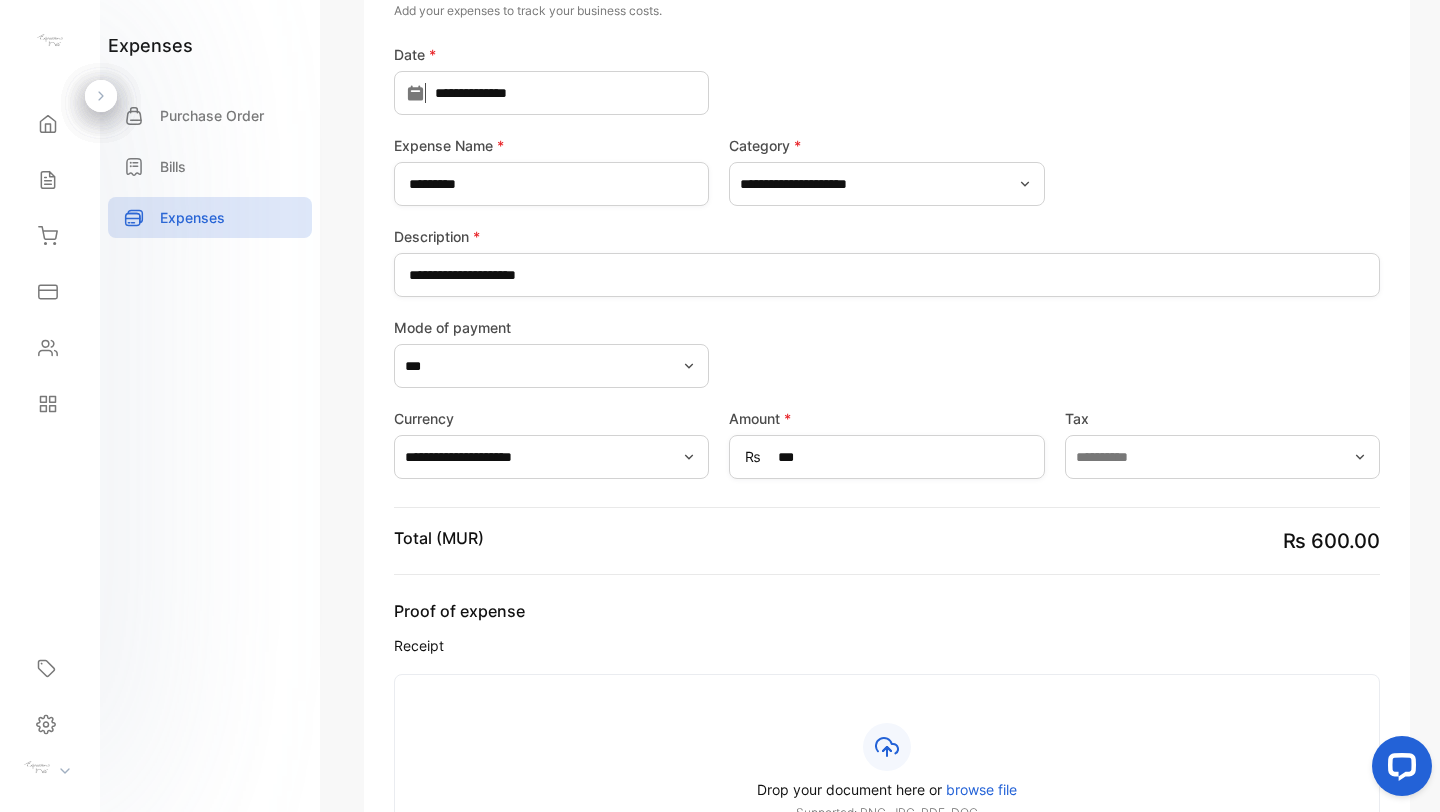 scroll, scrollTop: 533, scrollLeft: 0, axis: vertical 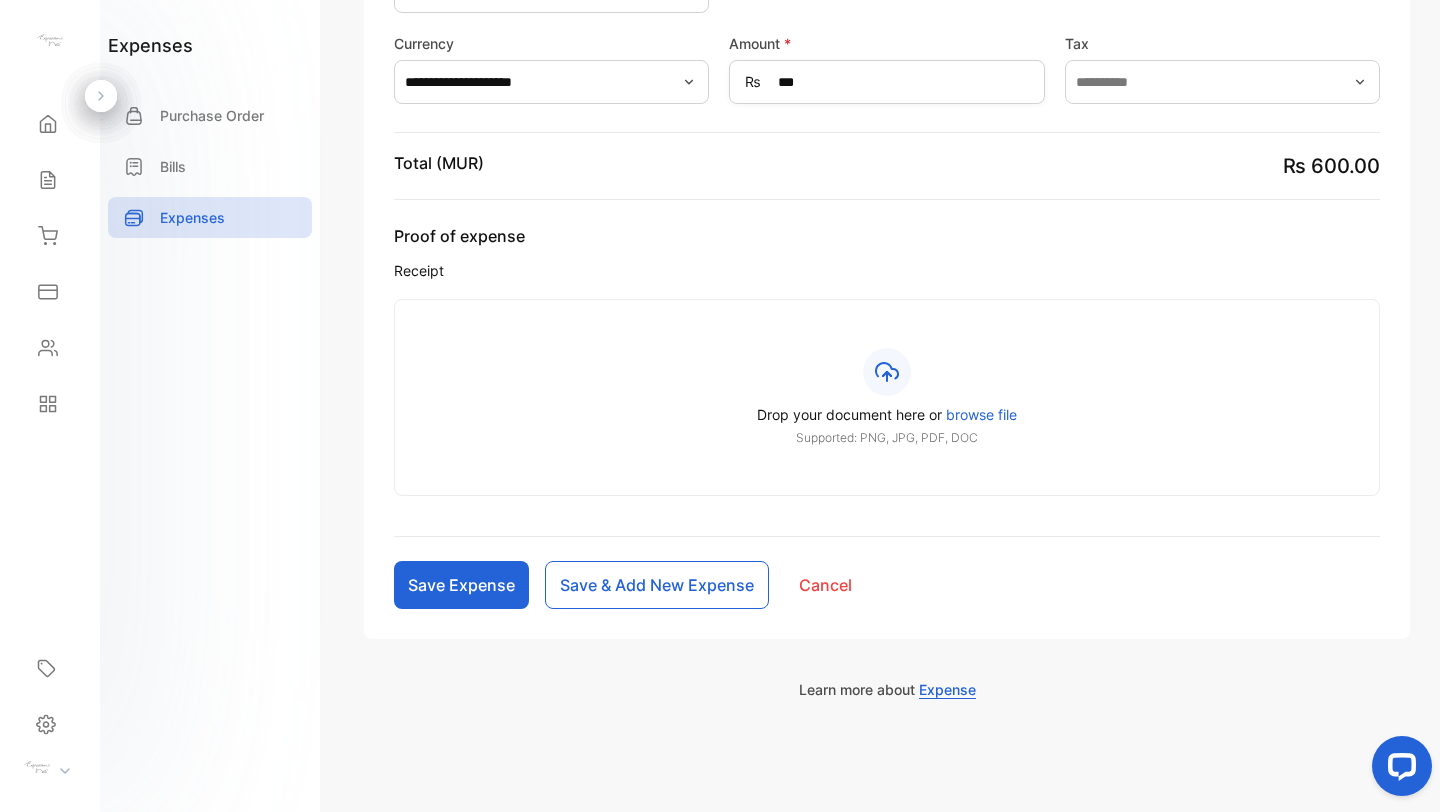 click on "Drop your document here or    browse file Supported: PNG, JPG, PDF, DOC" at bounding box center (887, 397) 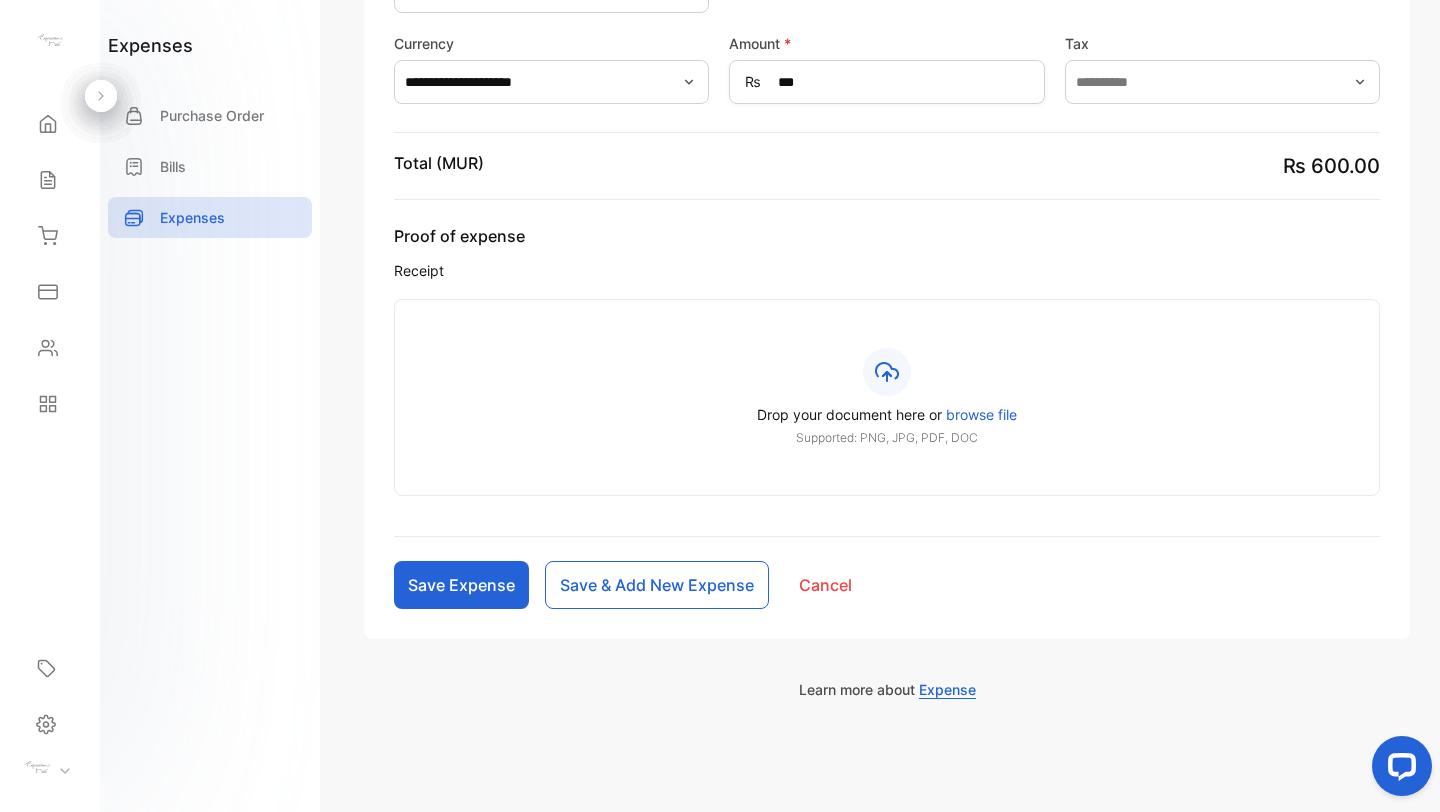 scroll, scrollTop: 379, scrollLeft: 0, axis: vertical 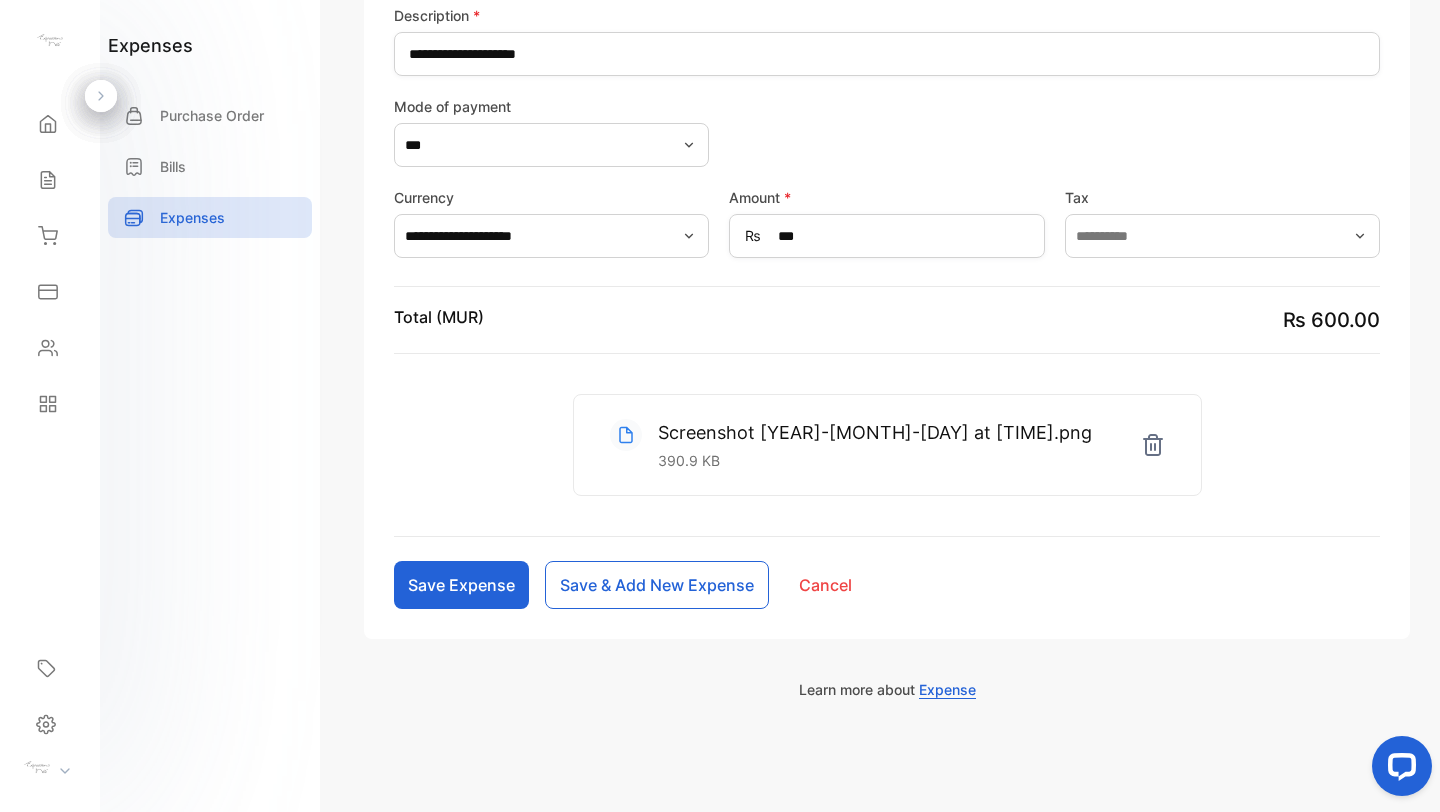 click on "Save Expense" at bounding box center [461, 585] 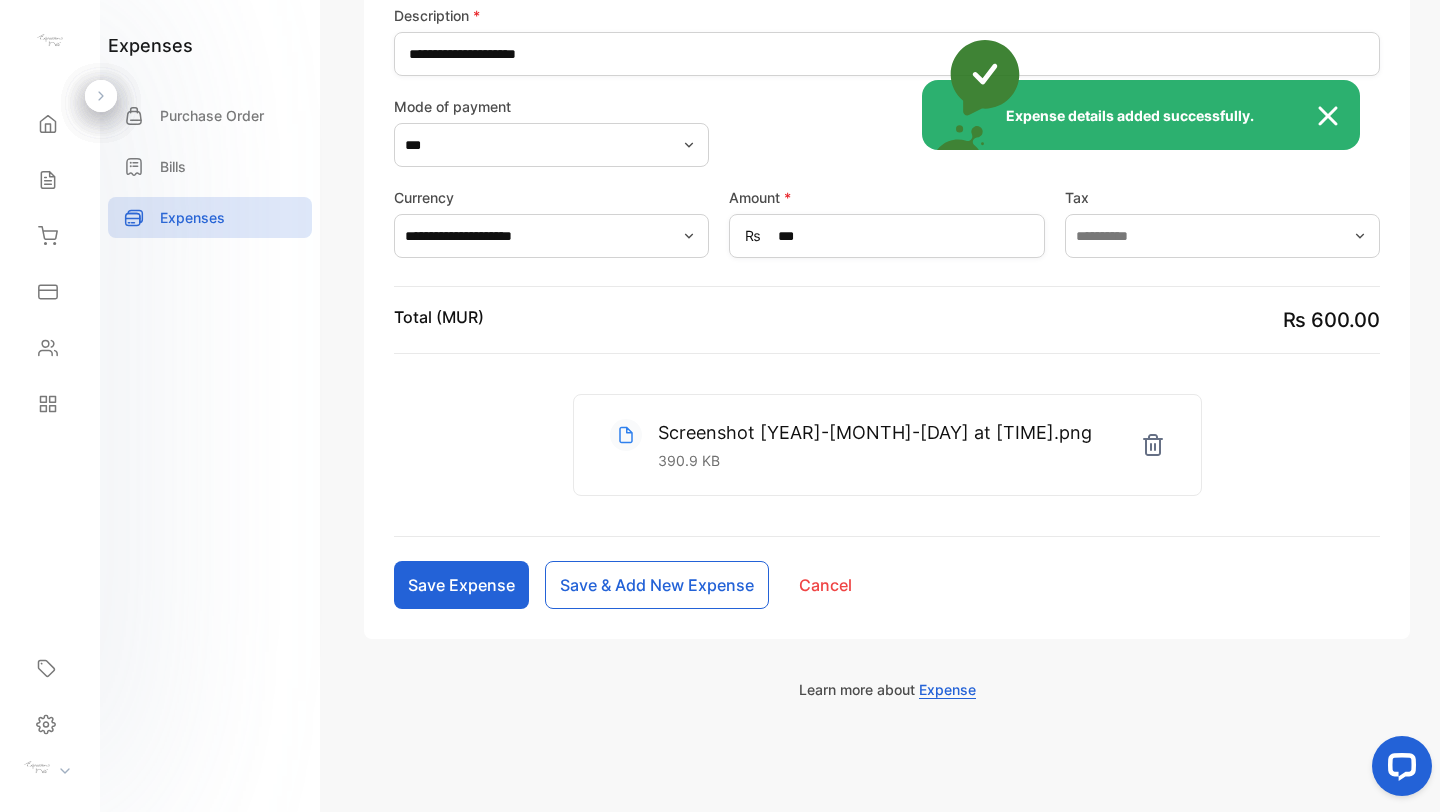 type 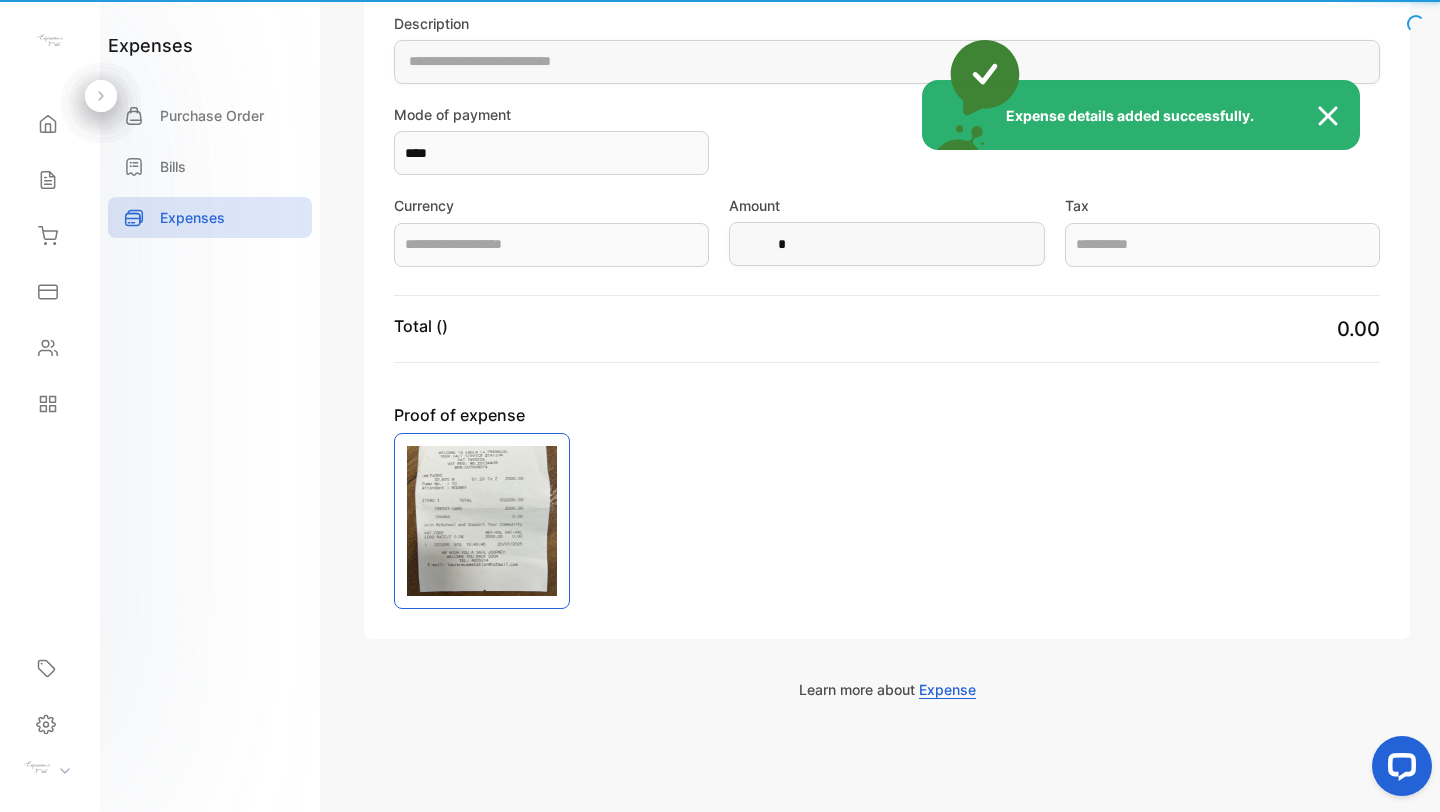 scroll, scrollTop: 369, scrollLeft: 0, axis: vertical 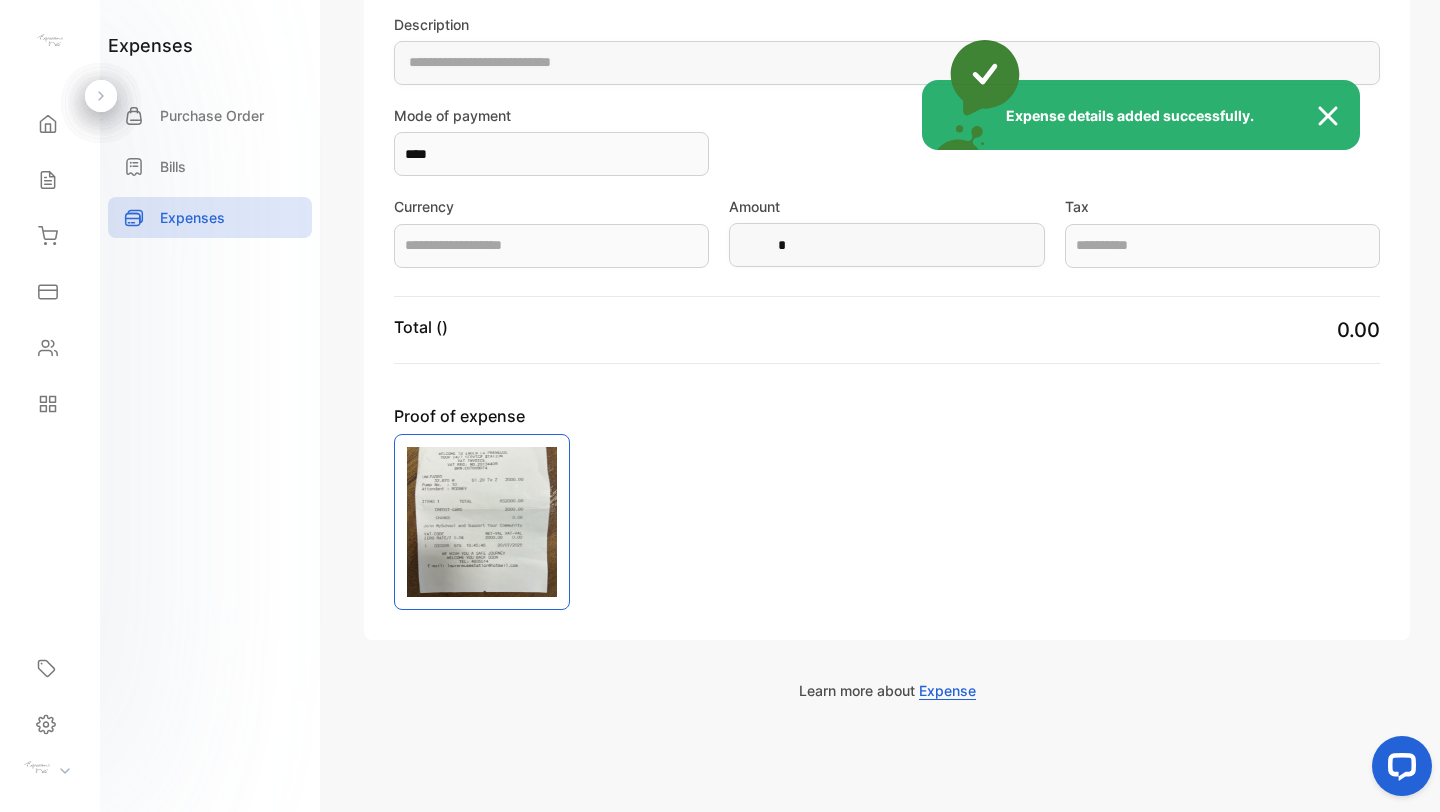 type on "*********" 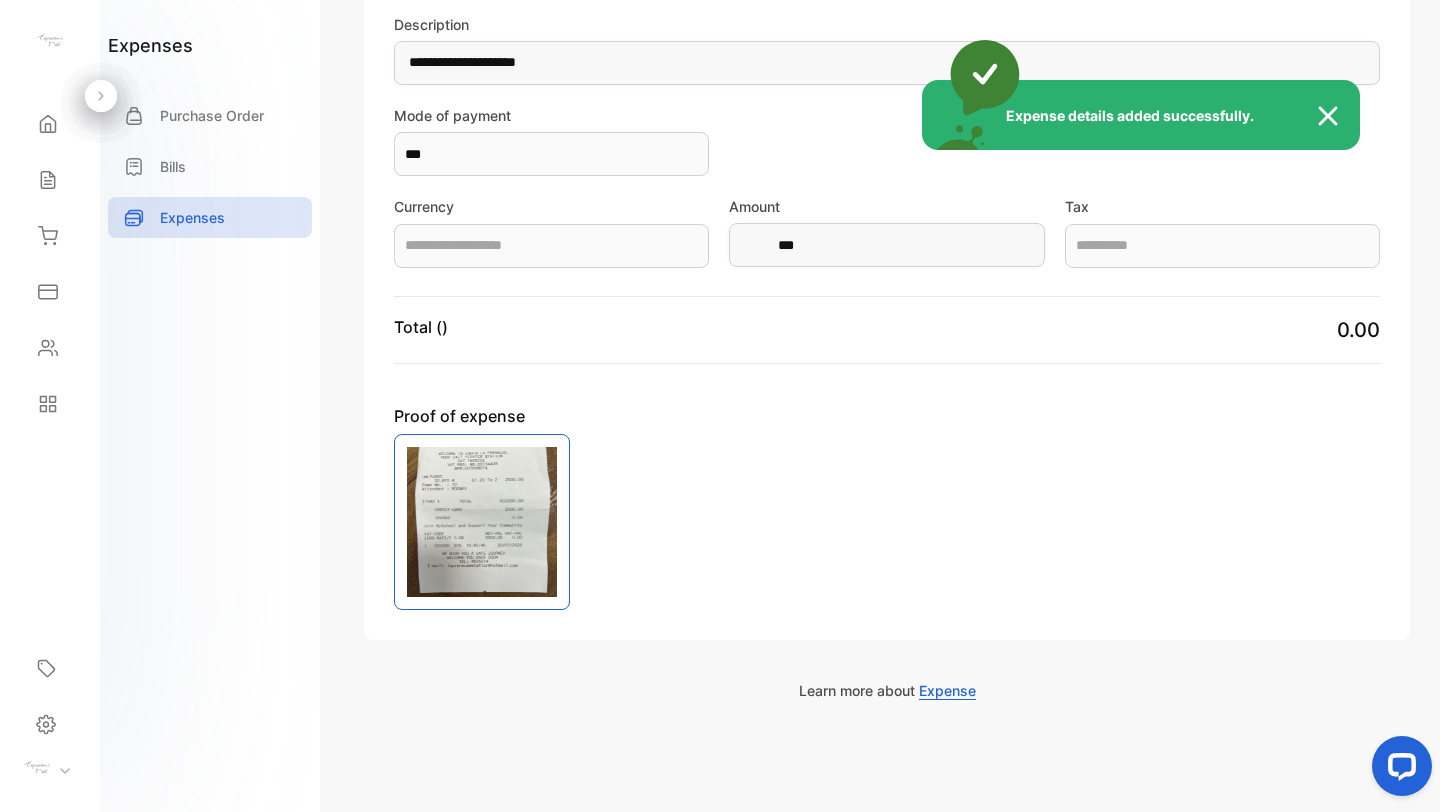 type on "**********" 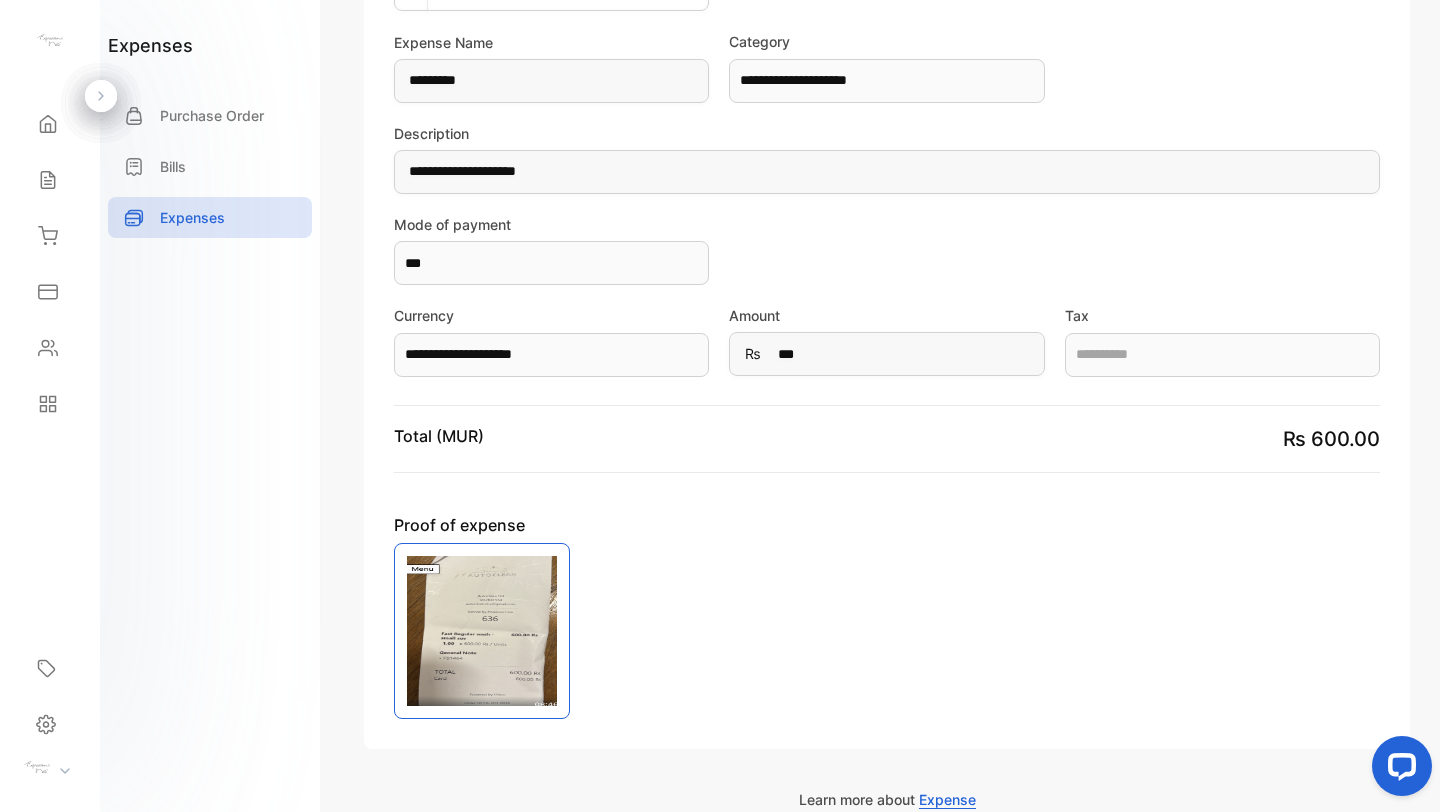 scroll, scrollTop: 0, scrollLeft: 0, axis: both 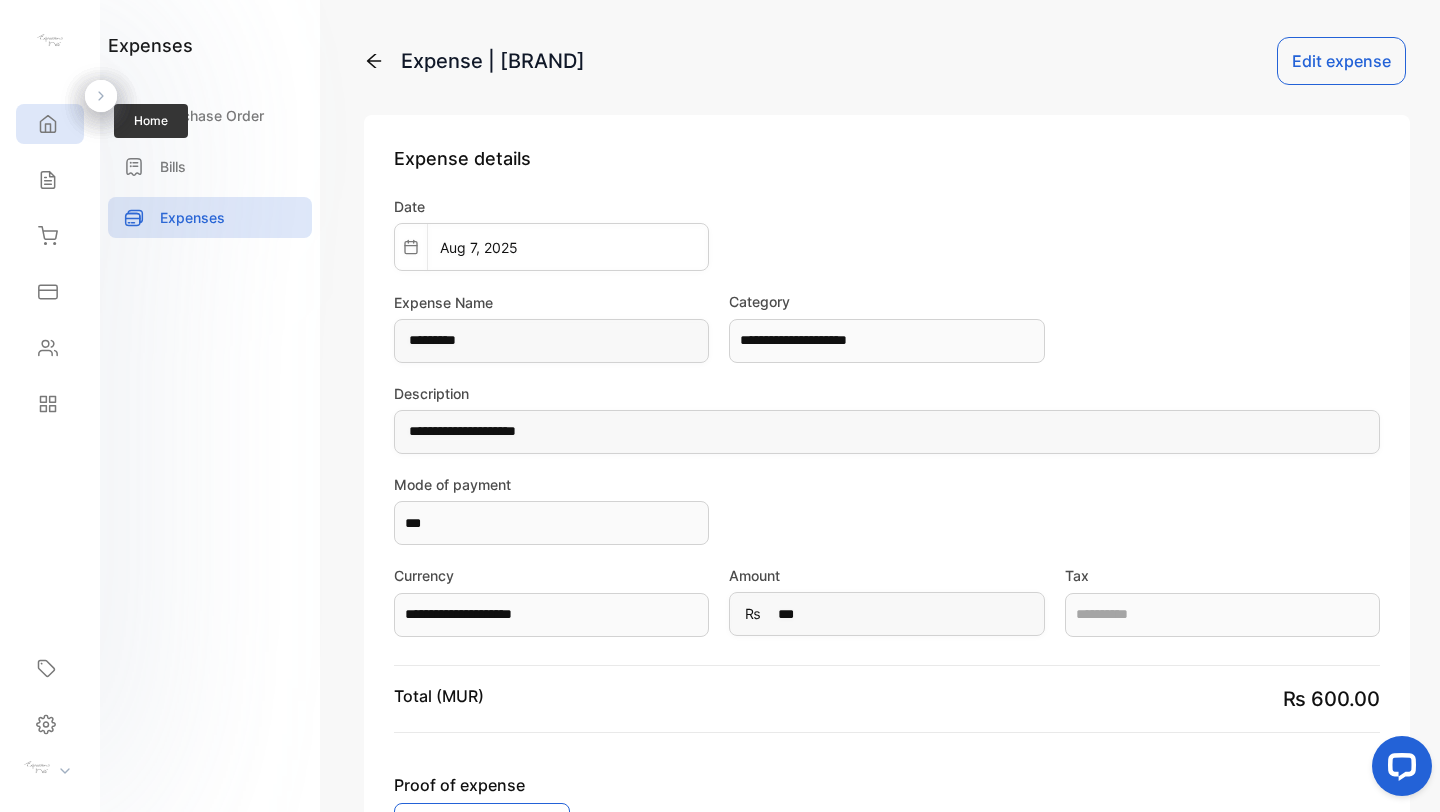 click 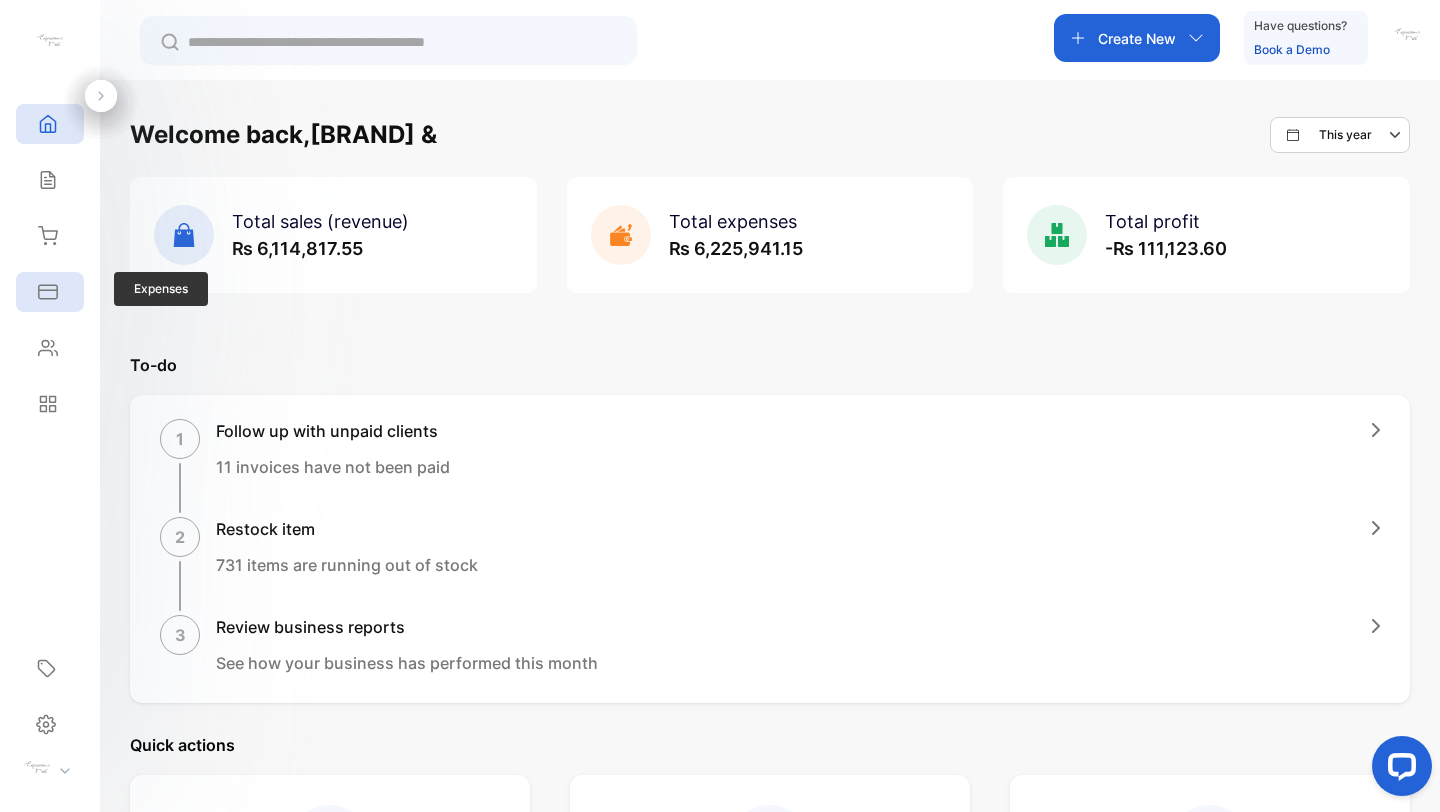 click on "Expenses" at bounding box center (50, 292) 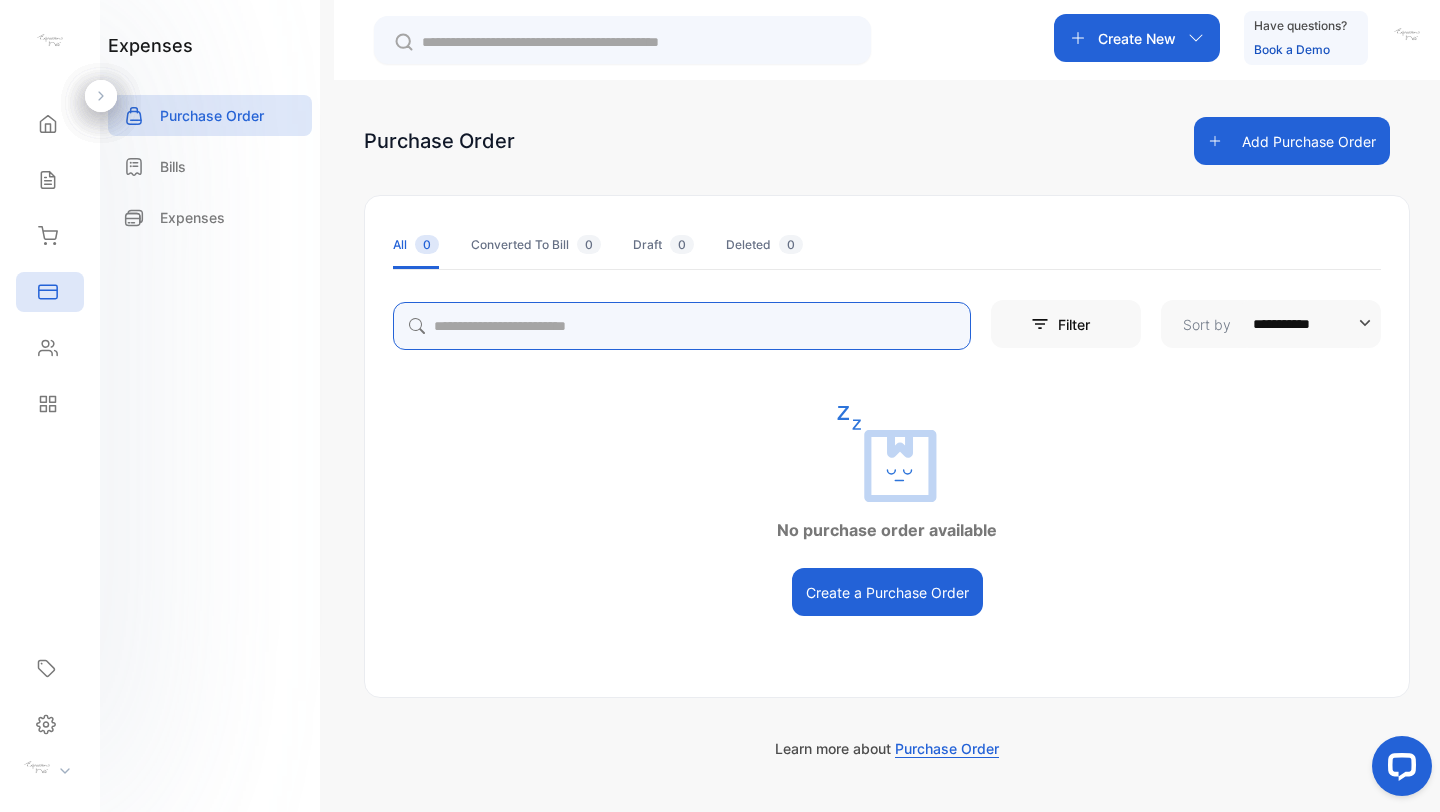 click at bounding box center (682, 326) 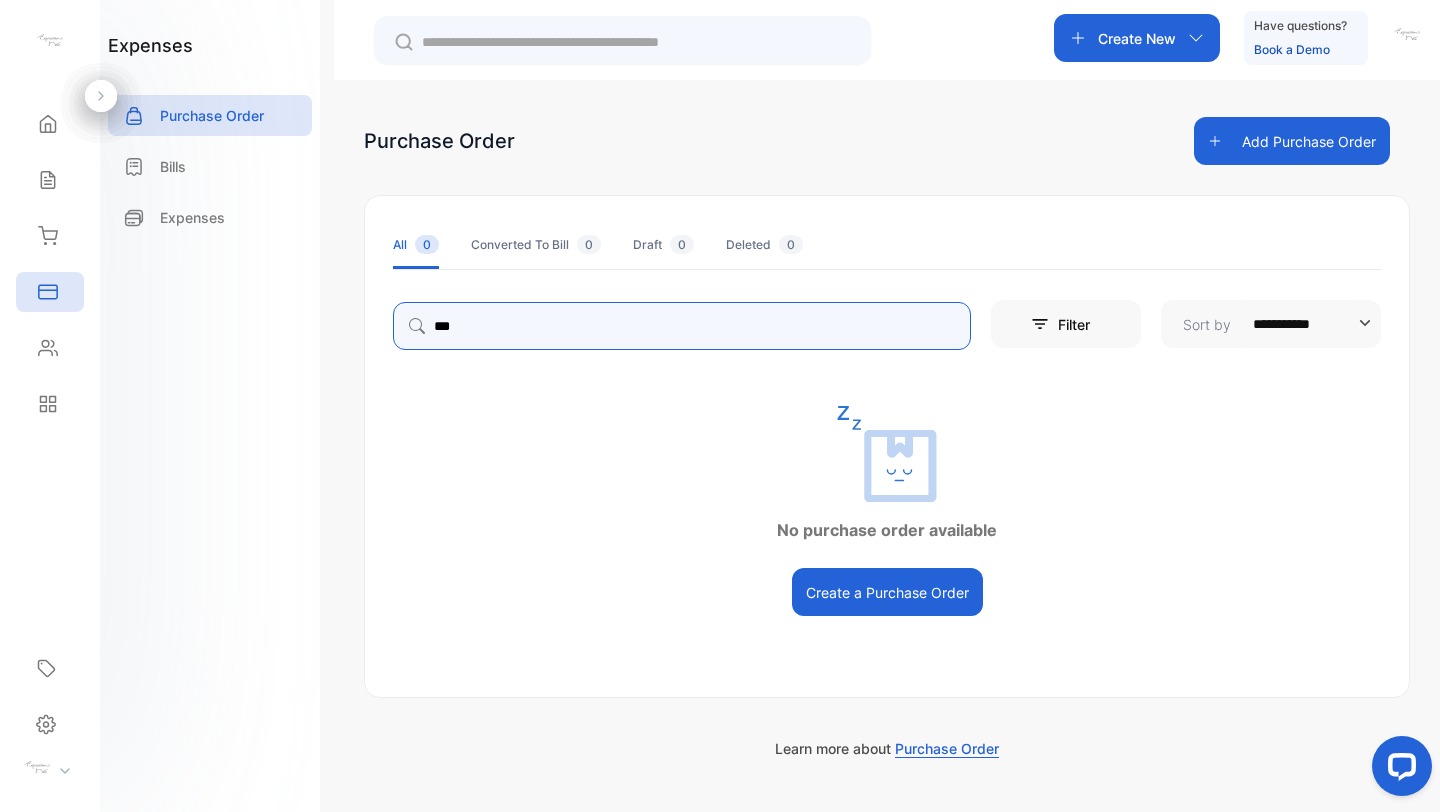 type on "***" 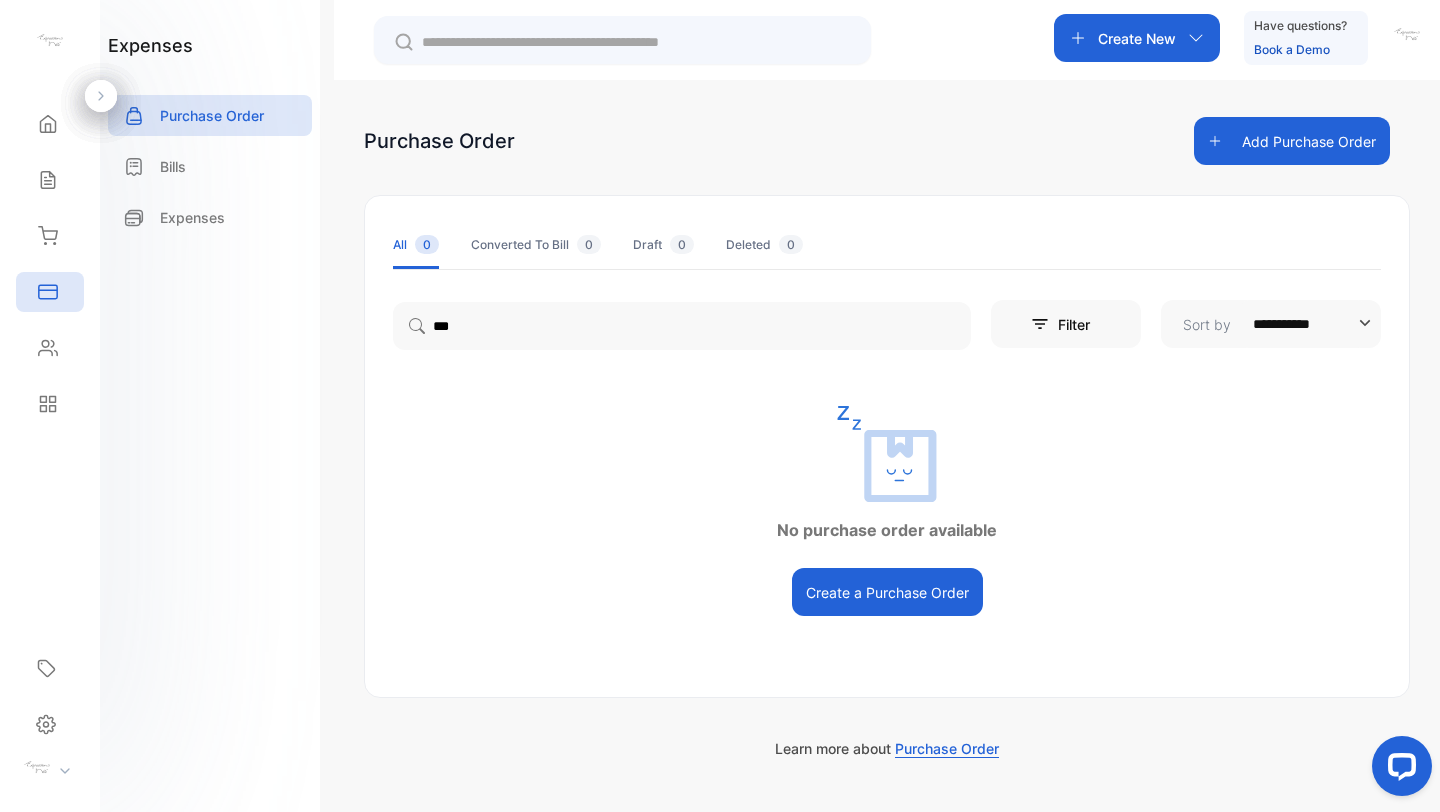 click on "Expenses" at bounding box center [210, 222] 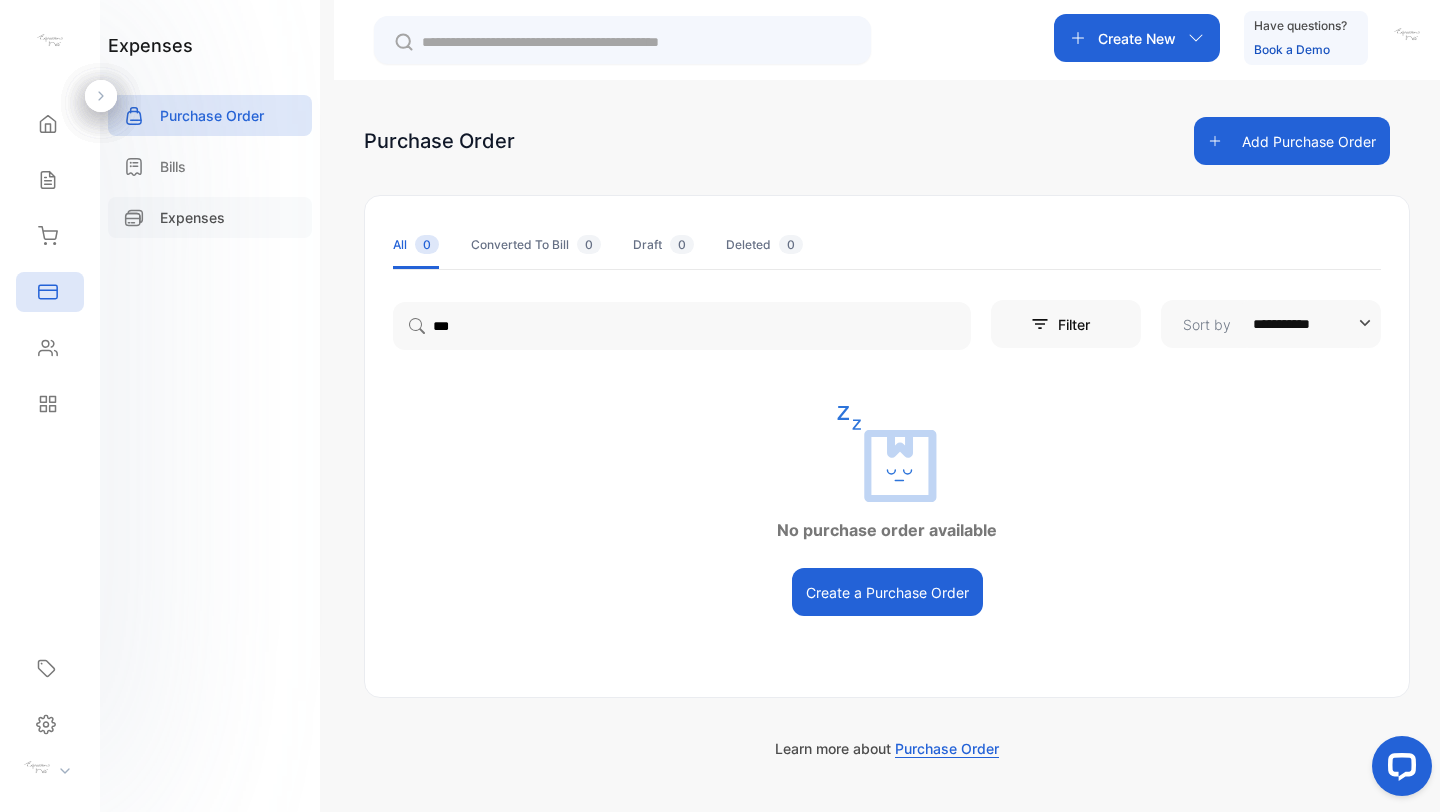 click on "Expenses" at bounding box center [192, 217] 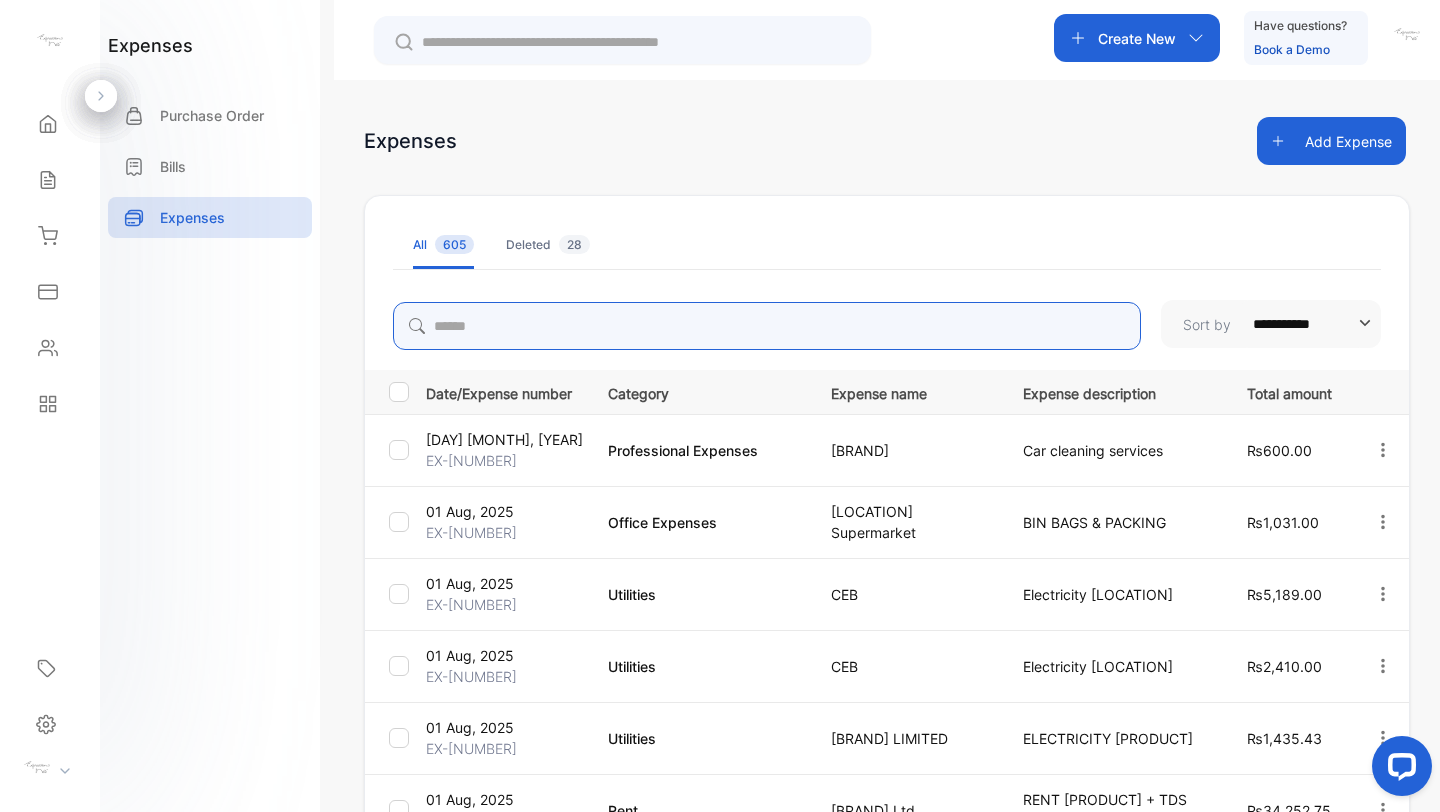 click at bounding box center [767, 326] 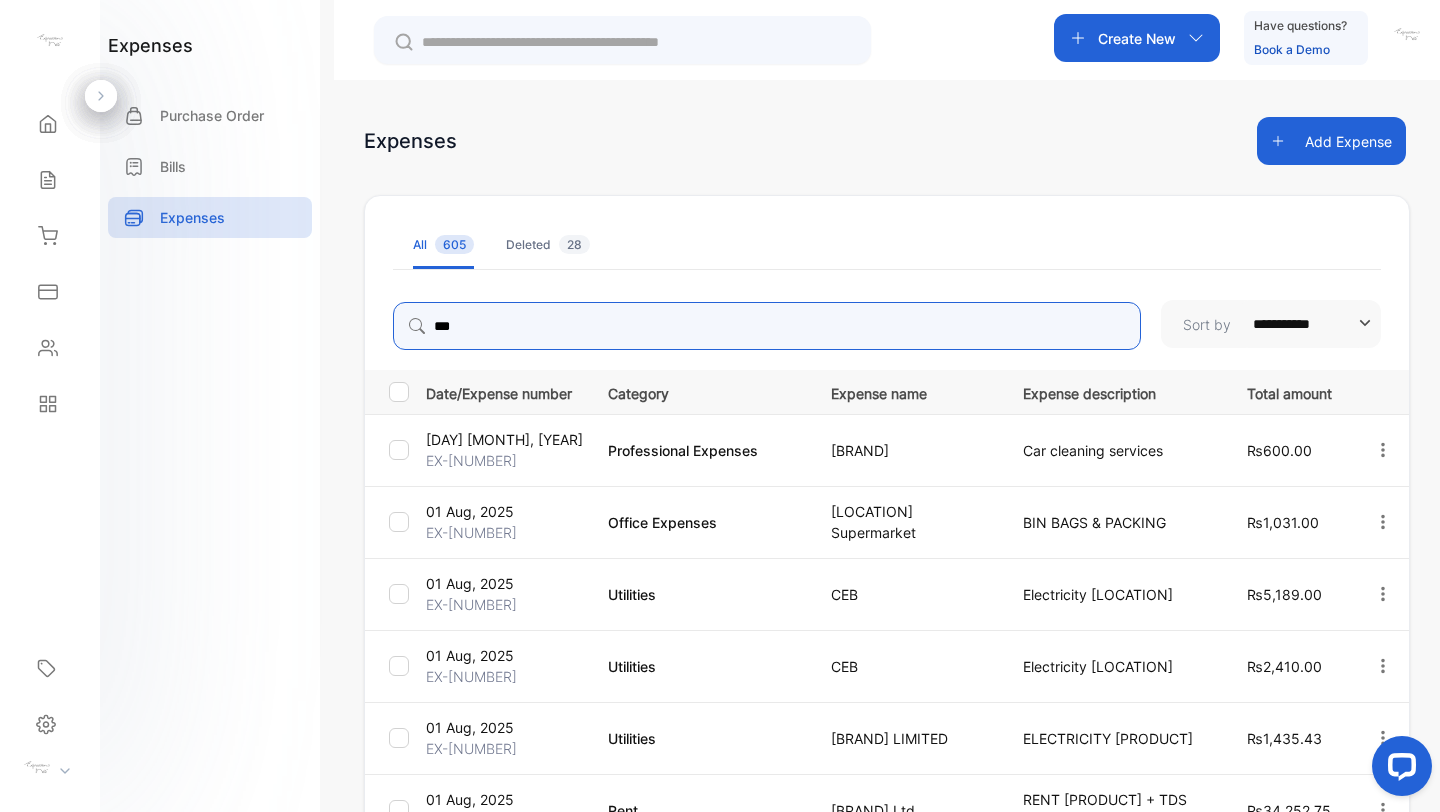 type on "***" 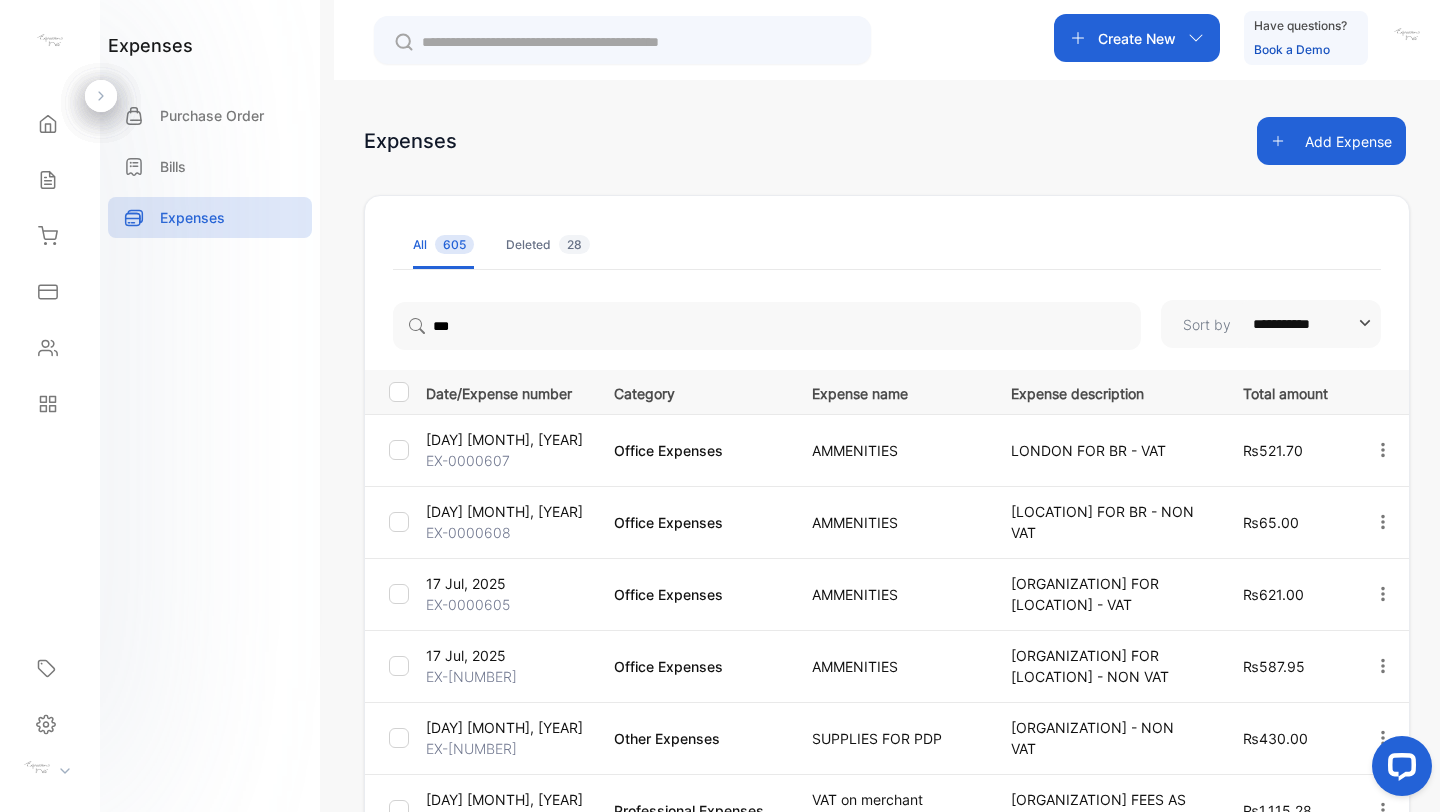 click on "Expenses       Add Expense" at bounding box center [887, 141] 